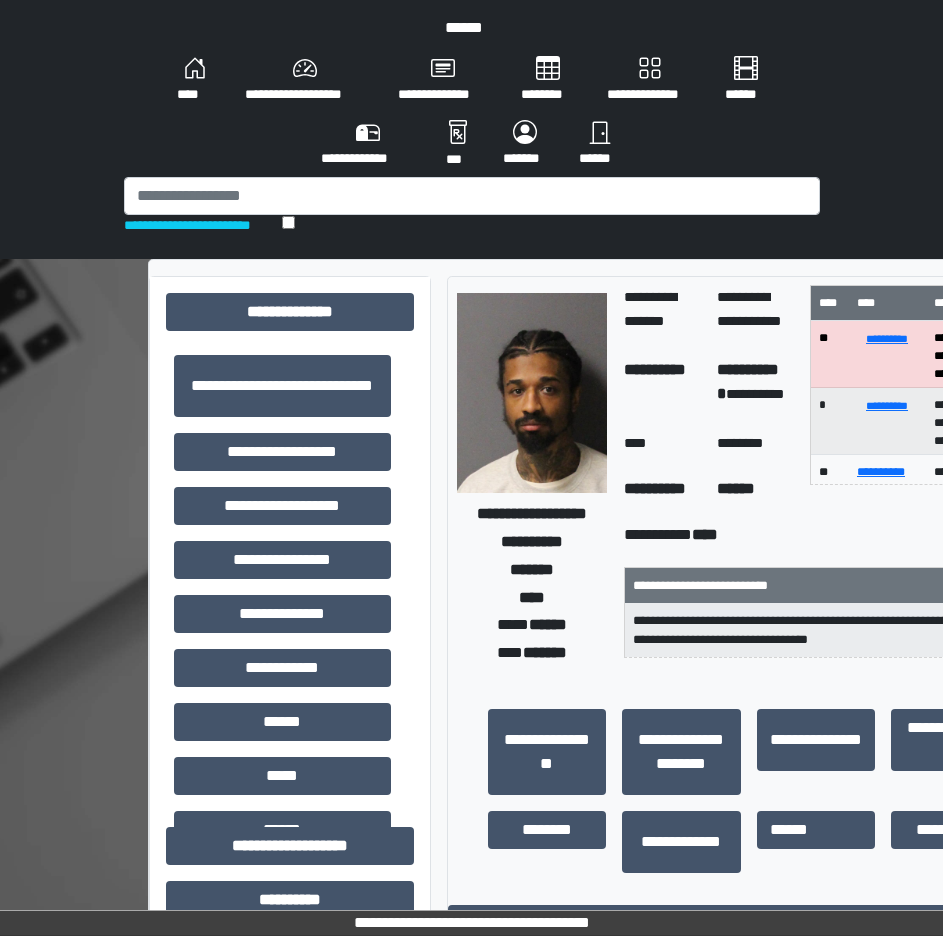 scroll, scrollTop: 0, scrollLeft: 109, axis: horizontal 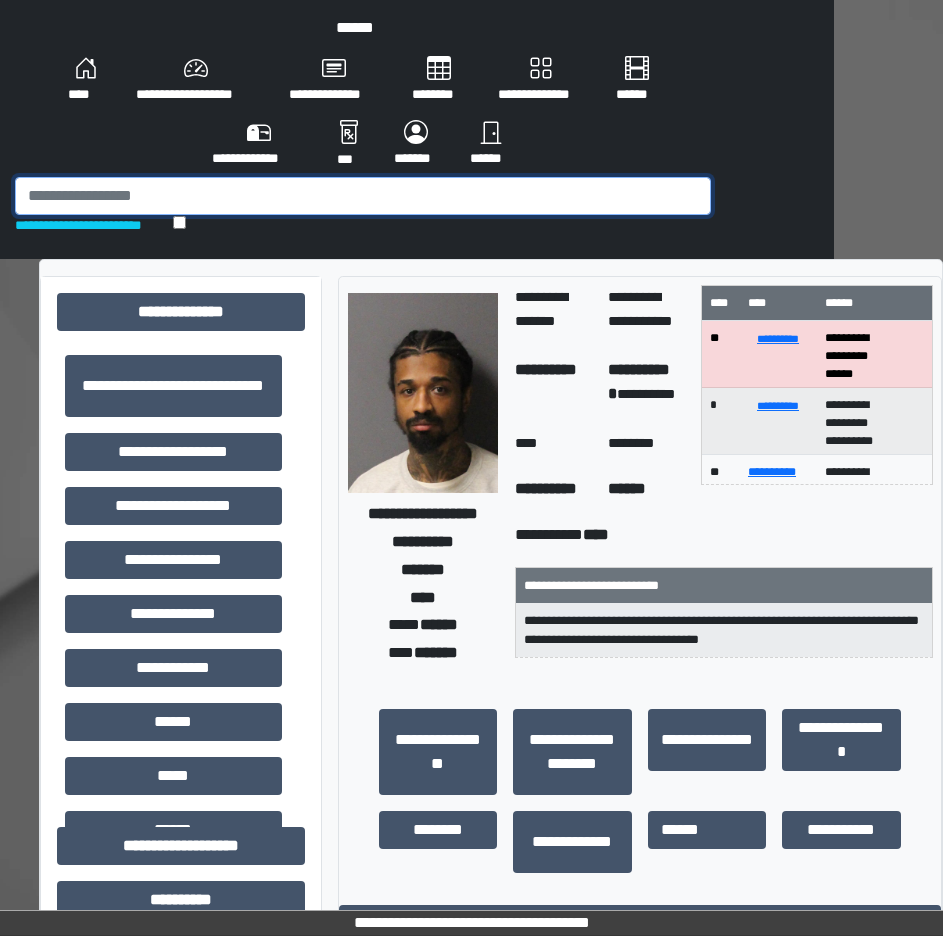 click at bounding box center [363, 196] 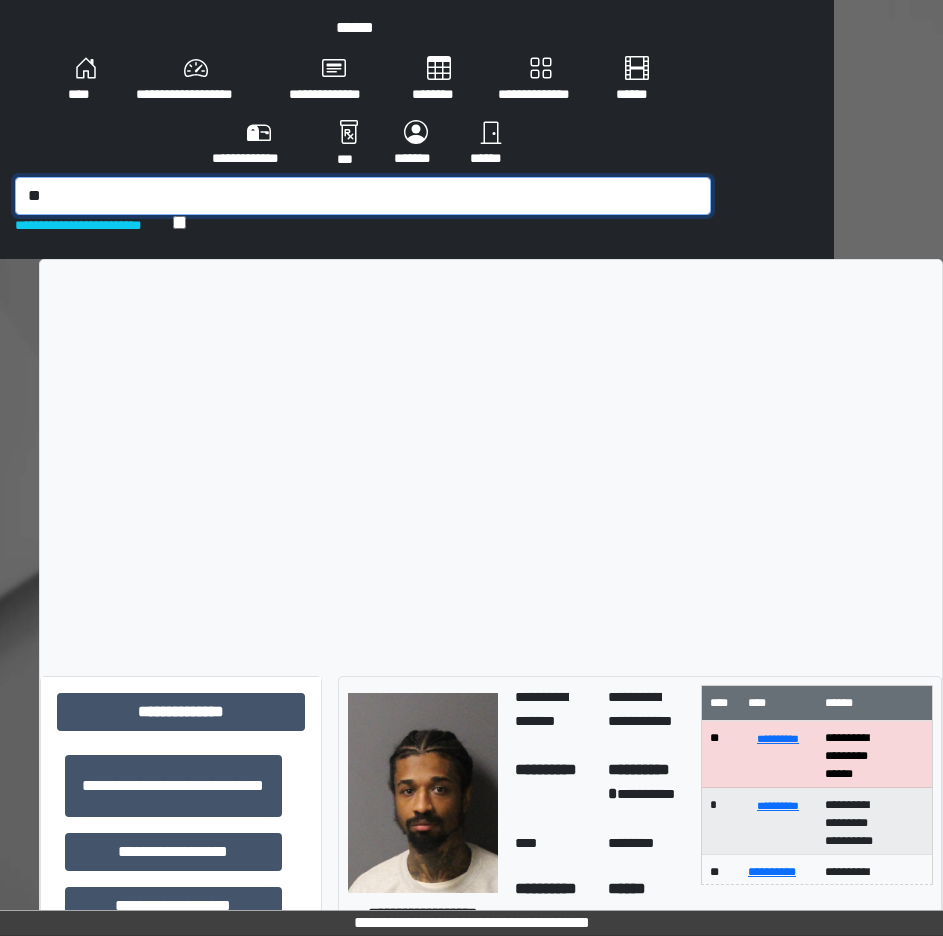 type on "*" 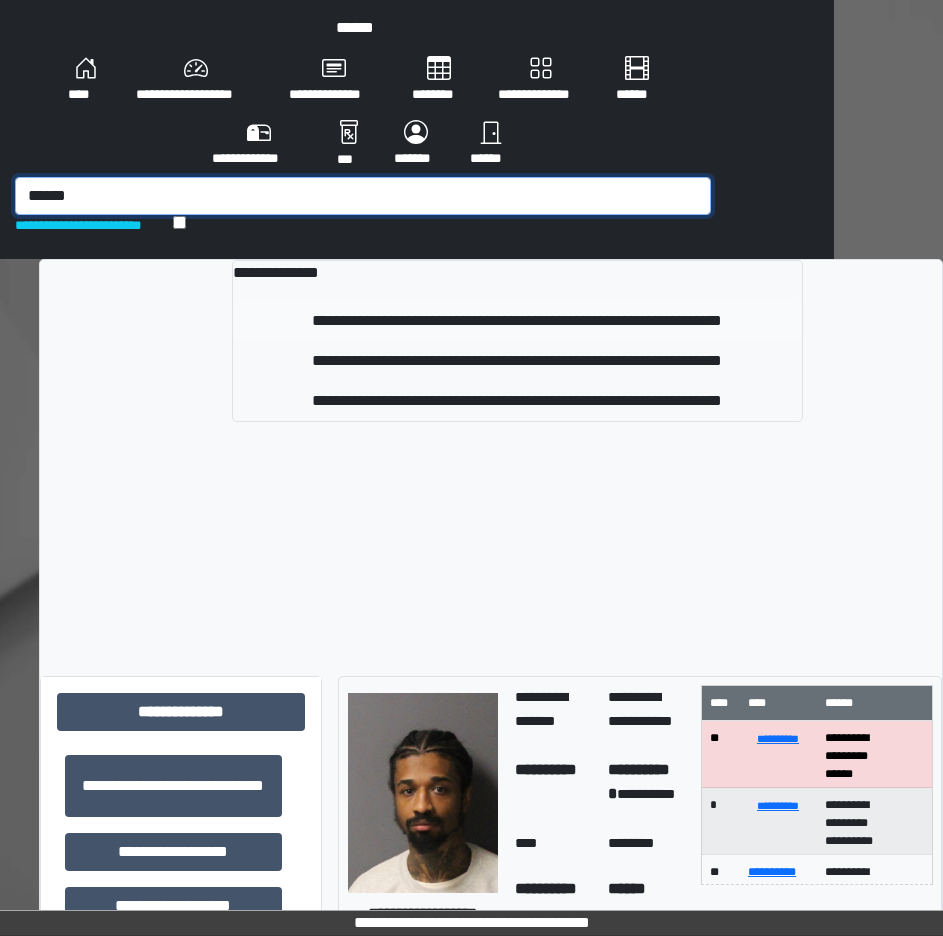 type on "******" 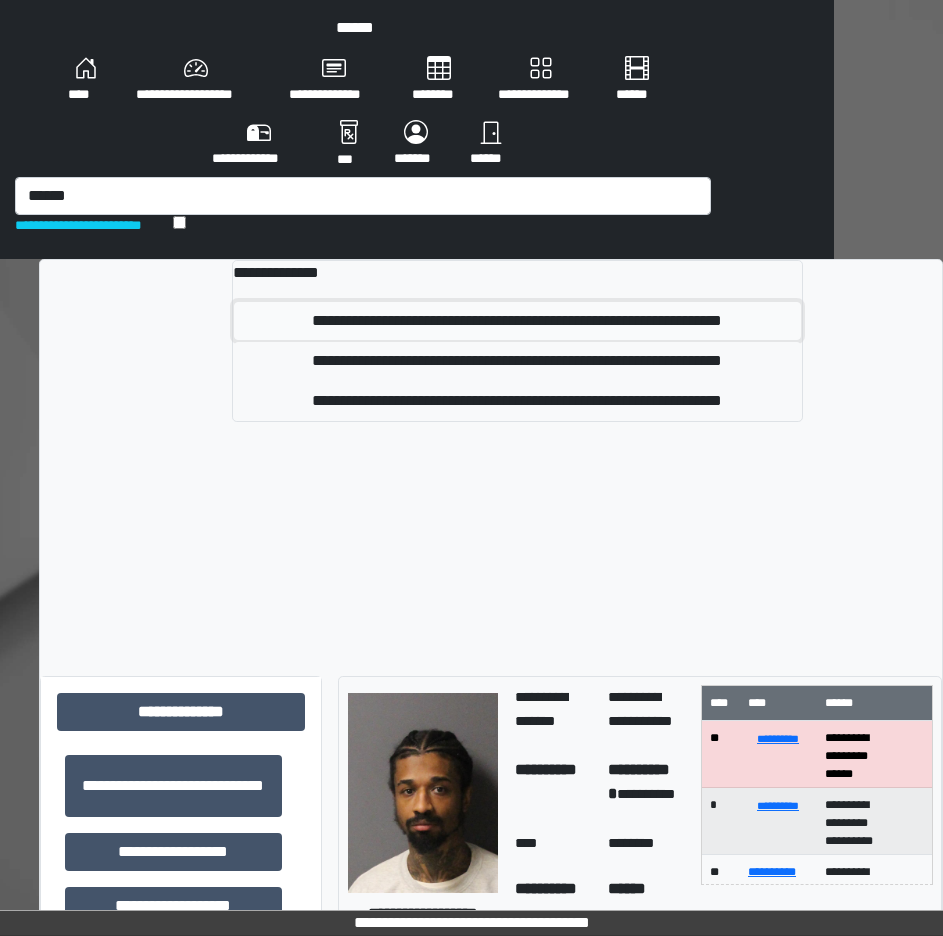 click on "**********" at bounding box center (517, 321) 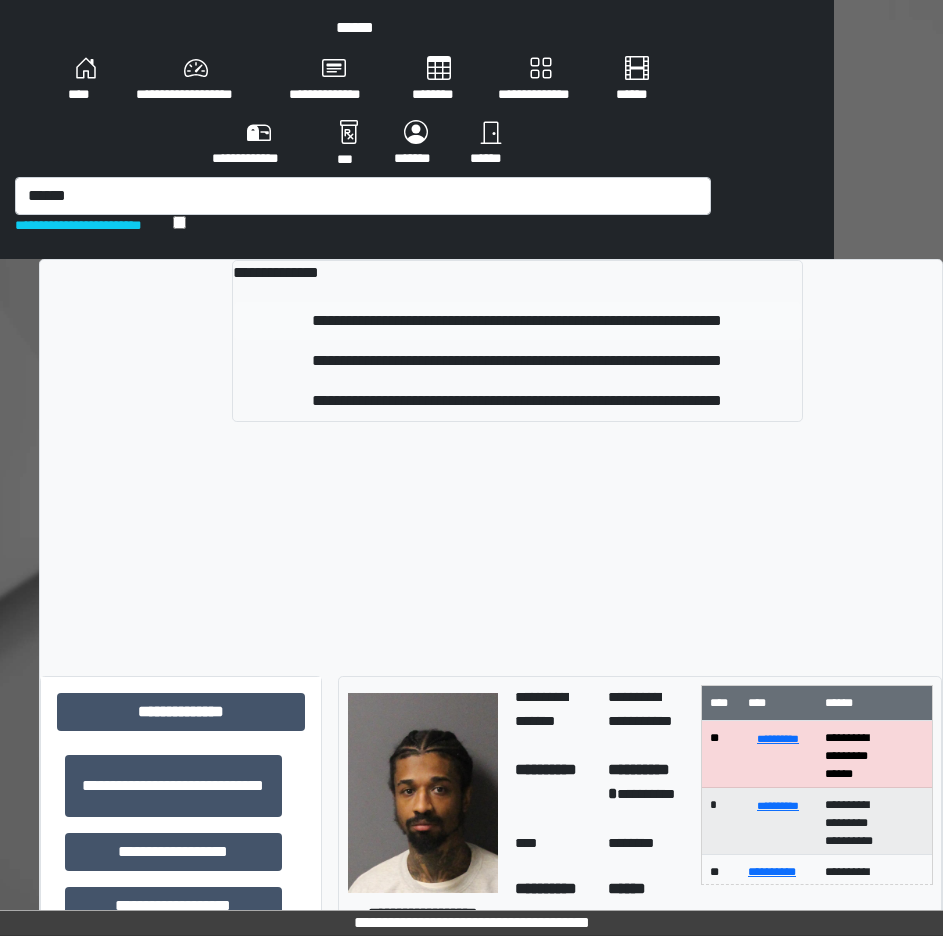 type 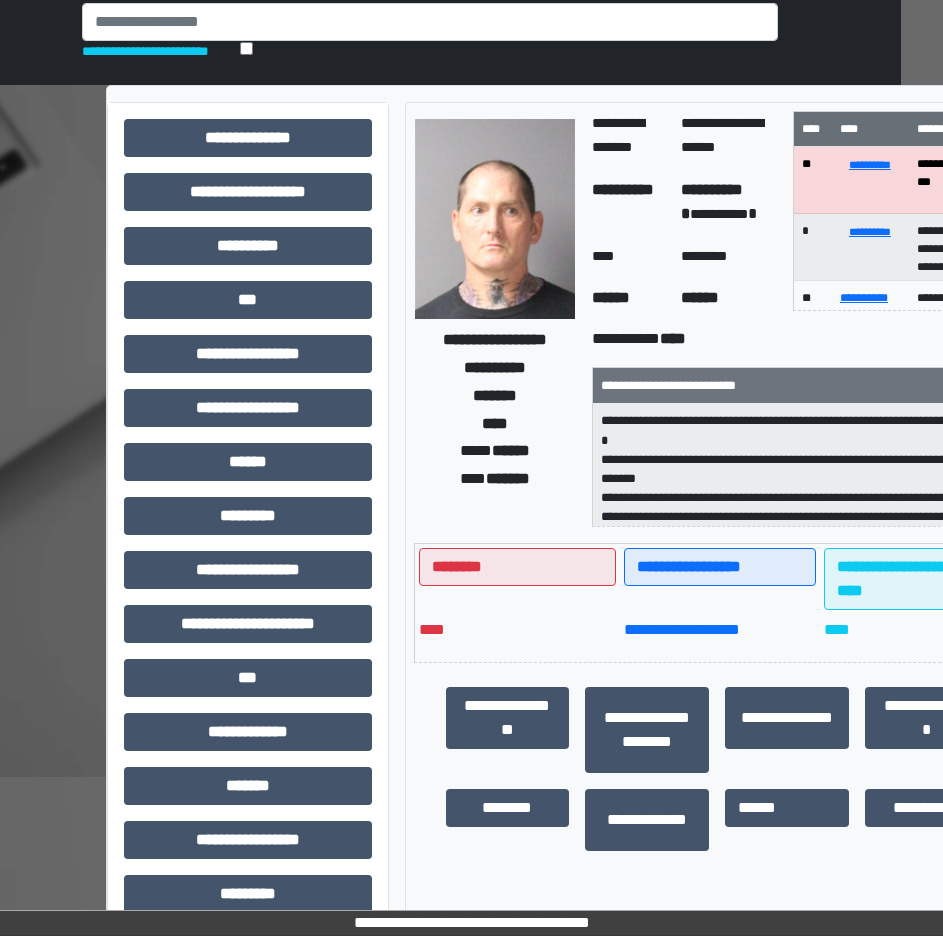 scroll, scrollTop: 417, scrollLeft: 42, axis: both 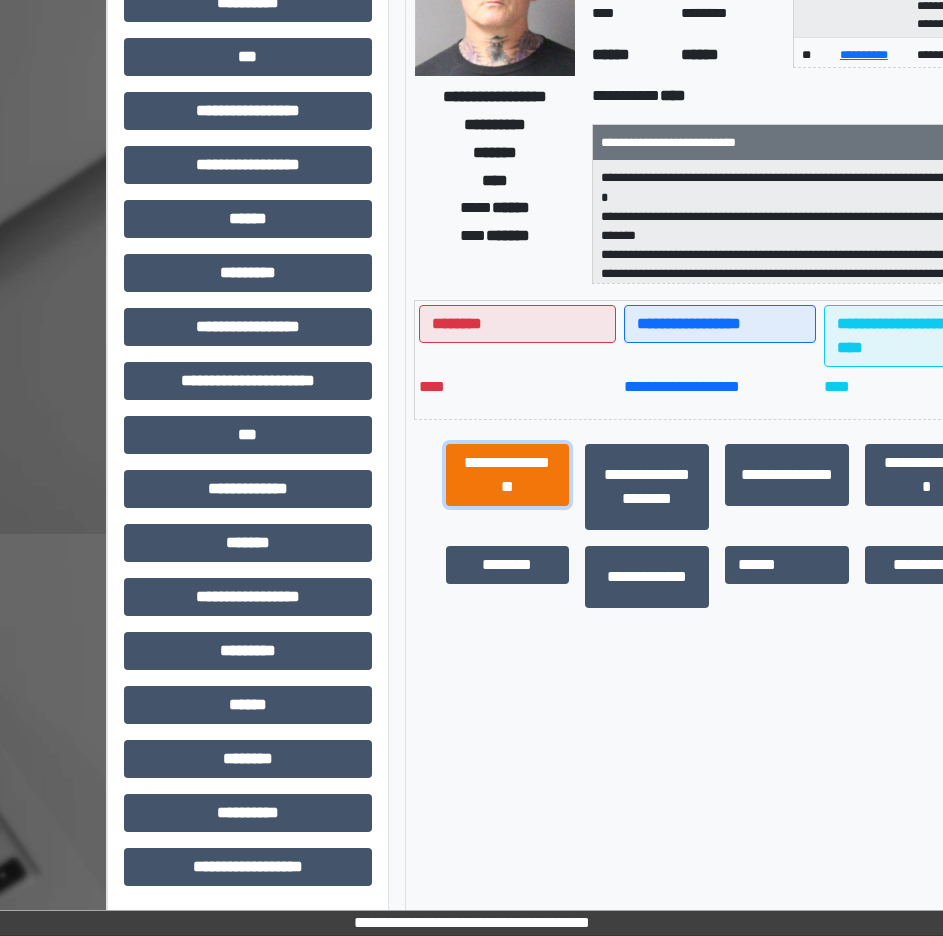 drag, startPoint x: 532, startPoint y: 491, endPoint x: 535, endPoint y: 455, distance: 36.124783 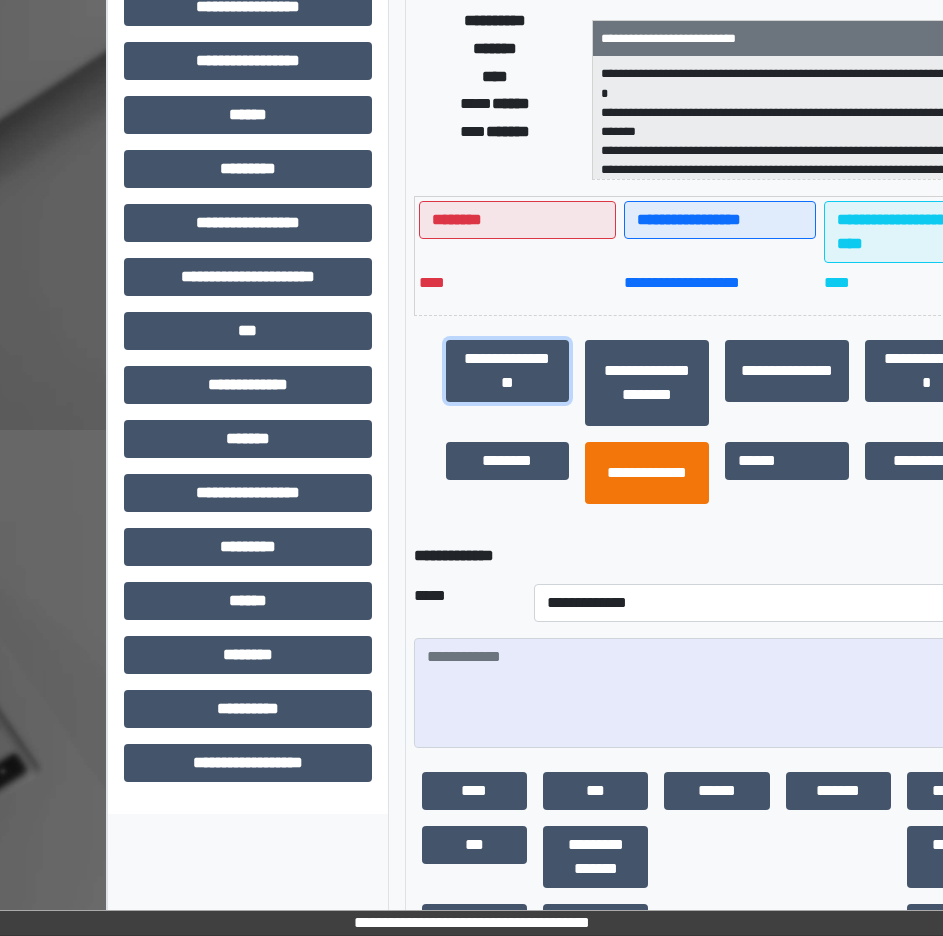 scroll, scrollTop: 617, scrollLeft: 42, axis: both 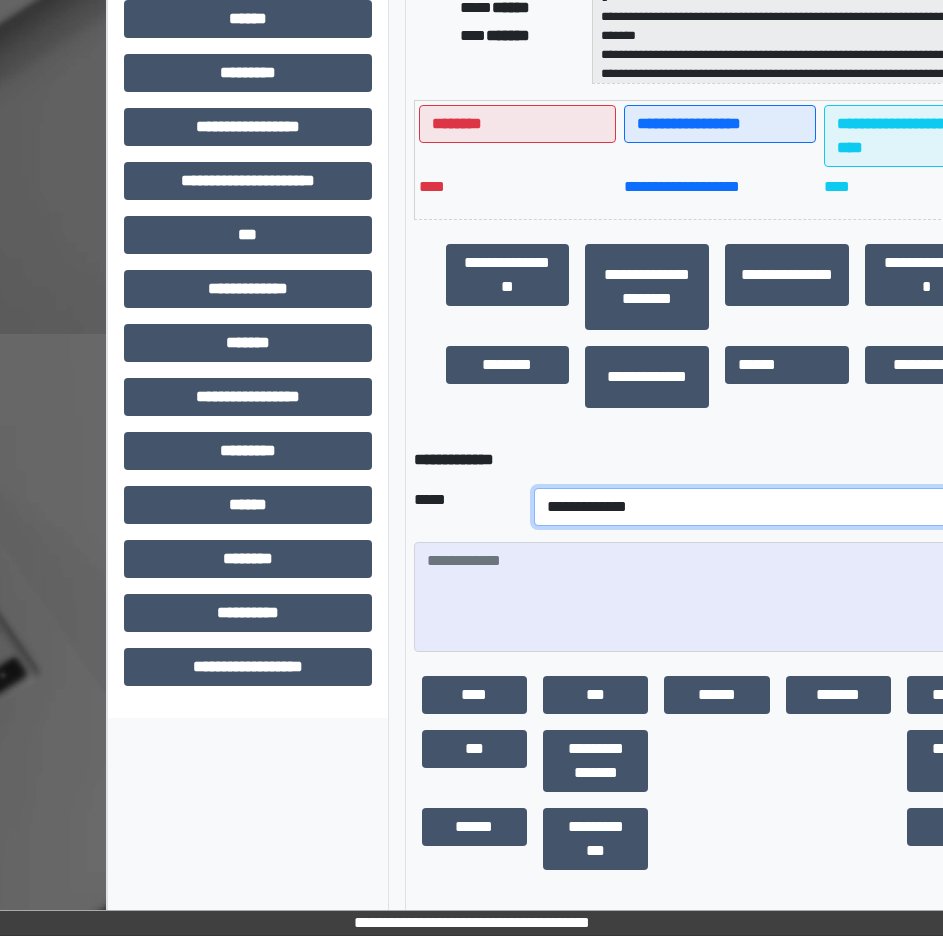 click on "**********" at bounding box center [777, 507] 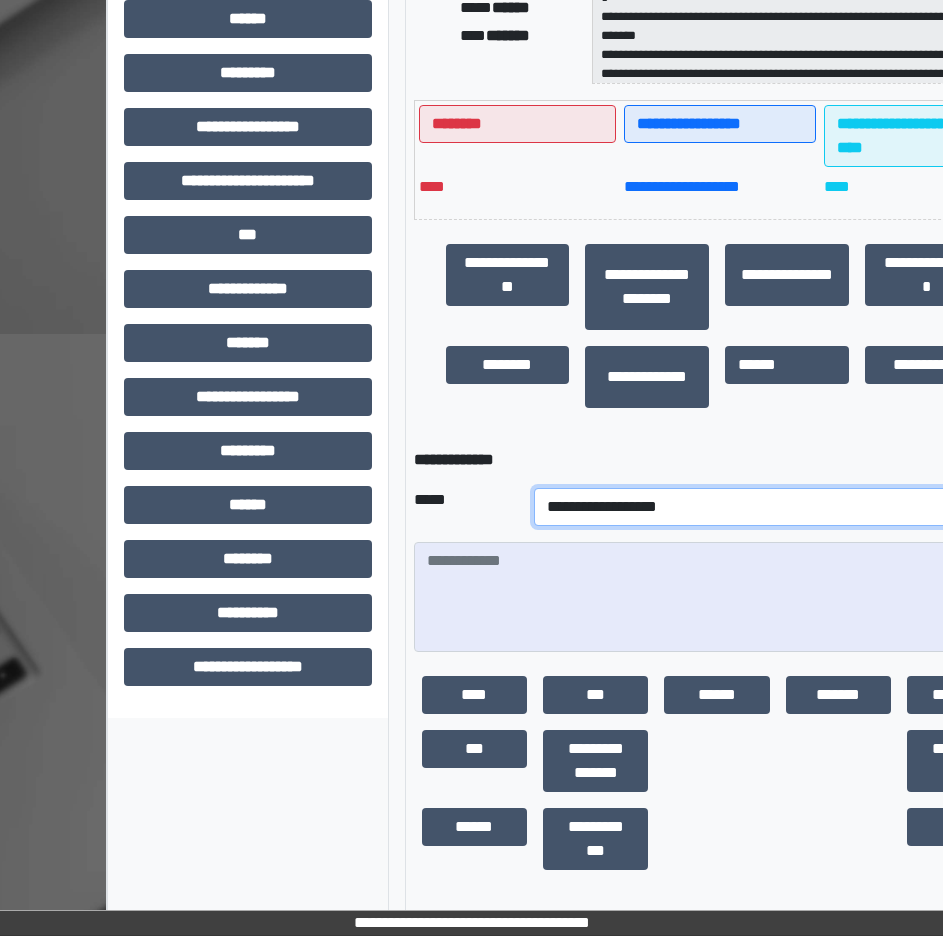 click on "**********" at bounding box center [777, 507] 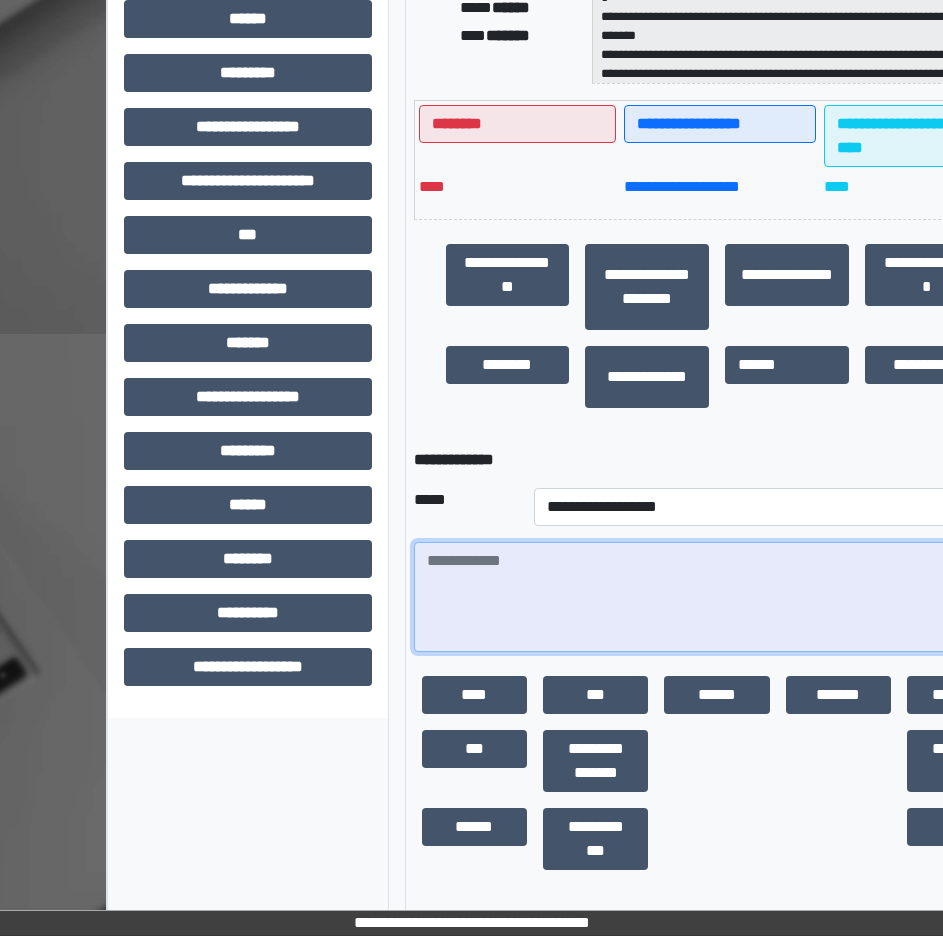 click at bounding box center [717, 597] 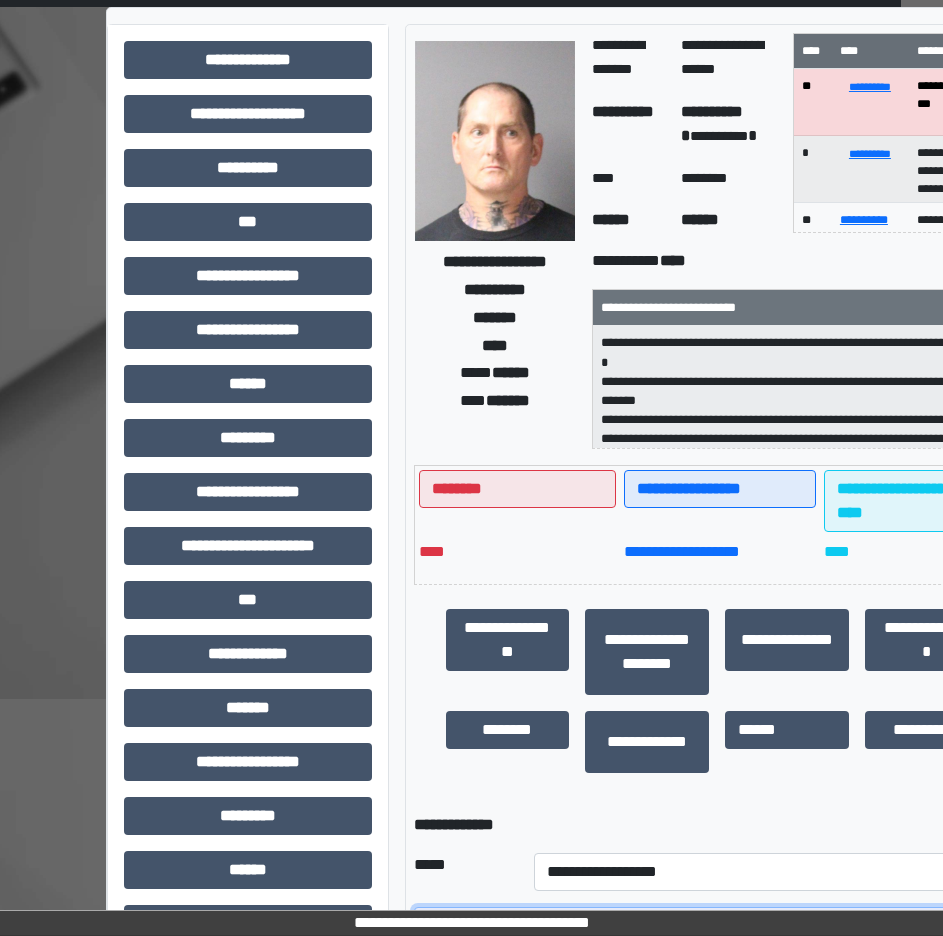 scroll, scrollTop: 0, scrollLeft: 42, axis: horizontal 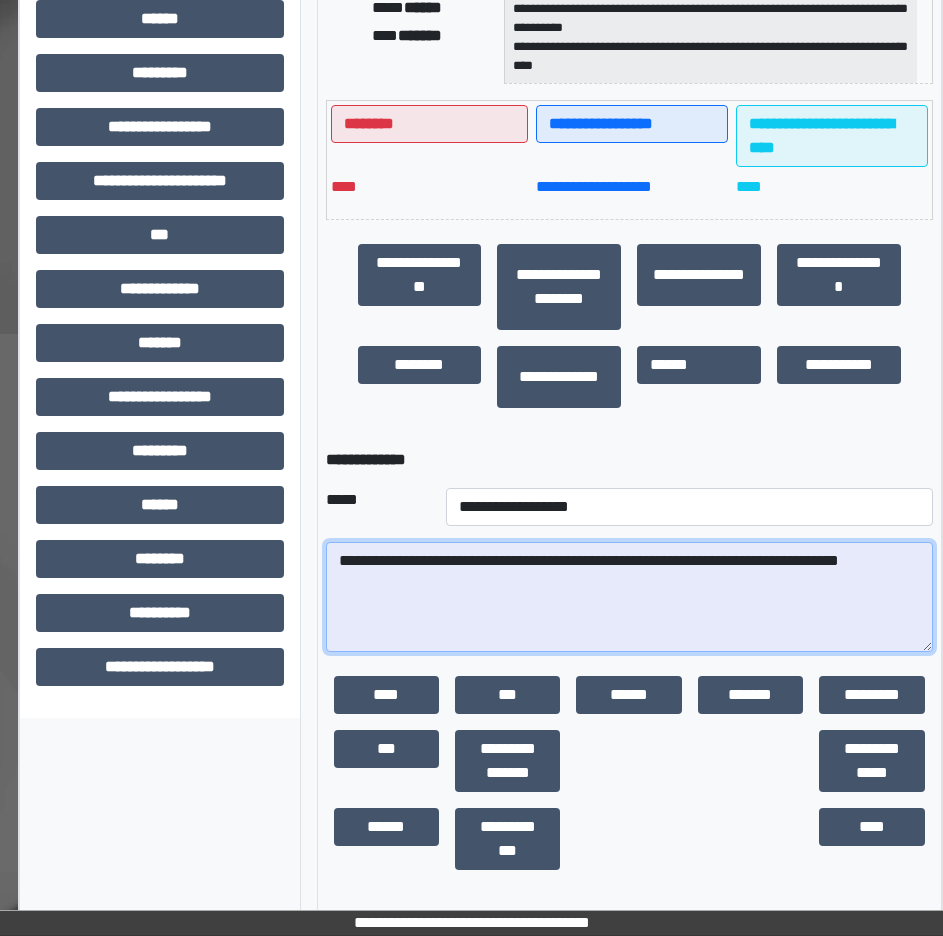 click on "**********" at bounding box center (629, 597) 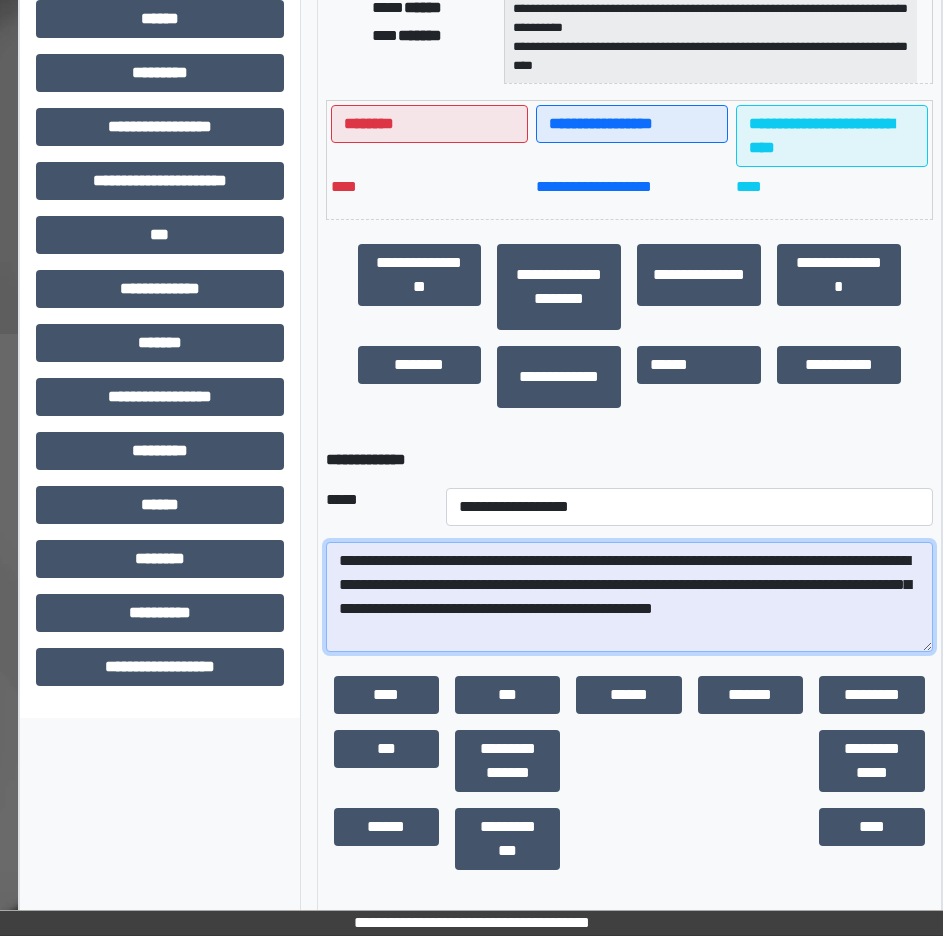 click on "**********" at bounding box center (629, 597) 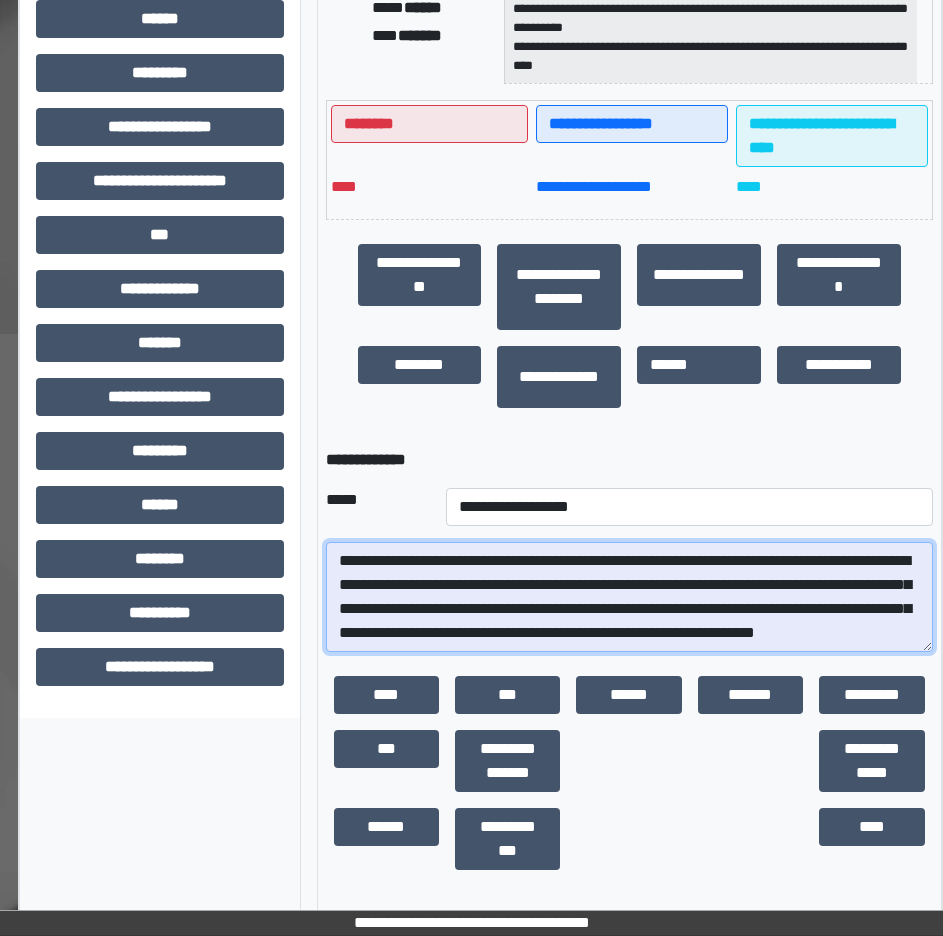 scroll, scrollTop: 24, scrollLeft: 0, axis: vertical 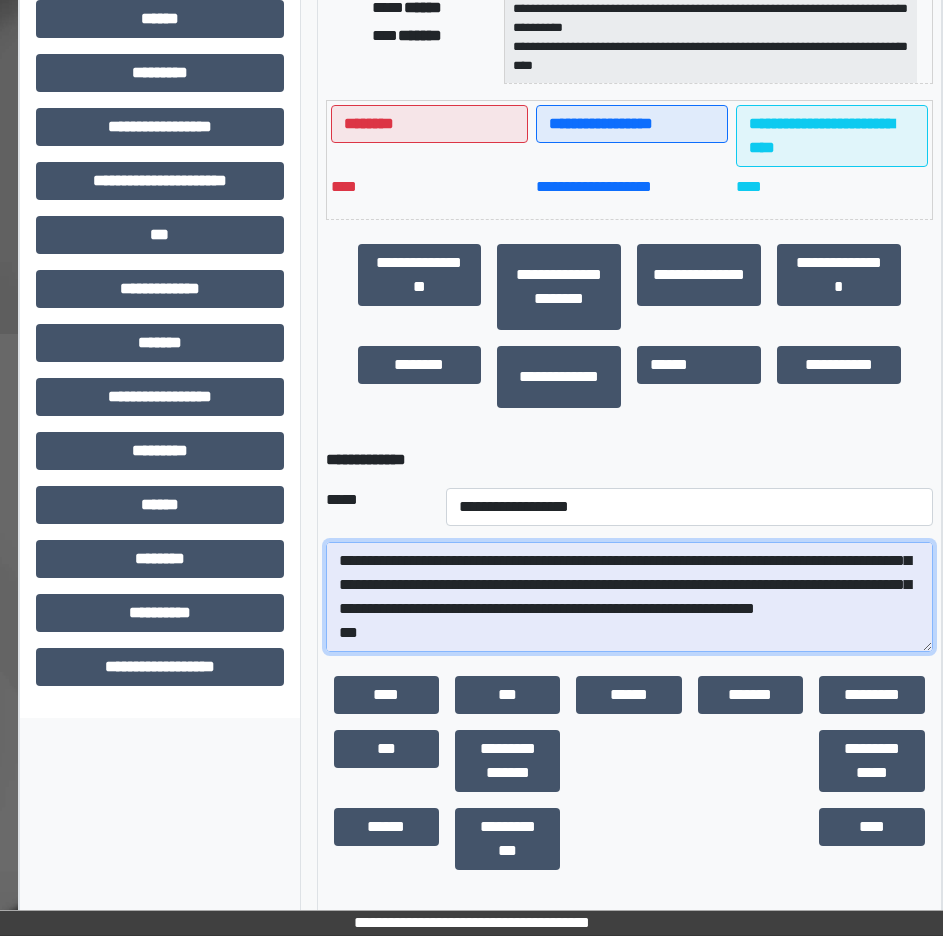 click on "**********" at bounding box center (629, 597) 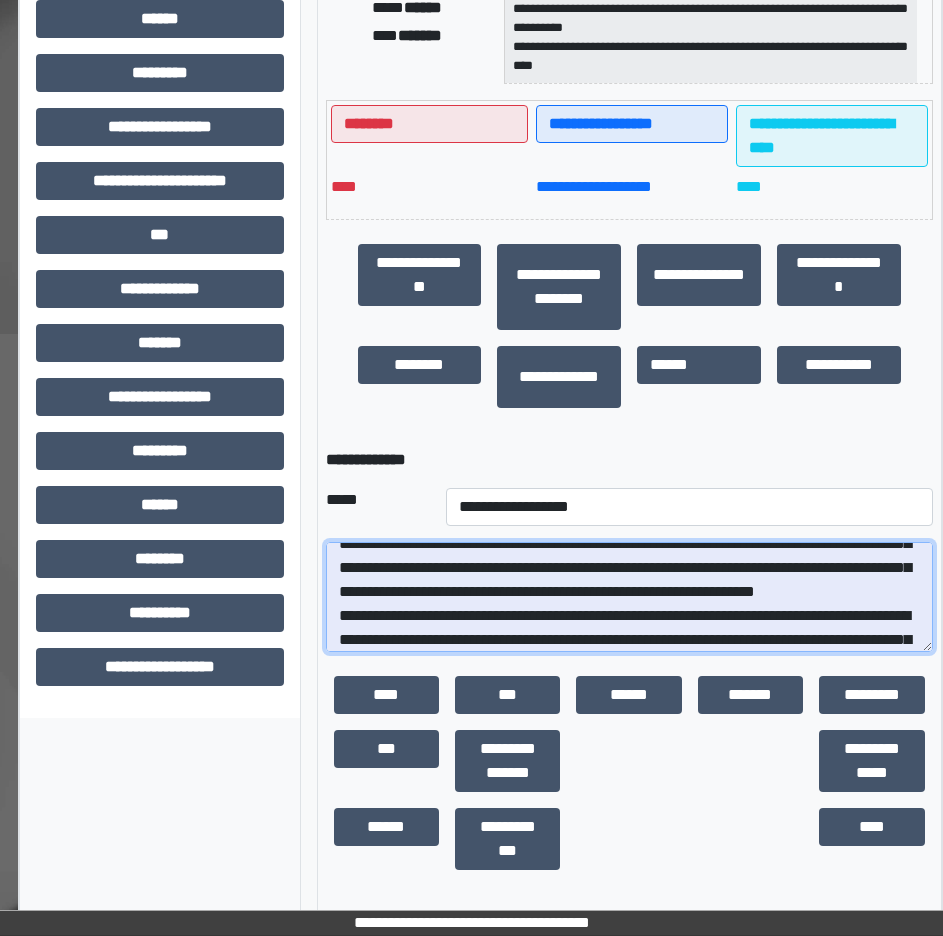 scroll, scrollTop: 113, scrollLeft: 0, axis: vertical 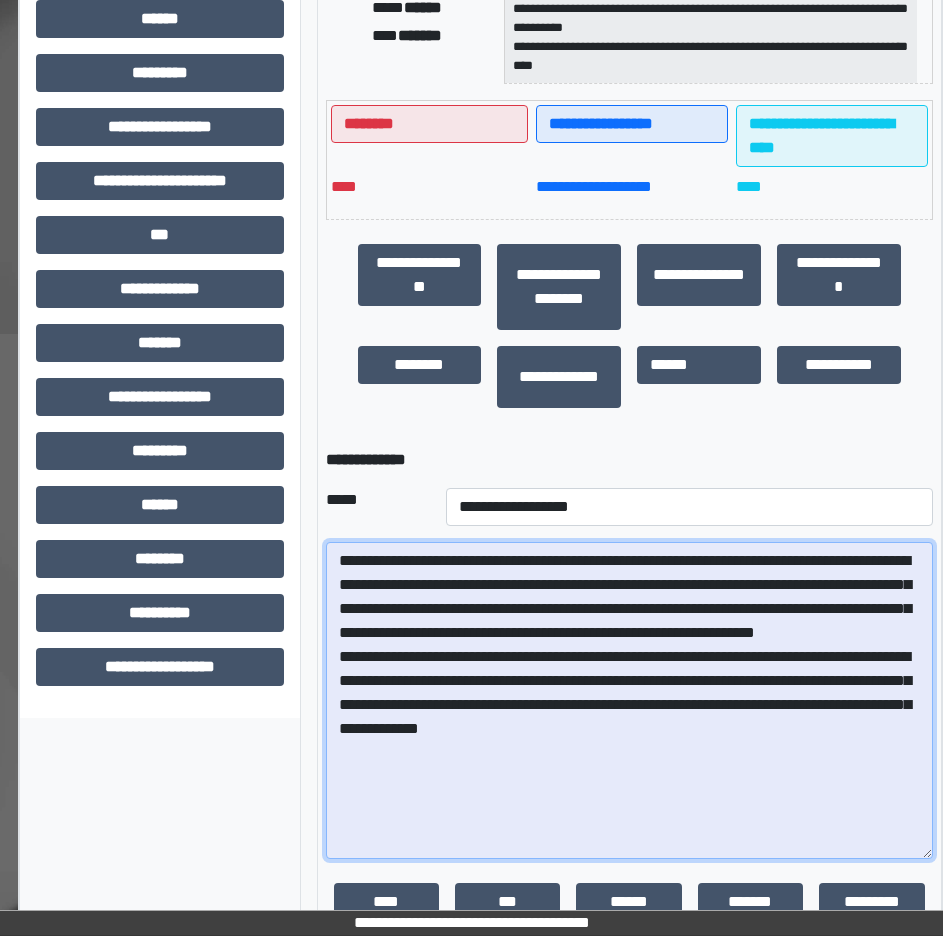 drag, startPoint x: 921, startPoint y: 646, endPoint x: 754, endPoint y: 780, distance: 214.11446 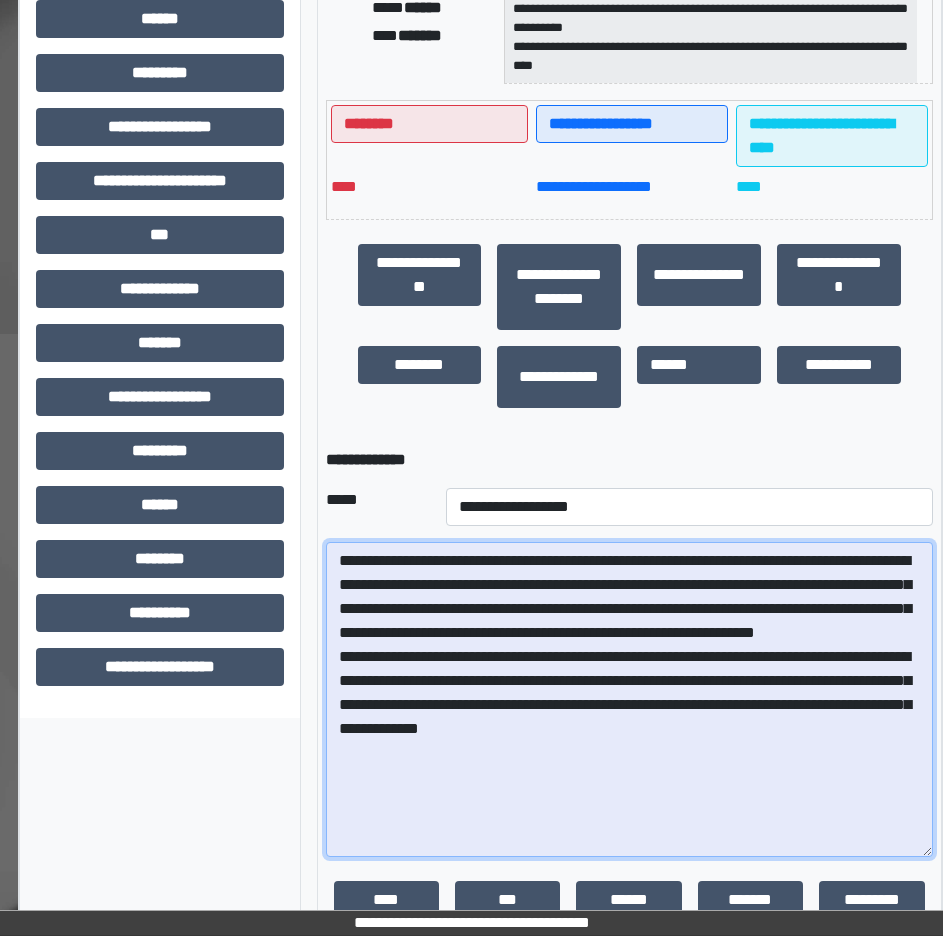 click on "**********" at bounding box center (629, 699) 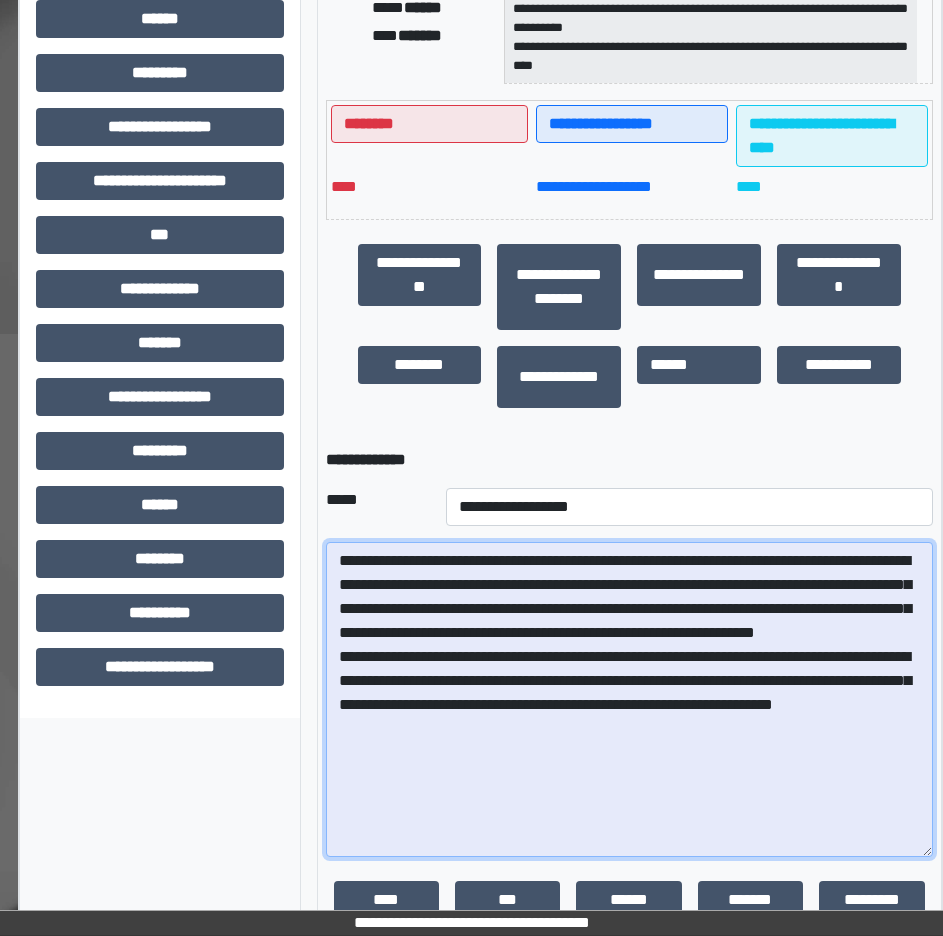 click on "**********" at bounding box center (629, 699) 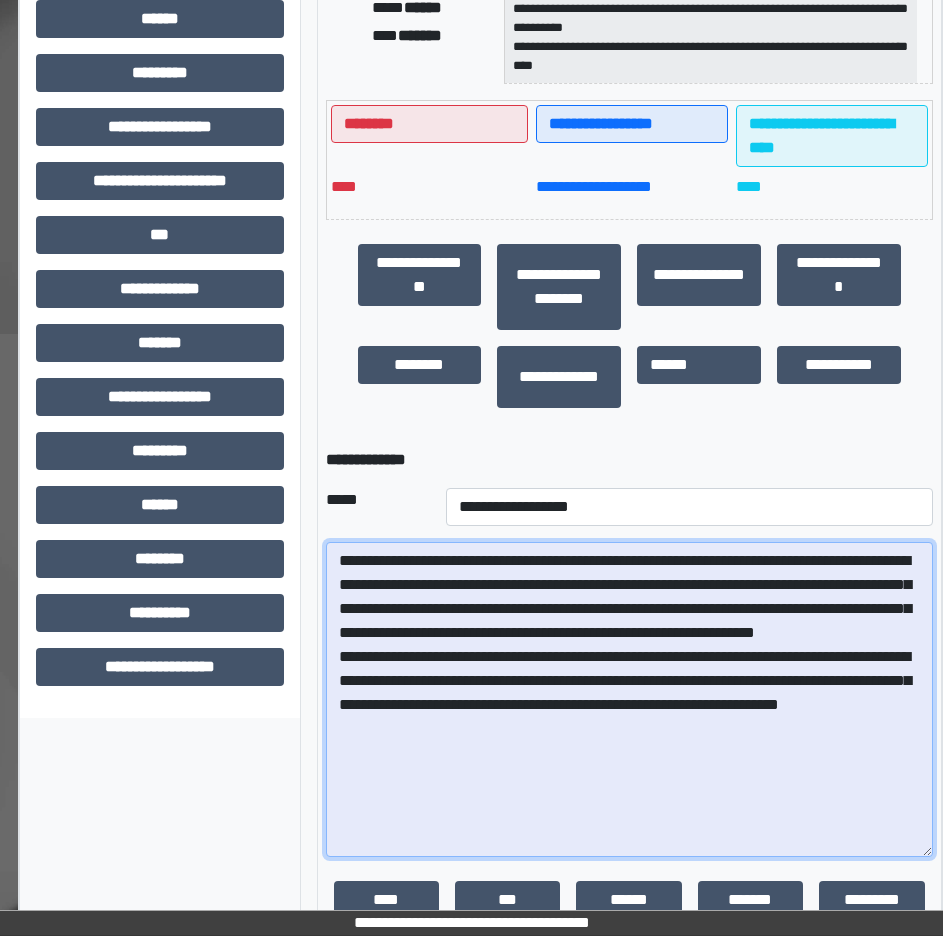 drag, startPoint x: 497, startPoint y: 730, endPoint x: 754, endPoint y: 734, distance: 257.03113 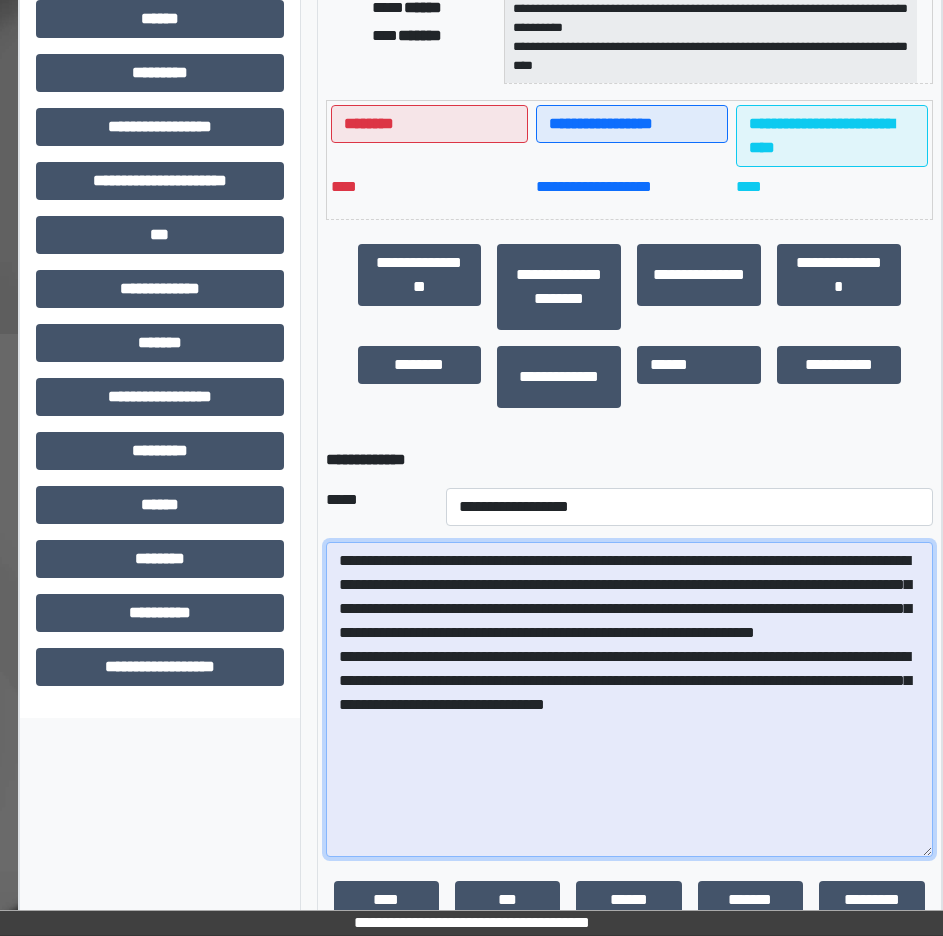 click on "**********" at bounding box center (629, 699) 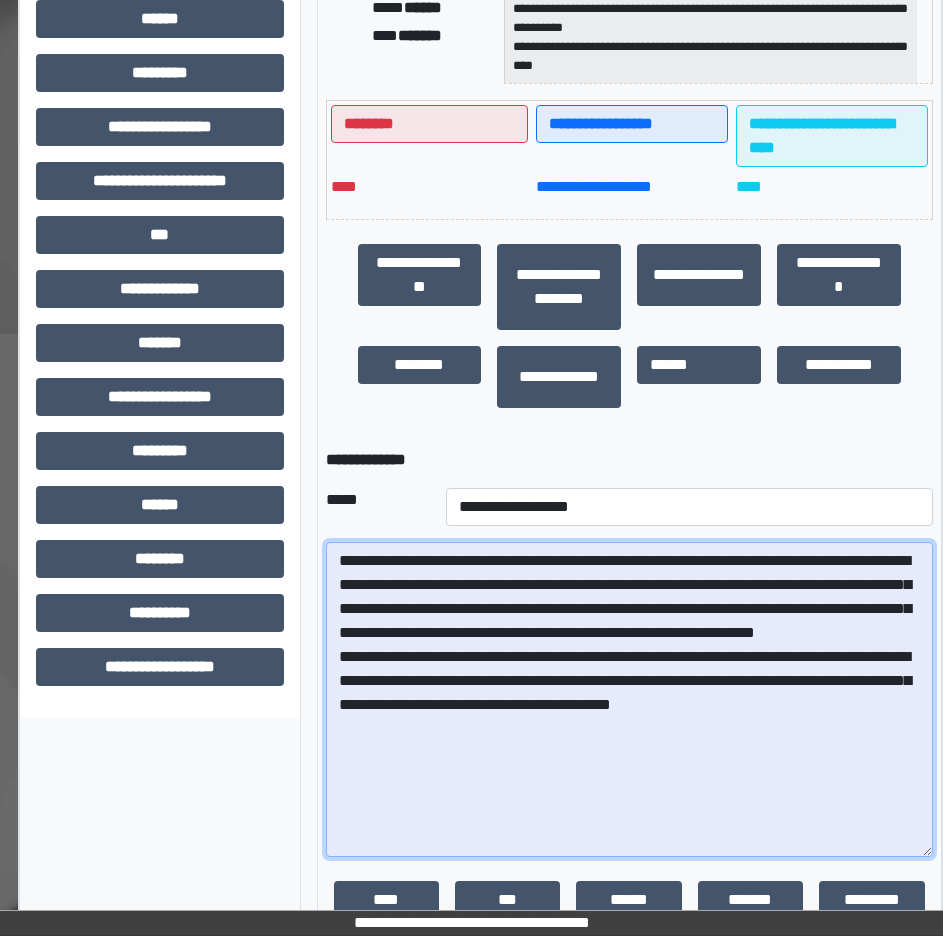 click on "**********" at bounding box center (629, 699) 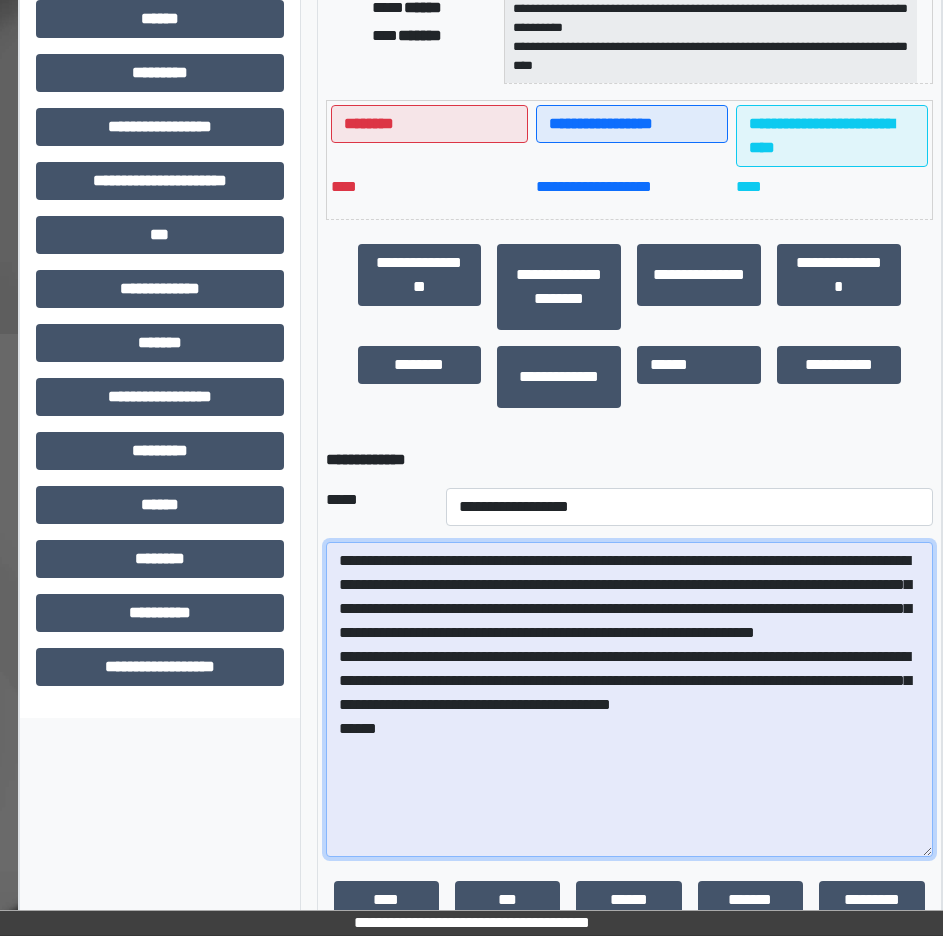 click on "**********" at bounding box center [629, 699] 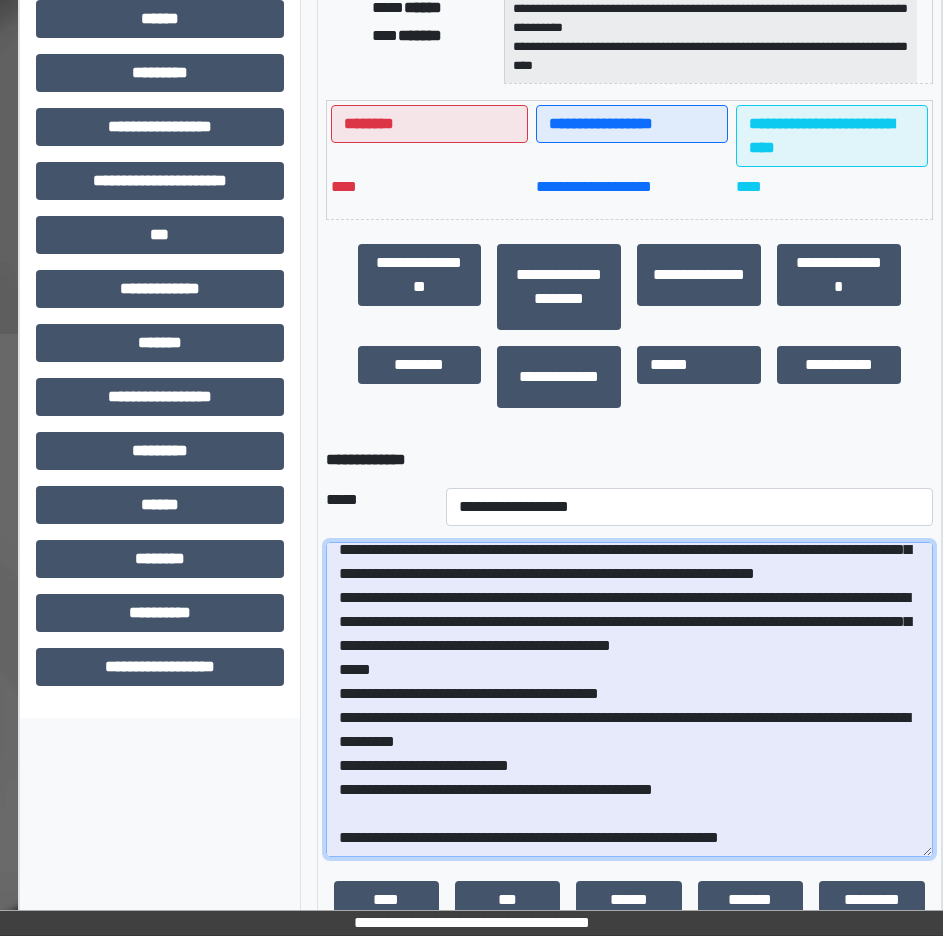 scroll, scrollTop: 106, scrollLeft: 0, axis: vertical 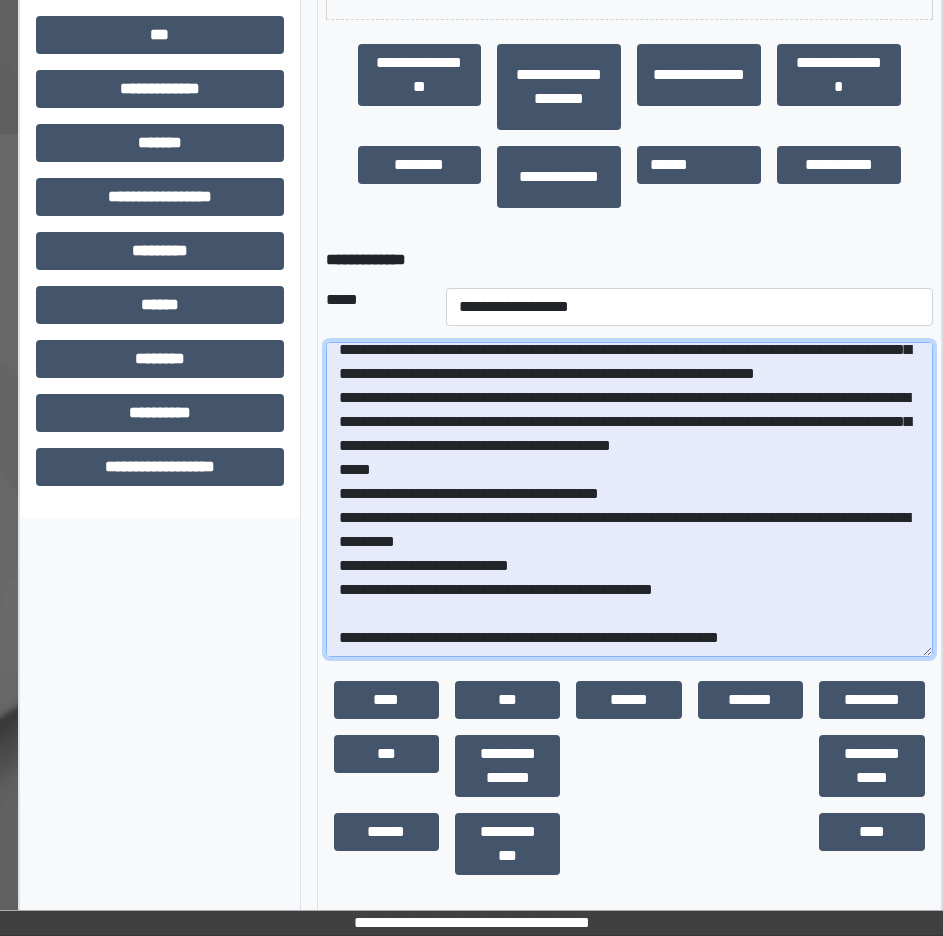 click on "**********" at bounding box center (629, 499) 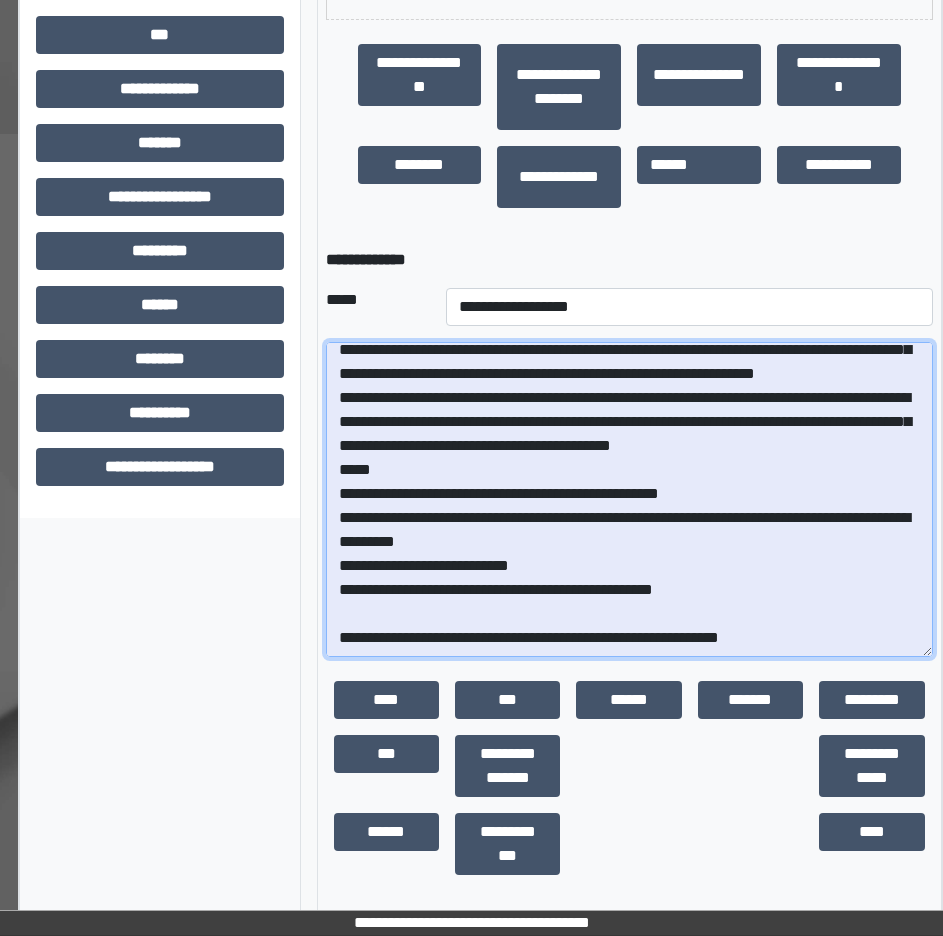click on "**********" at bounding box center [629, 499] 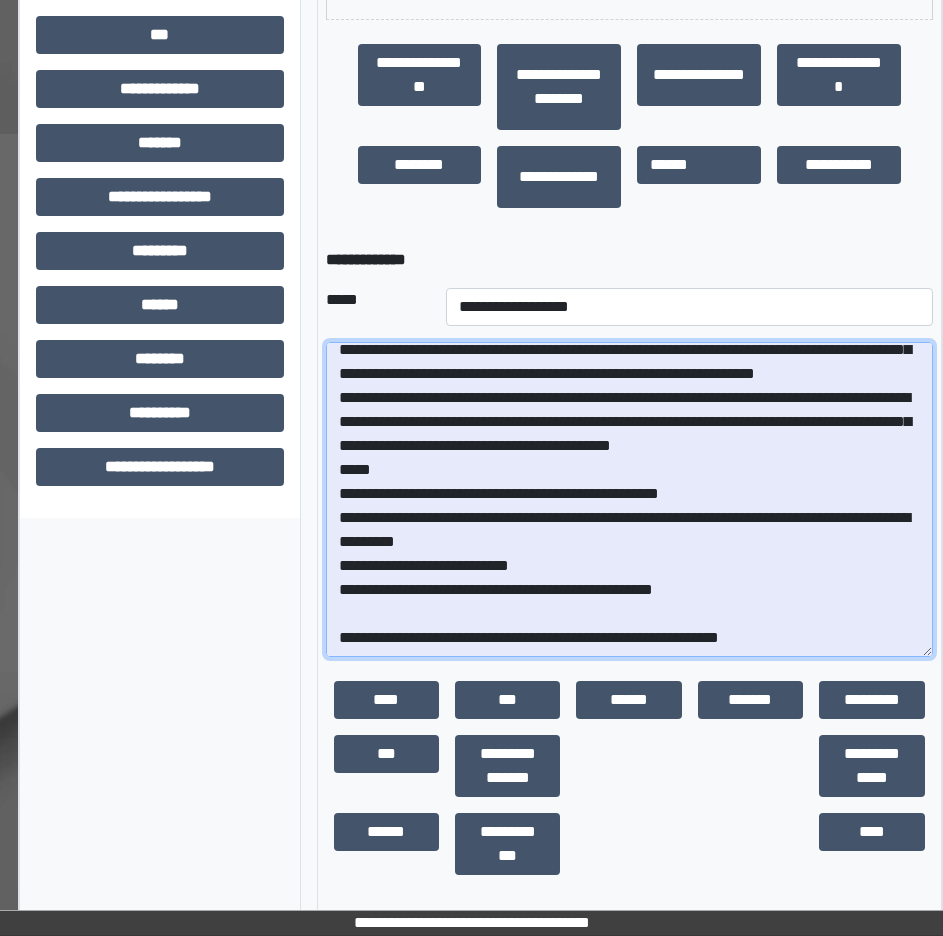 click on "**********" at bounding box center [629, 499] 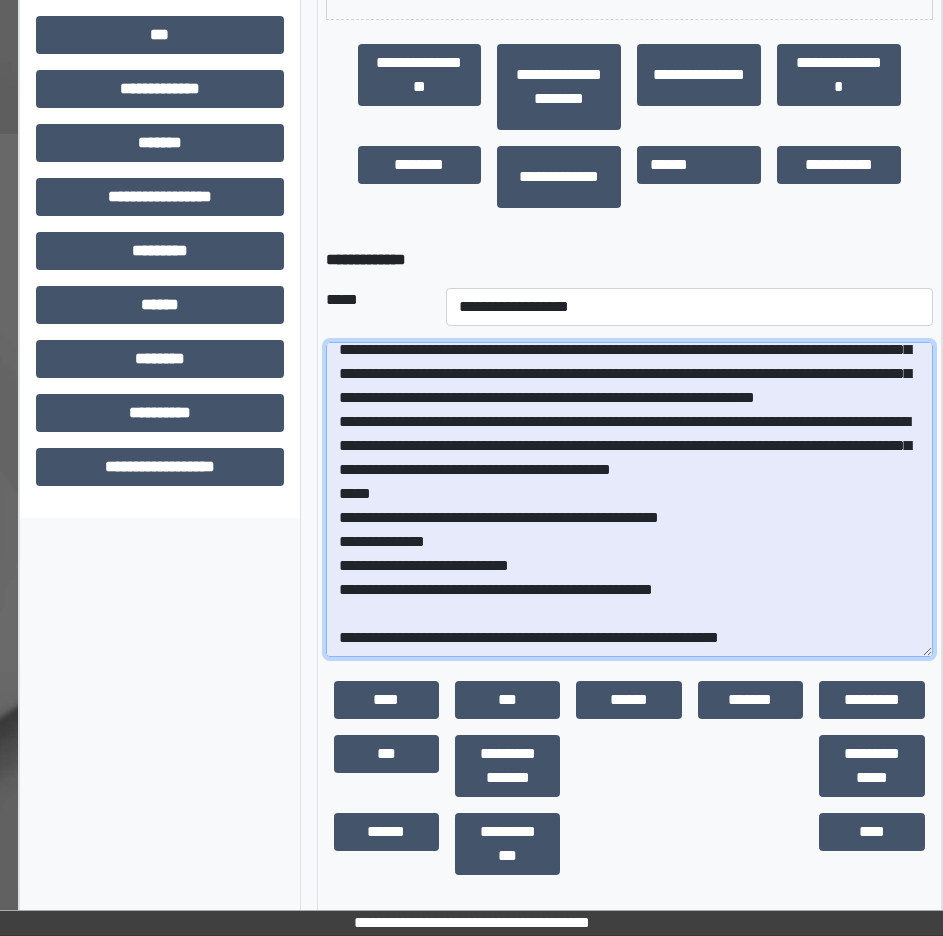 scroll, scrollTop: 83, scrollLeft: 0, axis: vertical 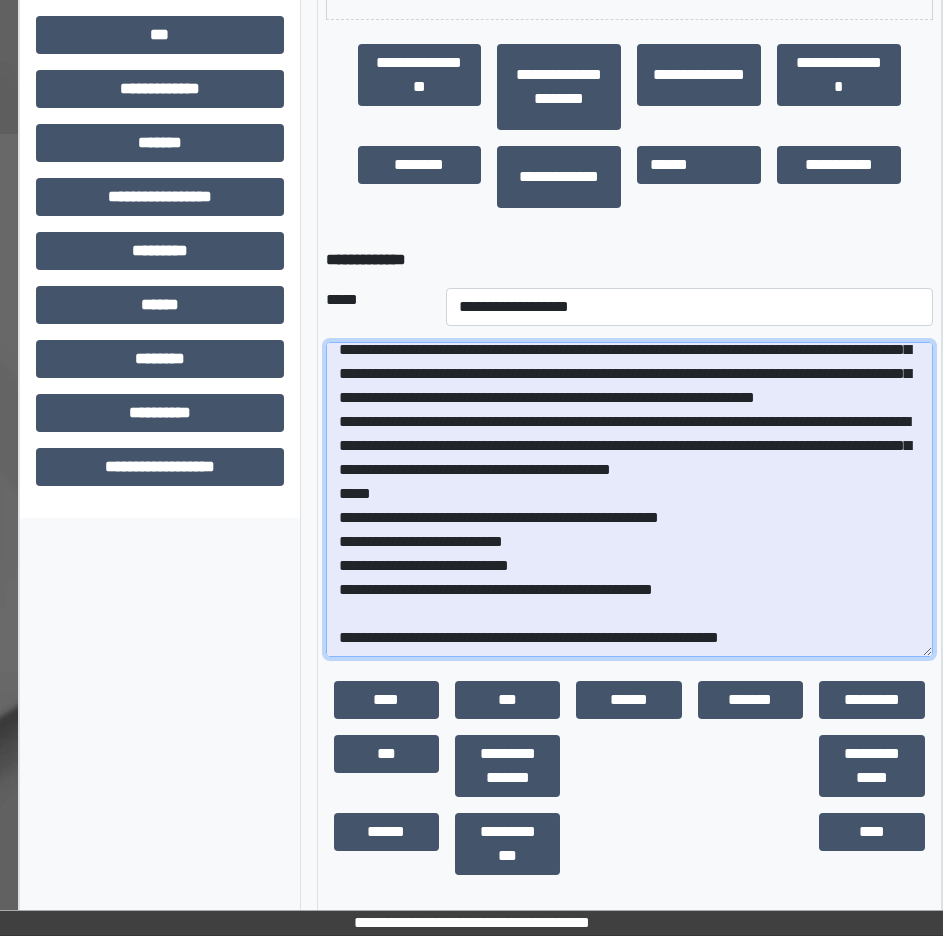 click on "**********" at bounding box center [629, 499] 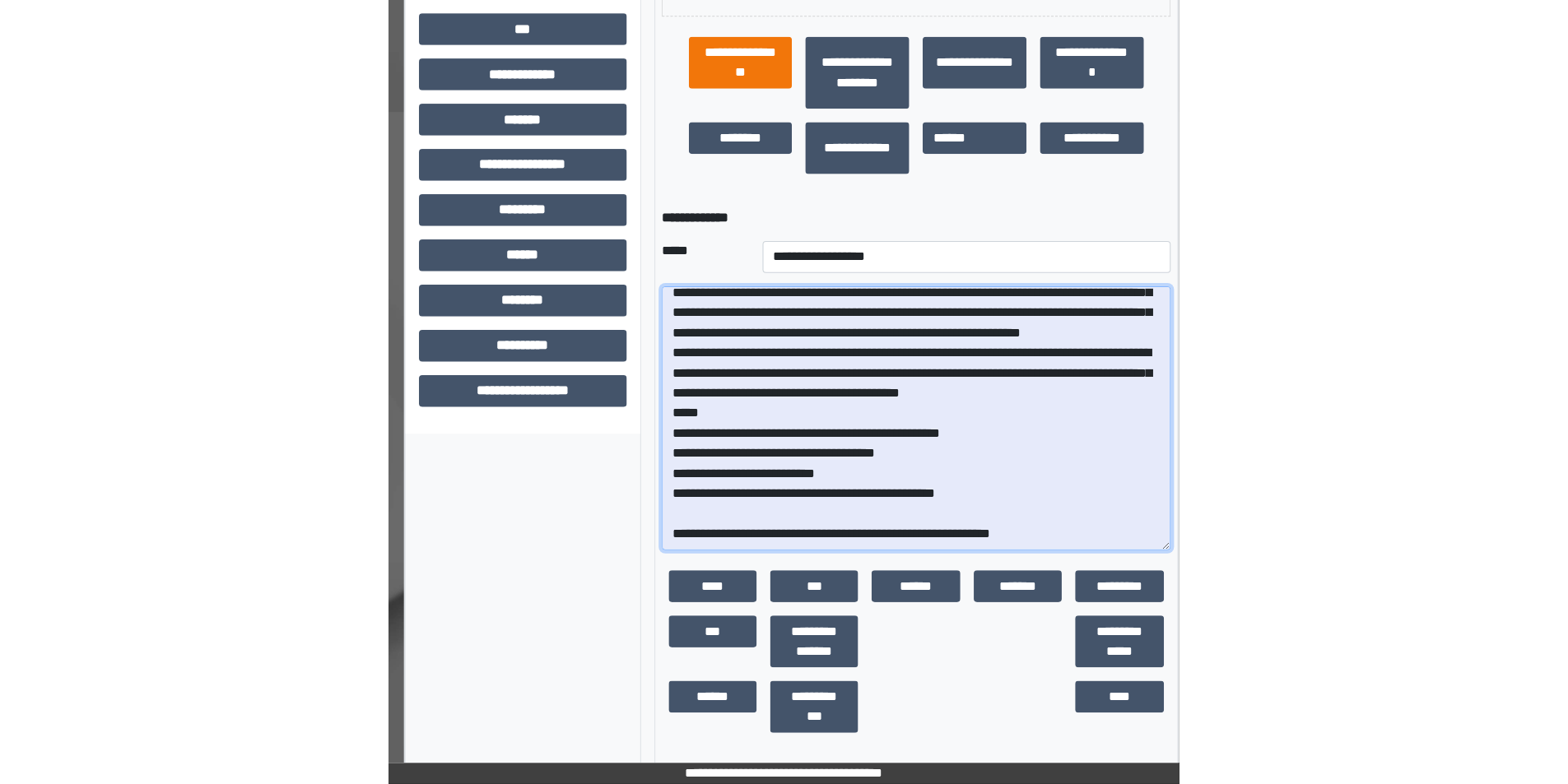 scroll, scrollTop: 397, scrollLeft: 0, axis: vertical 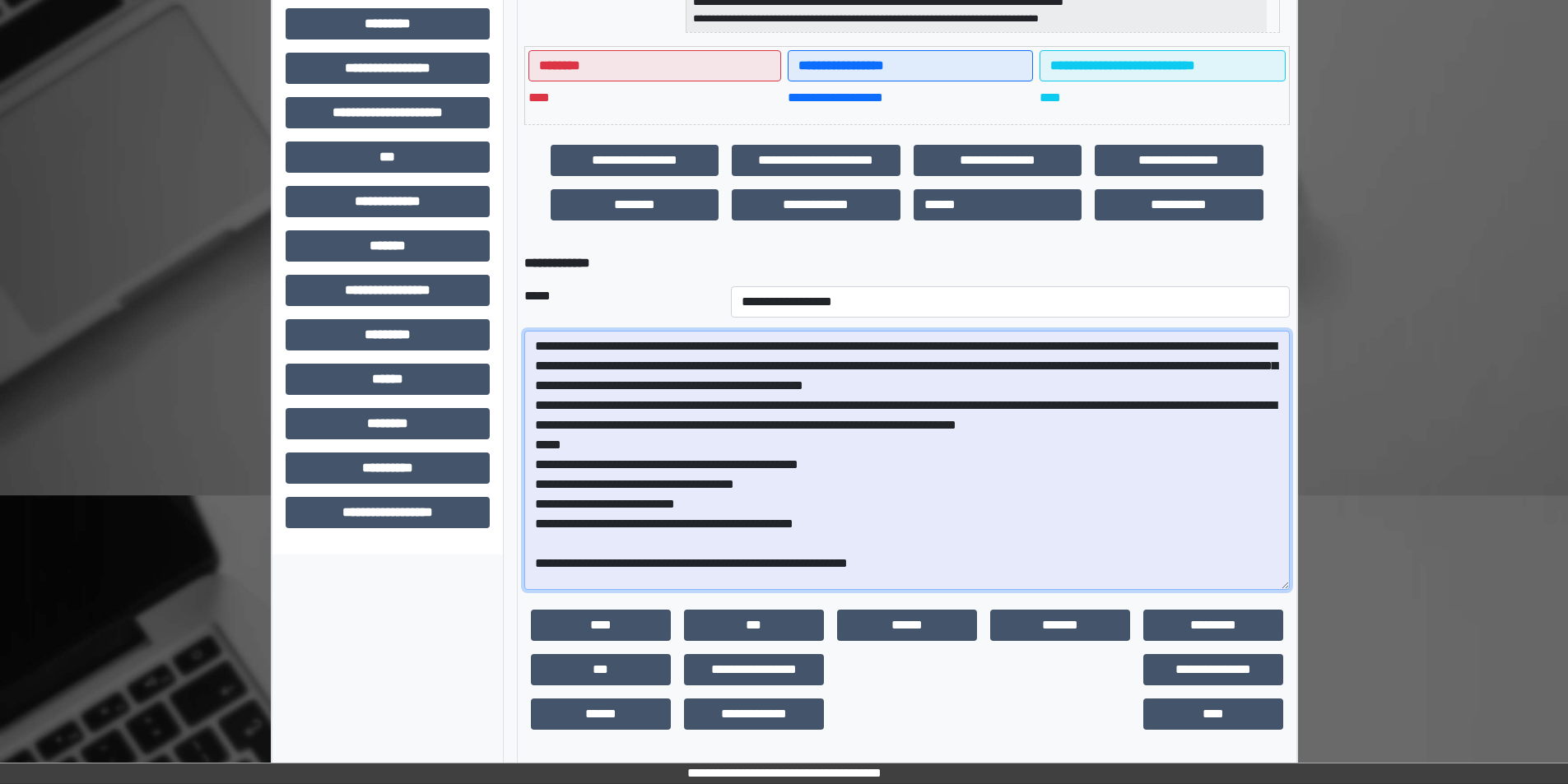 click on "**********" at bounding box center [907, 460] 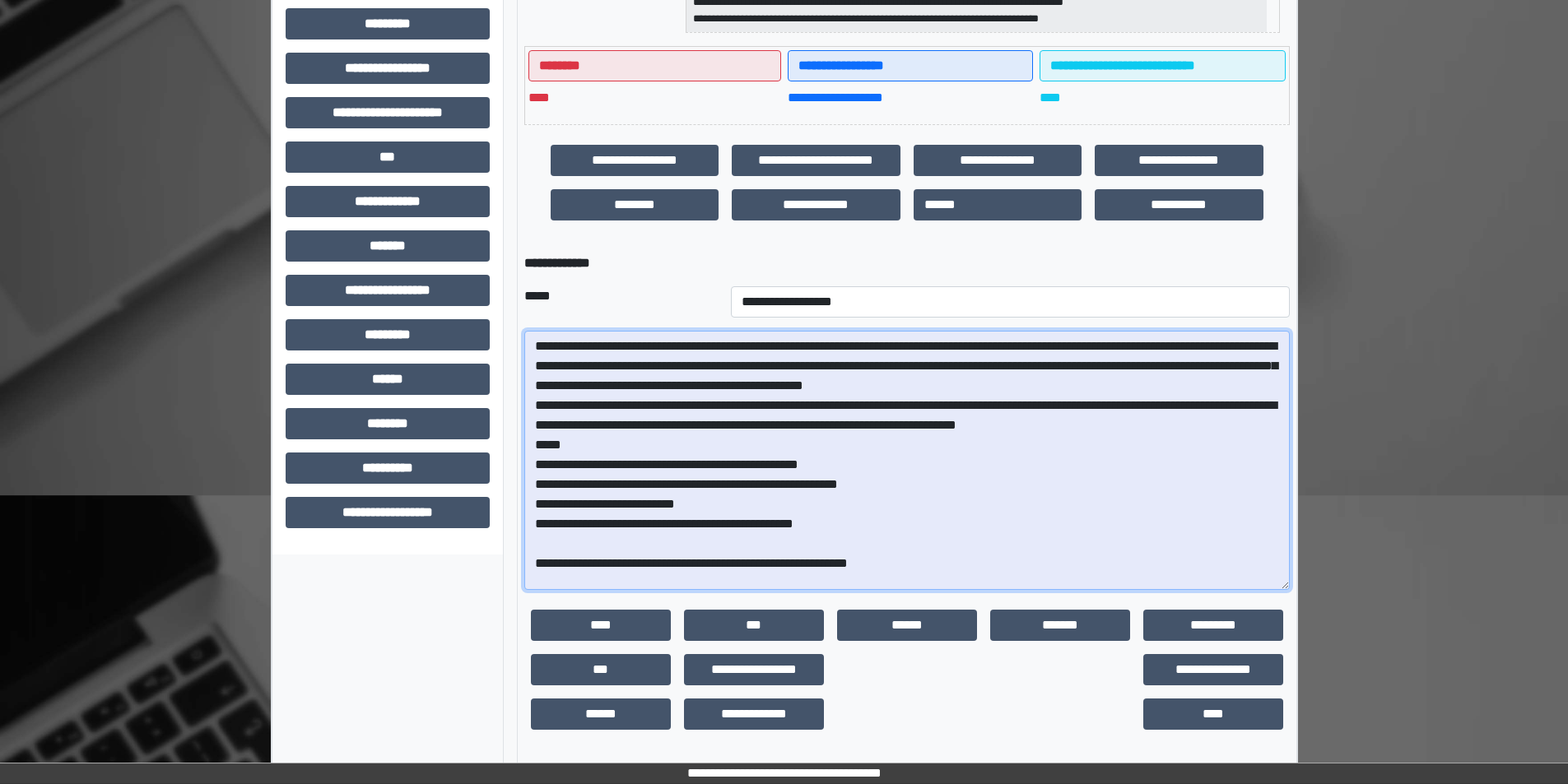 click on "**********" at bounding box center (907, 460) 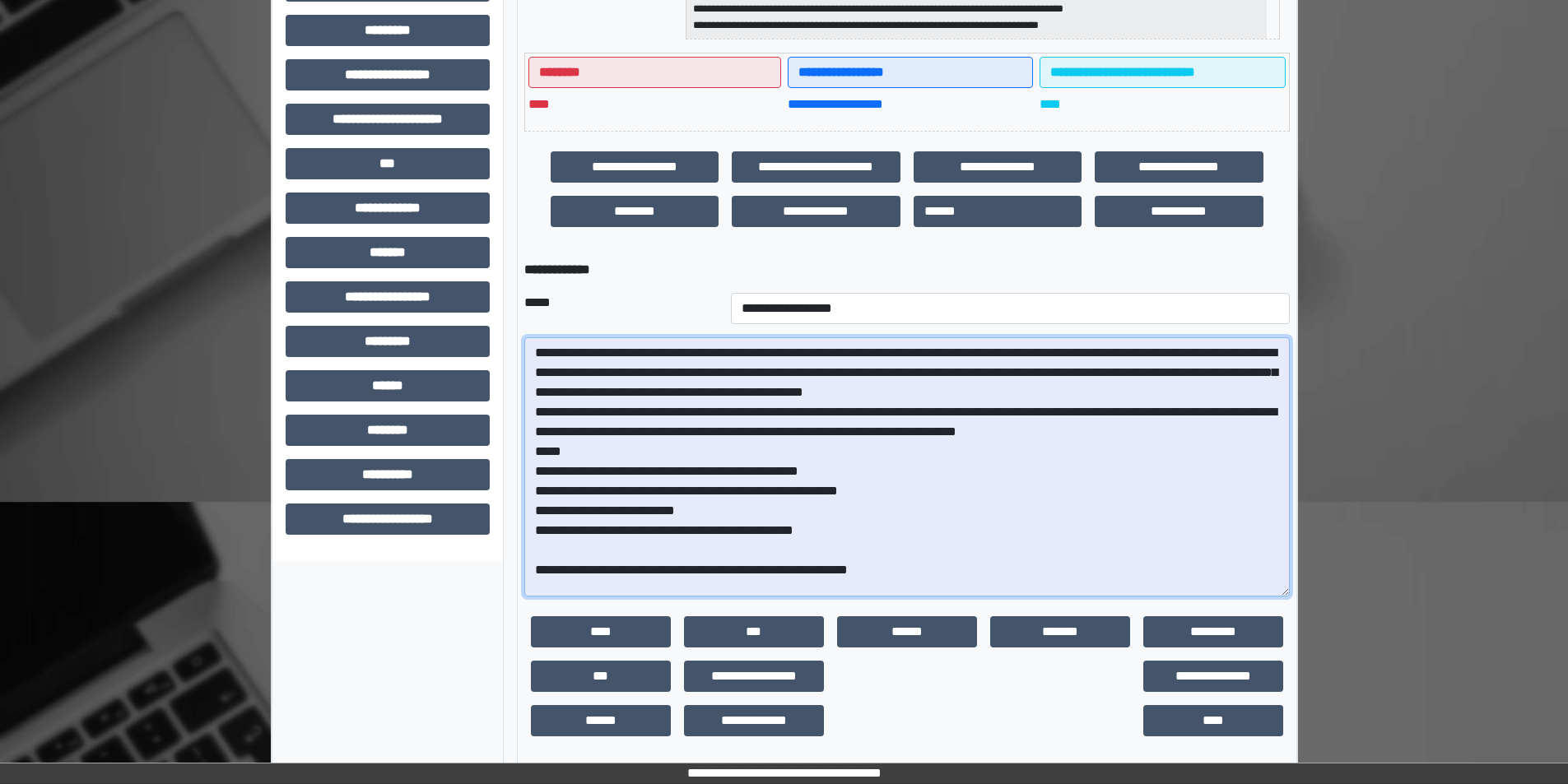 scroll, scrollTop: 397, scrollLeft: 0, axis: vertical 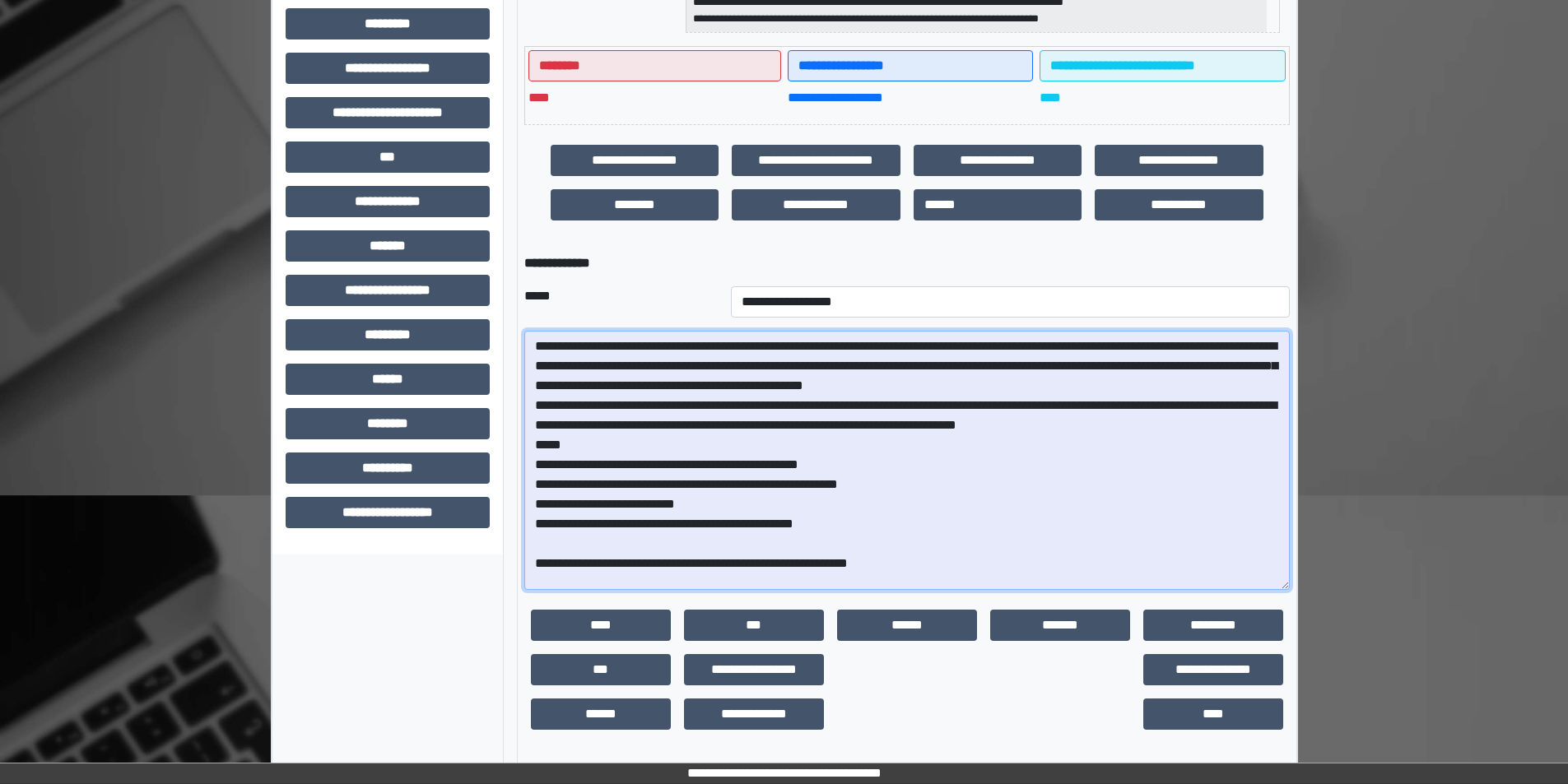 drag, startPoint x: 803, startPoint y: 482, endPoint x: 806, endPoint y: 517, distance: 35.128336 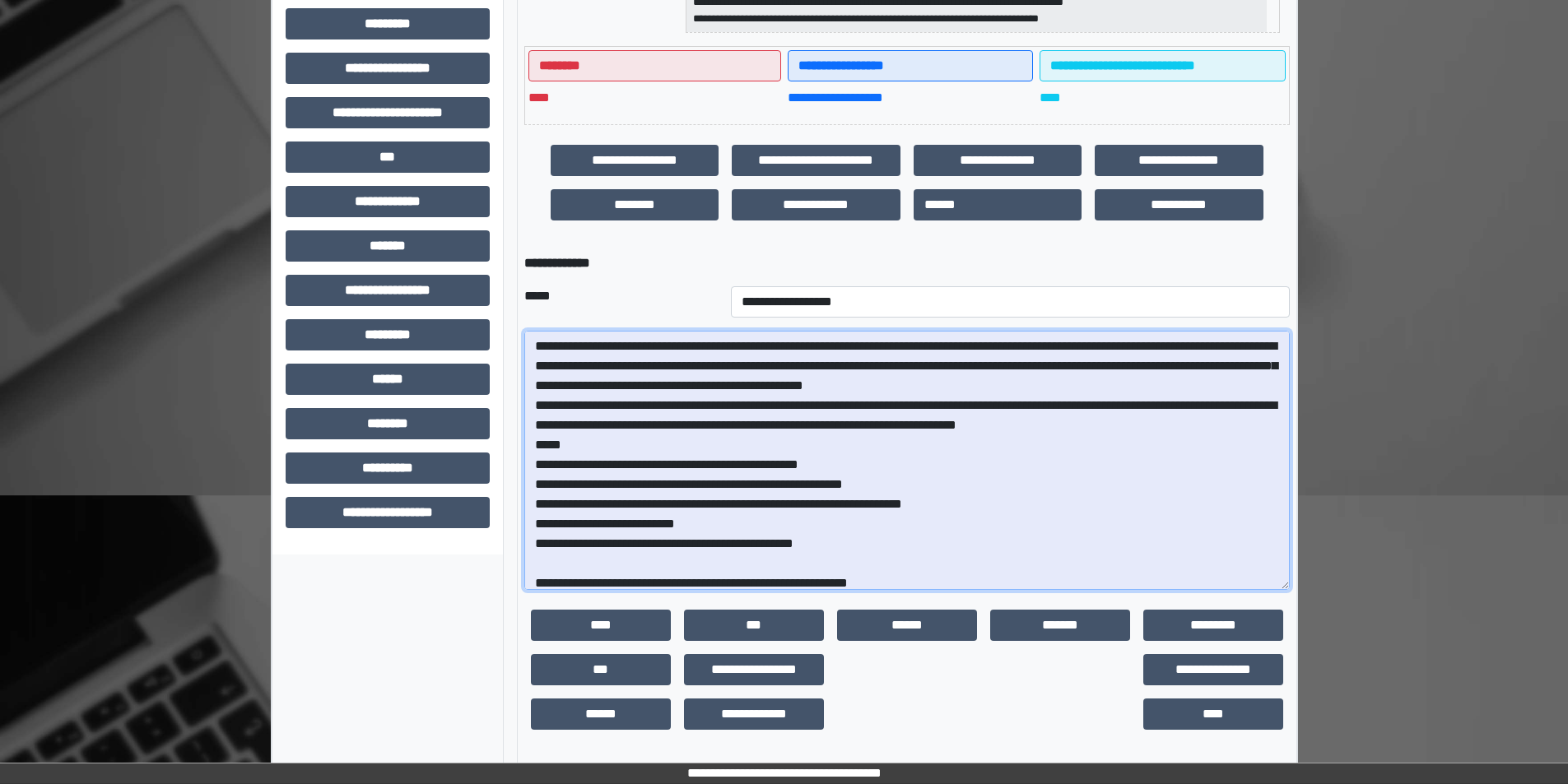 click on "**********" at bounding box center (907, 460) 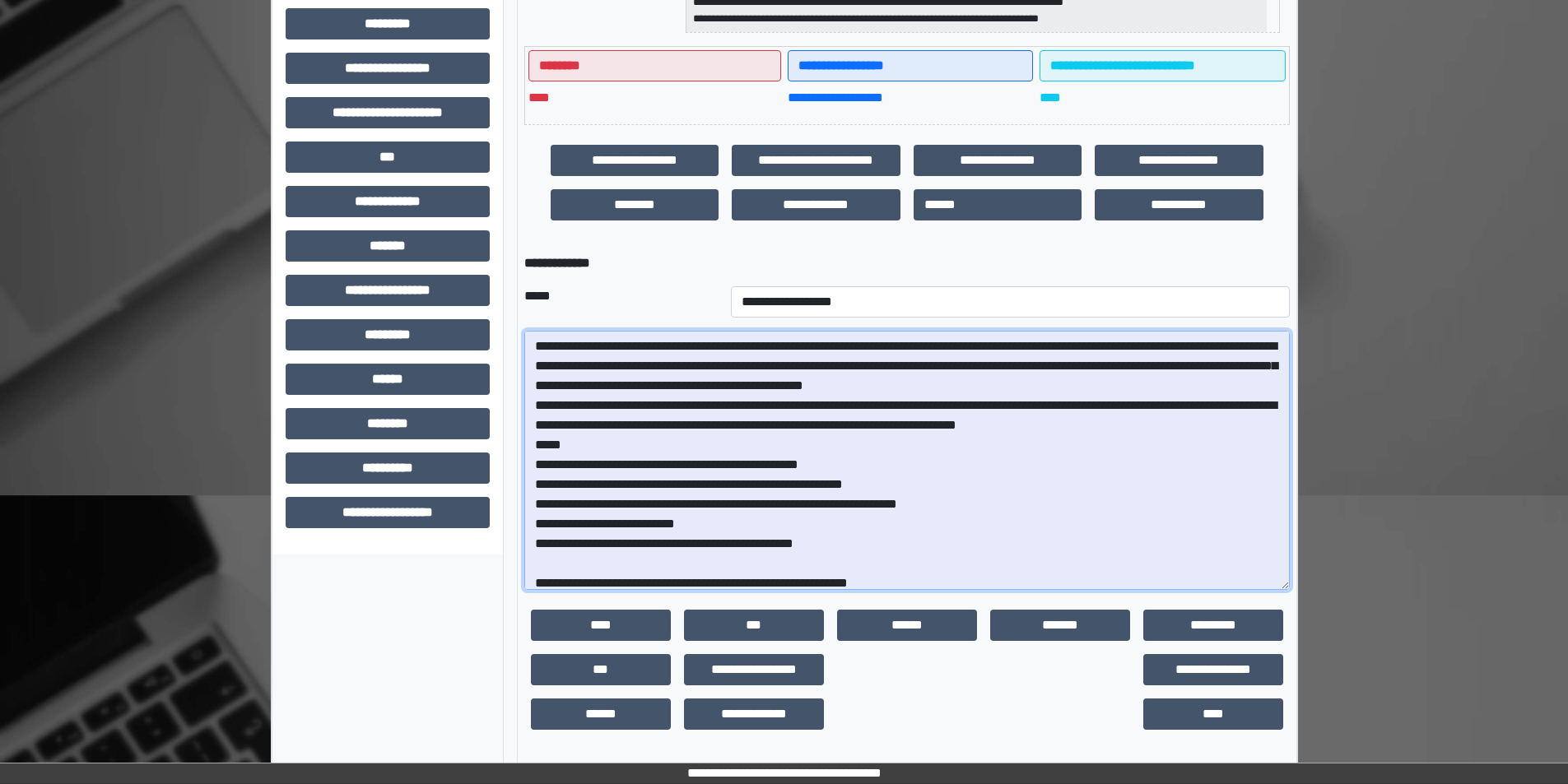 drag, startPoint x: 679, startPoint y: 489, endPoint x: 695, endPoint y: 503, distance: 21.260292 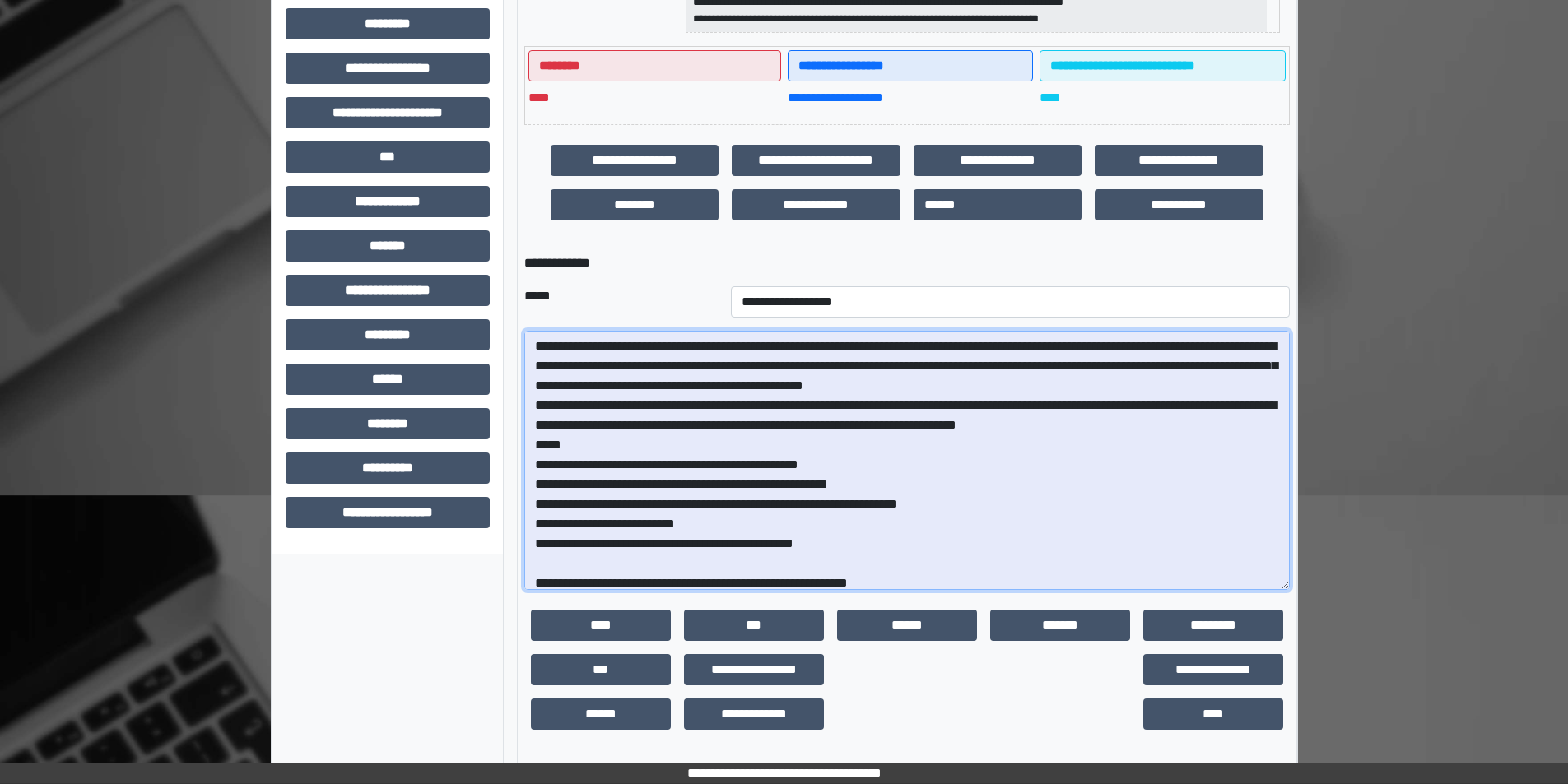 drag, startPoint x: 905, startPoint y: 415, endPoint x: 888, endPoint y: 438, distance: 29 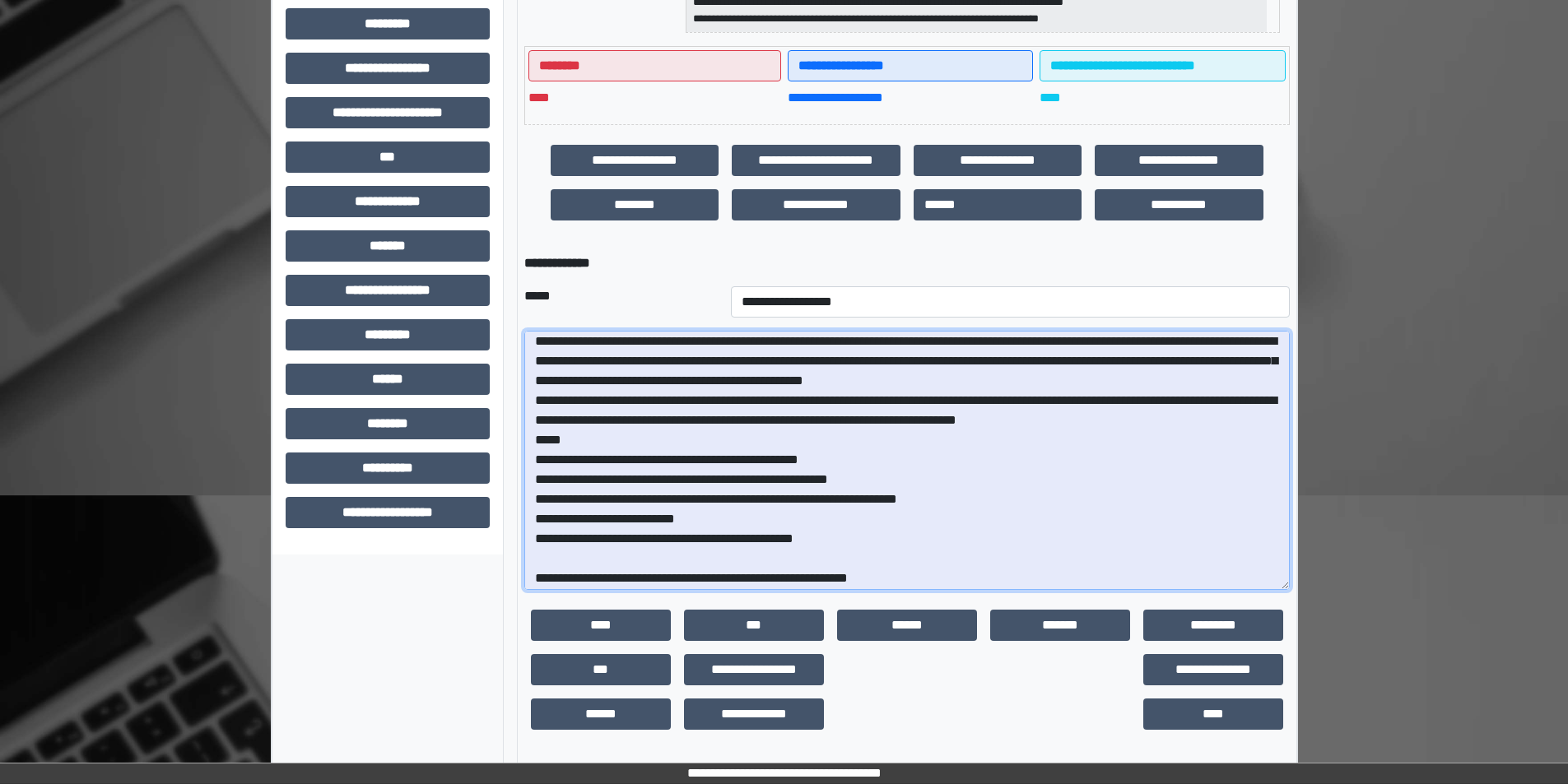 scroll, scrollTop: 9, scrollLeft: 0, axis: vertical 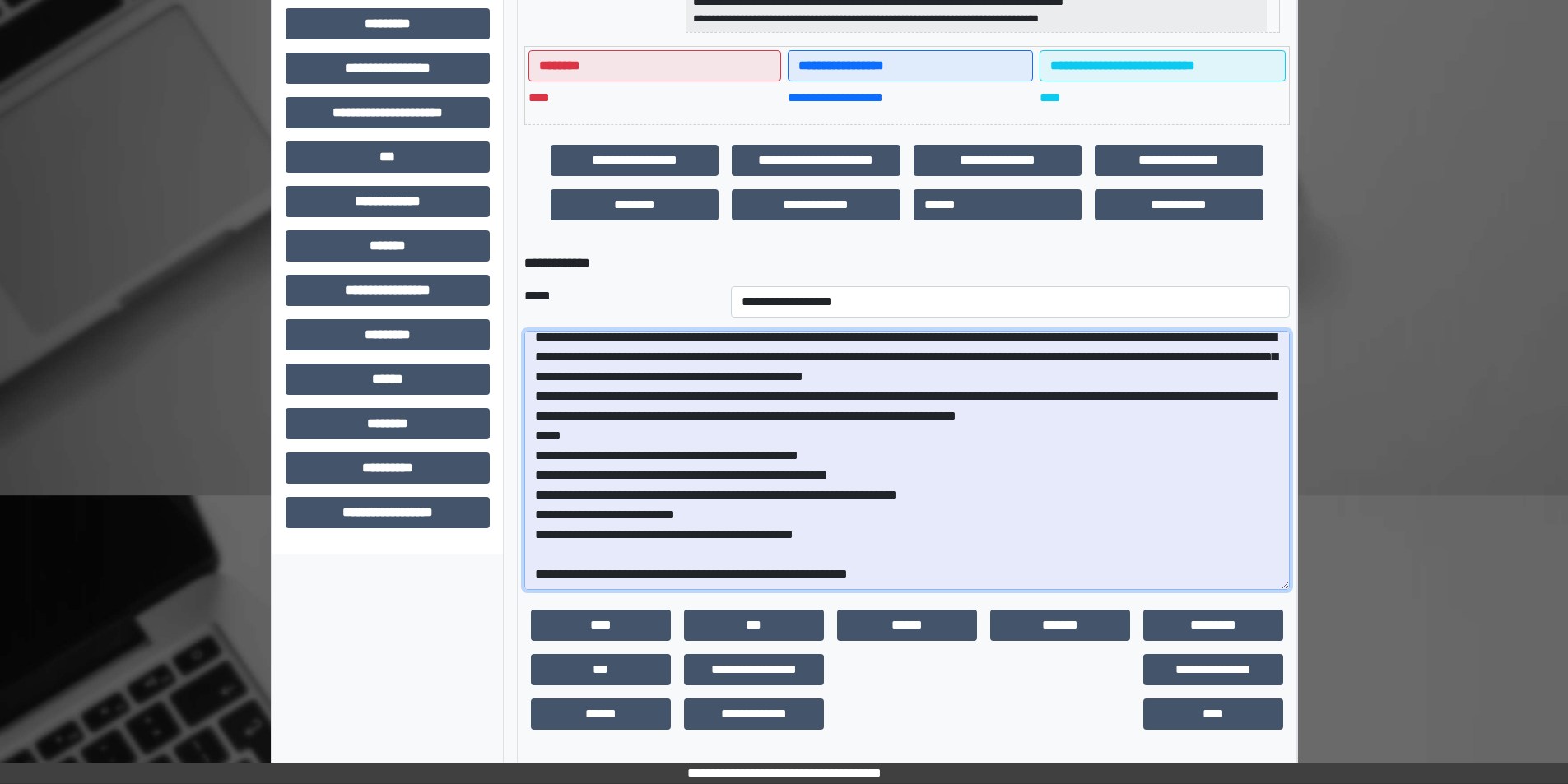 drag, startPoint x: 900, startPoint y: 475, endPoint x: 902, endPoint y: 518, distance: 43.04649 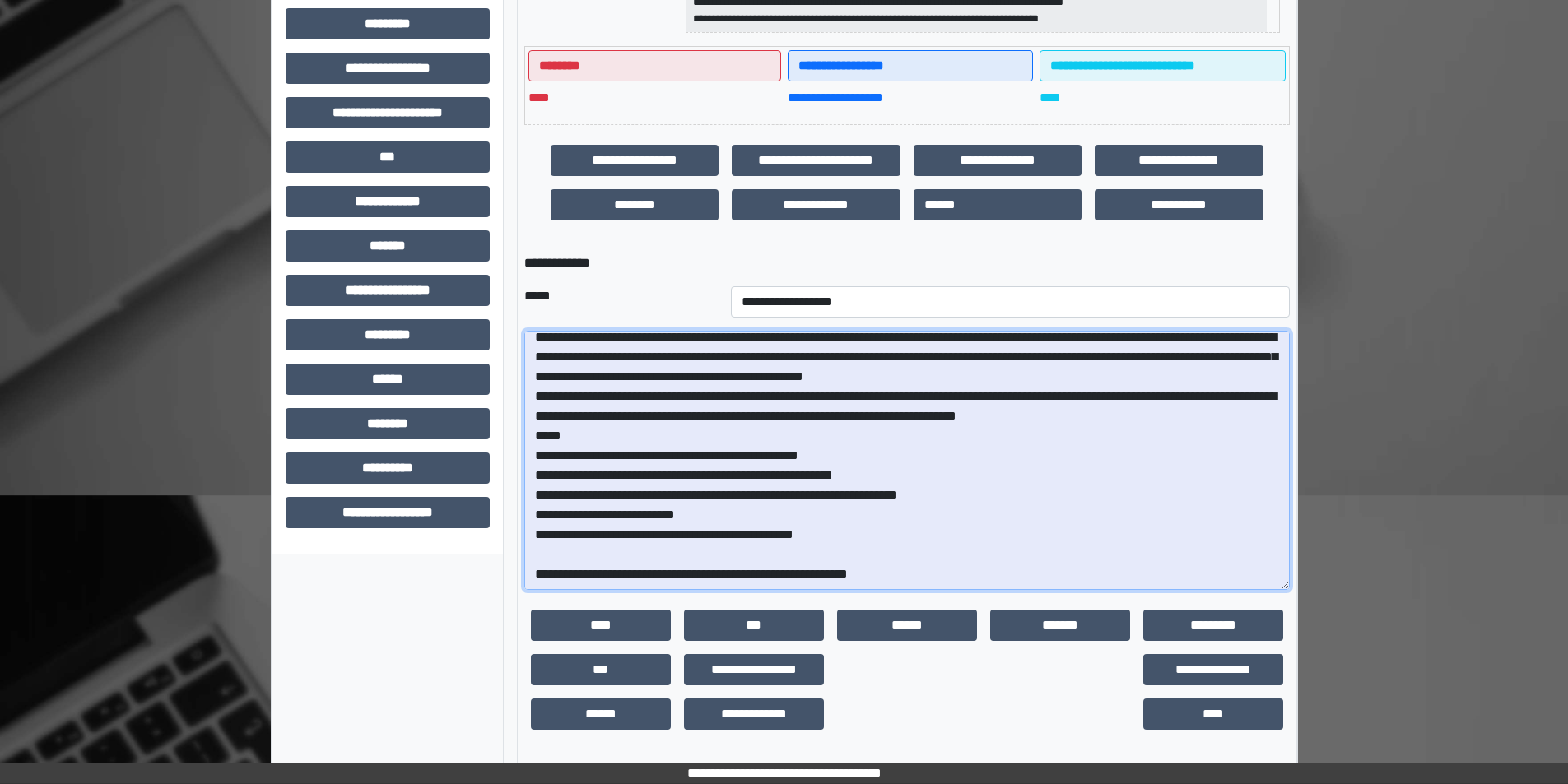 click on "**********" at bounding box center (907, 460) 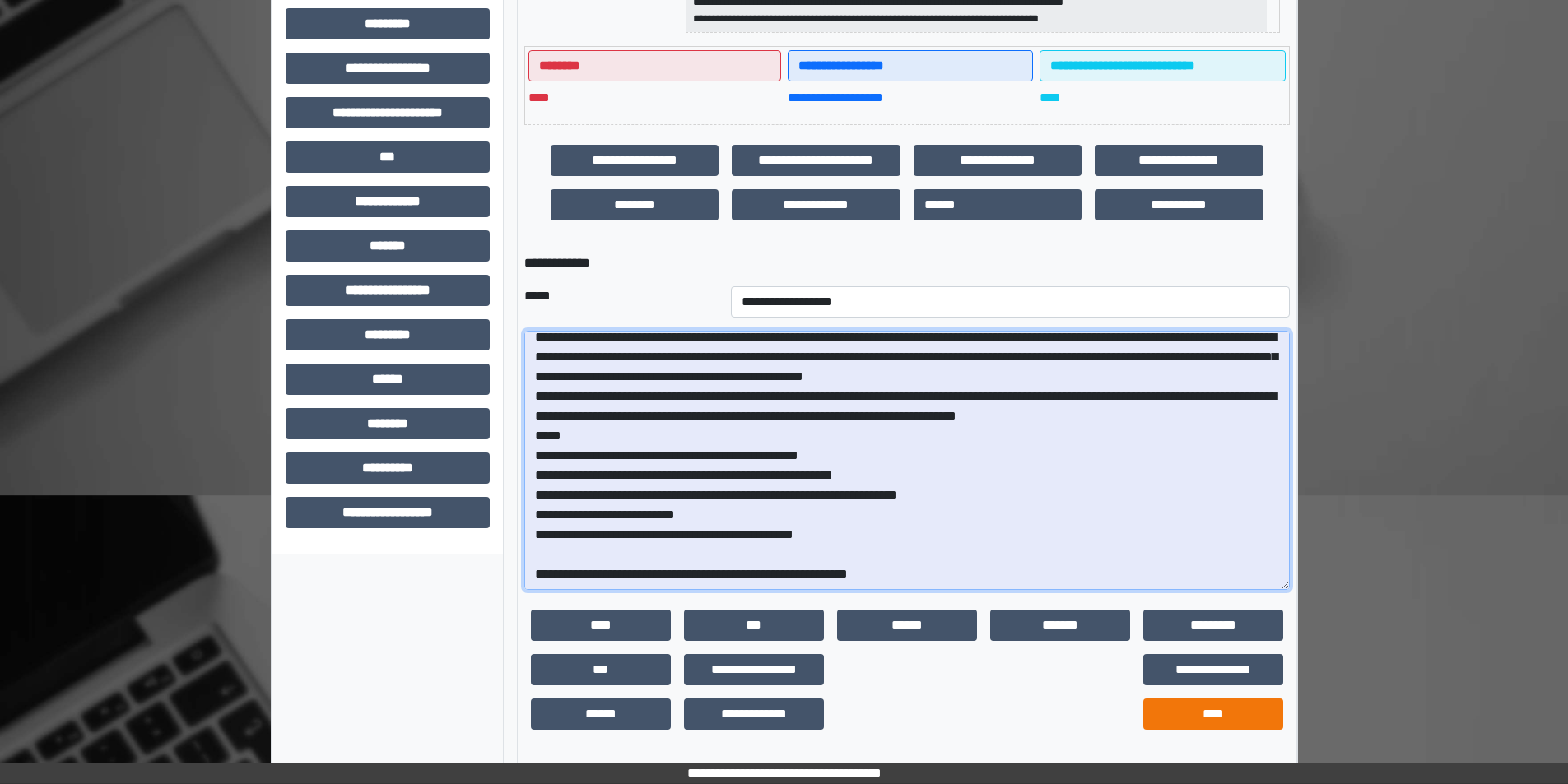 type on "**********" 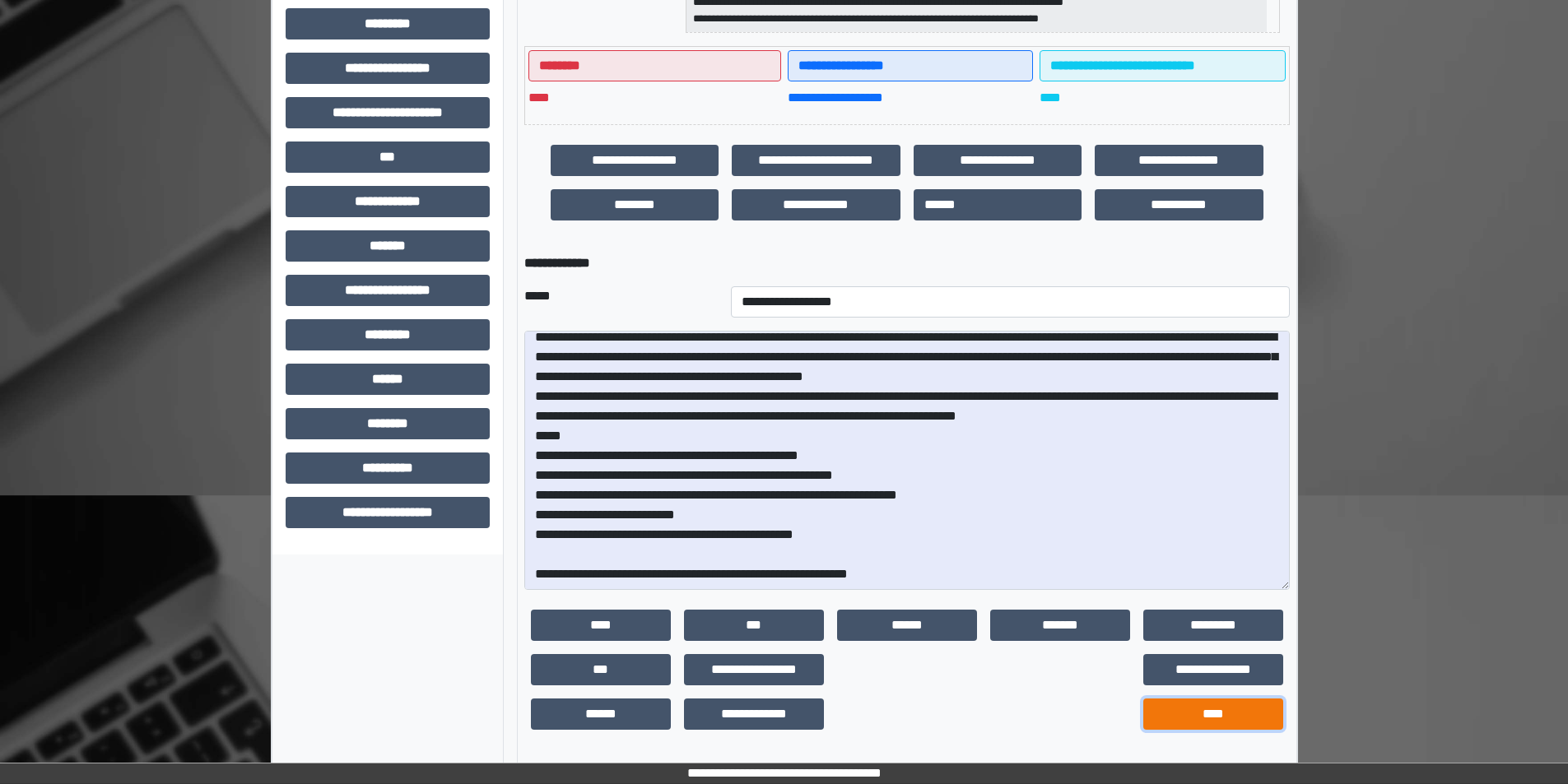 click on "****" at bounding box center [1213, 714] 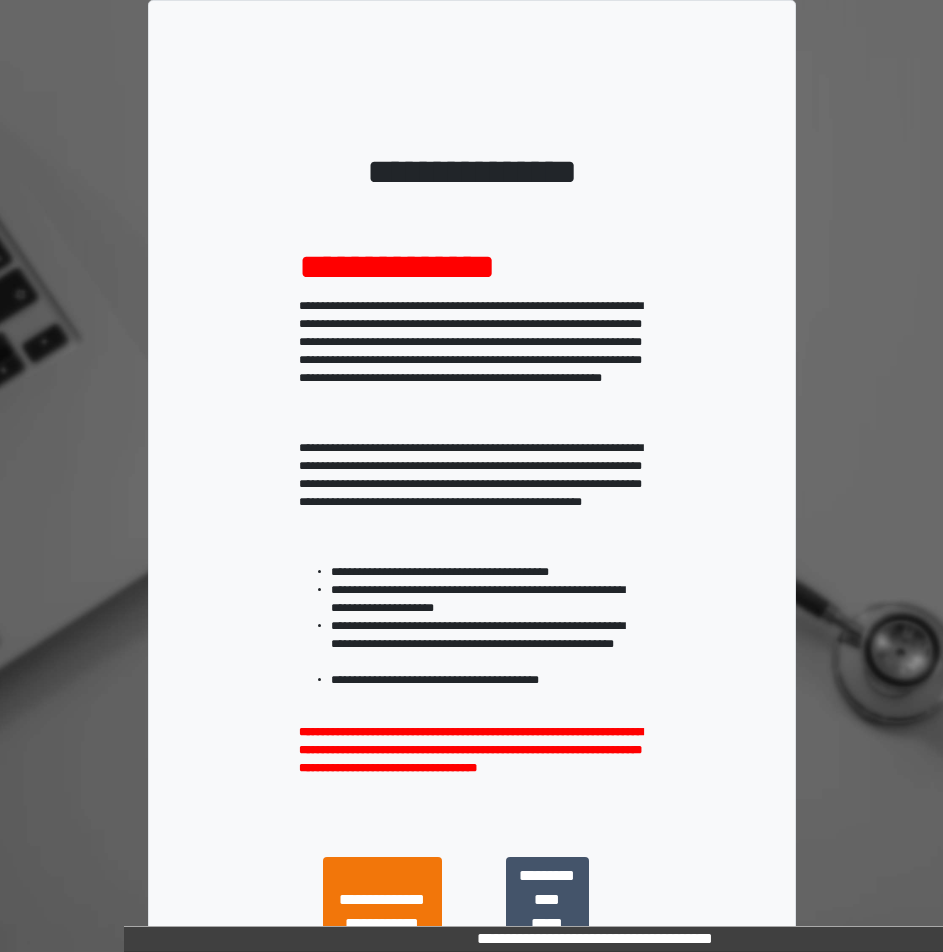 scroll, scrollTop: 0, scrollLeft: 0, axis: both 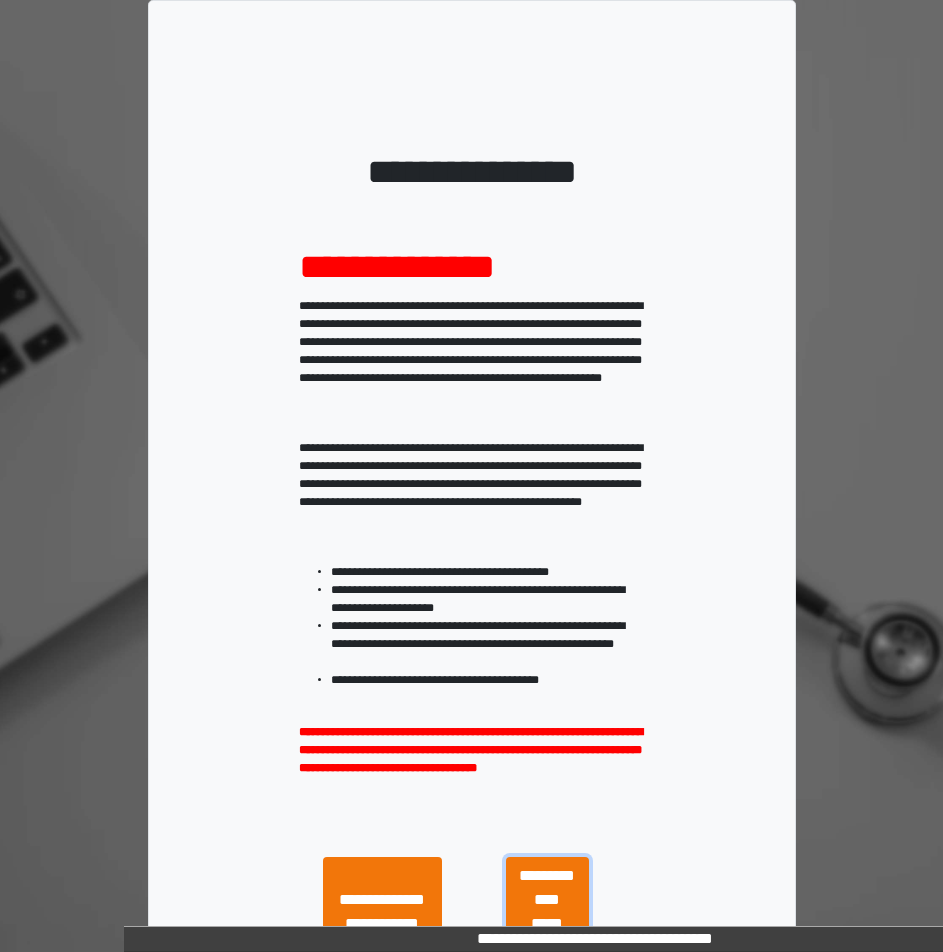click on "**********" at bounding box center [547, 900] 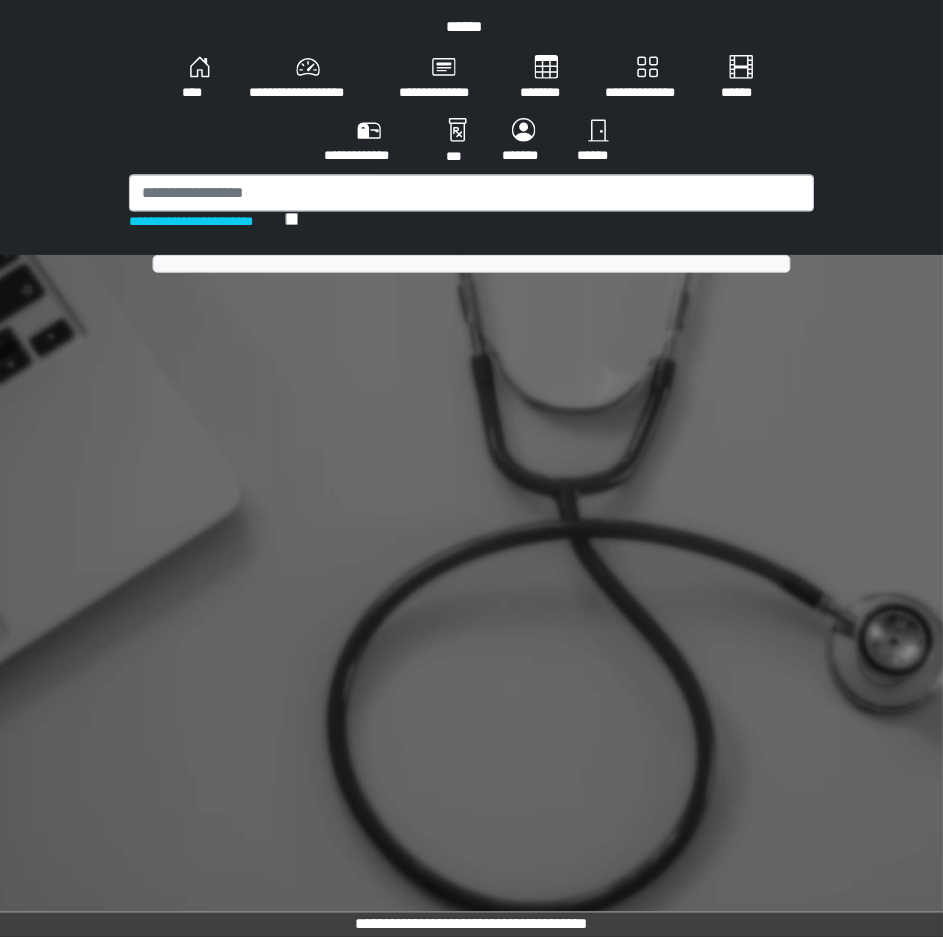 scroll, scrollTop: 0, scrollLeft: 0, axis: both 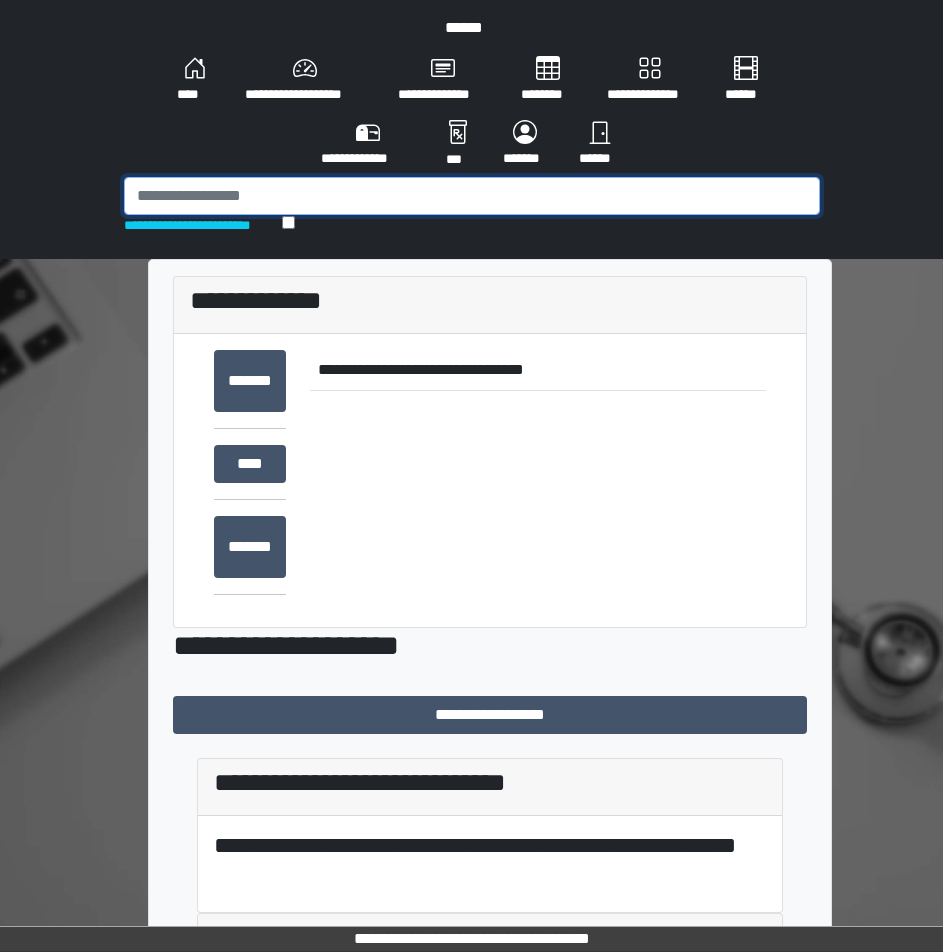 click at bounding box center [472, 196] 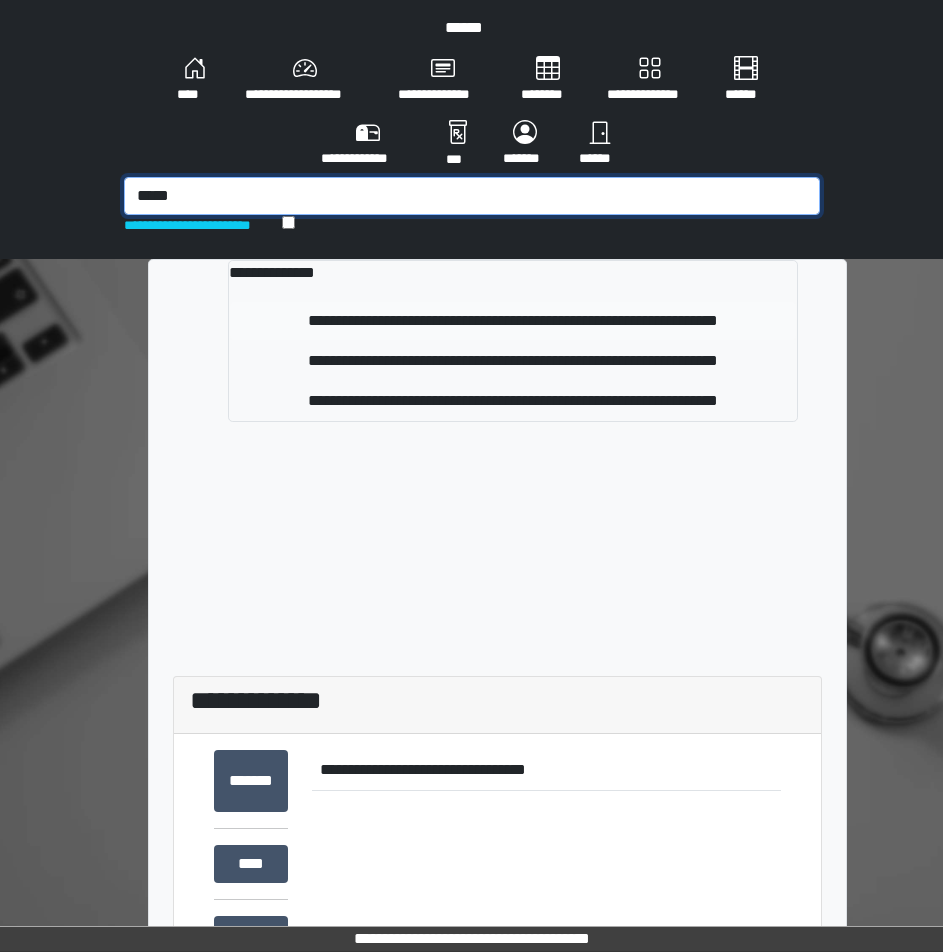 type on "*****" 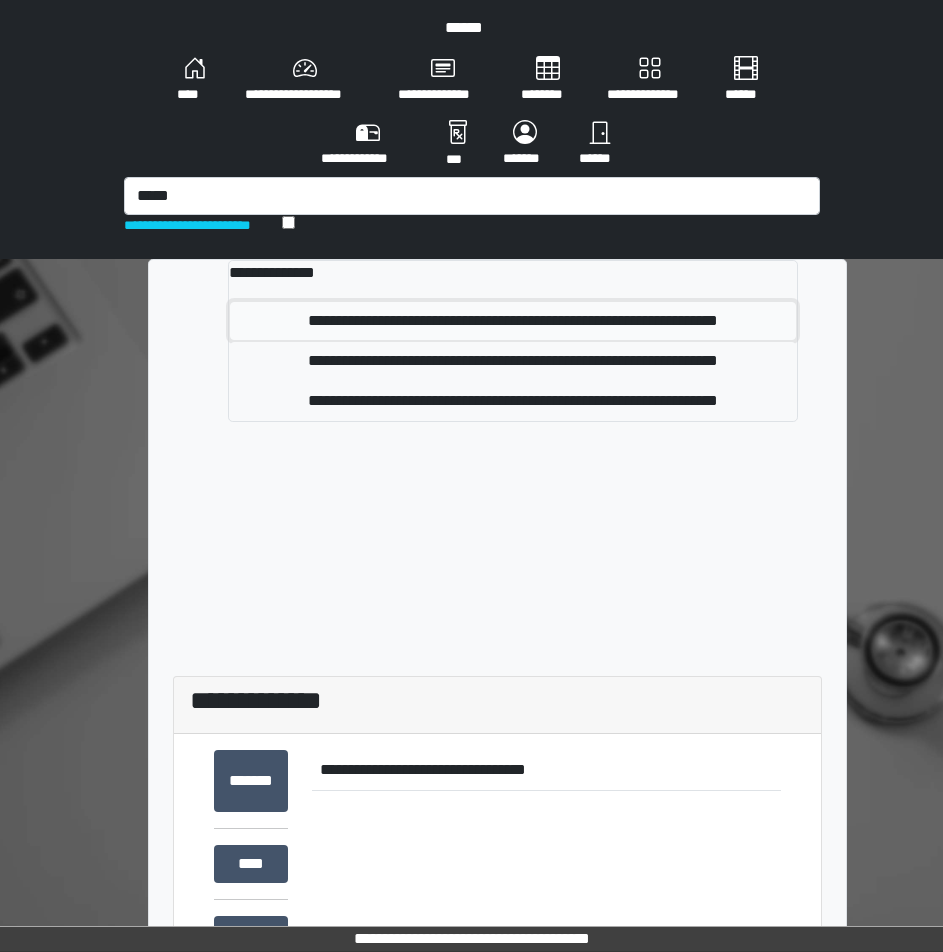 click on "**********" at bounding box center [513, 321] 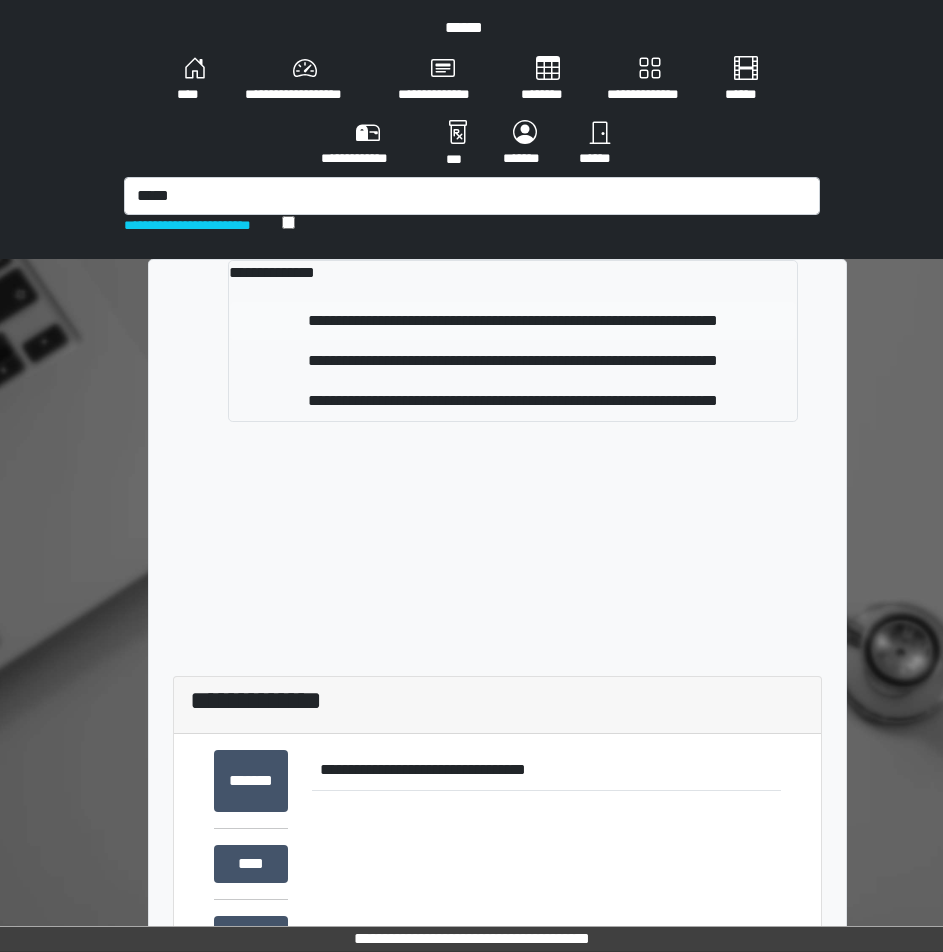 type 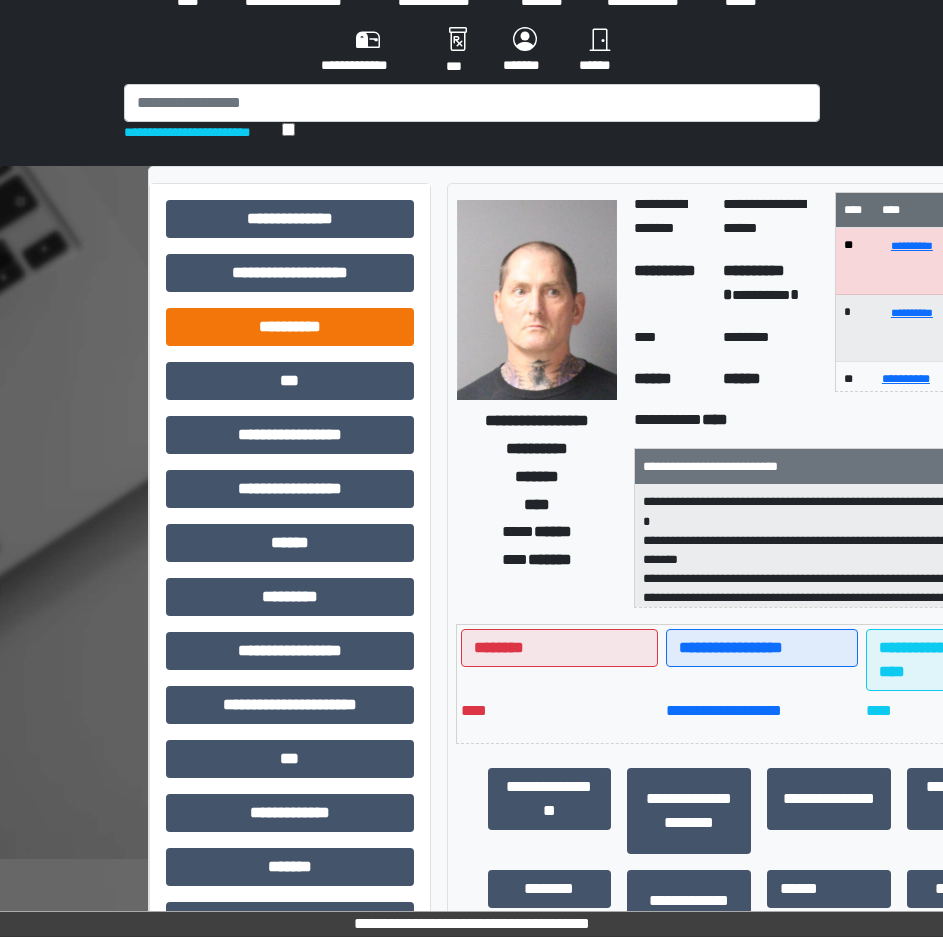 scroll, scrollTop: 100, scrollLeft: 0, axis: vertical 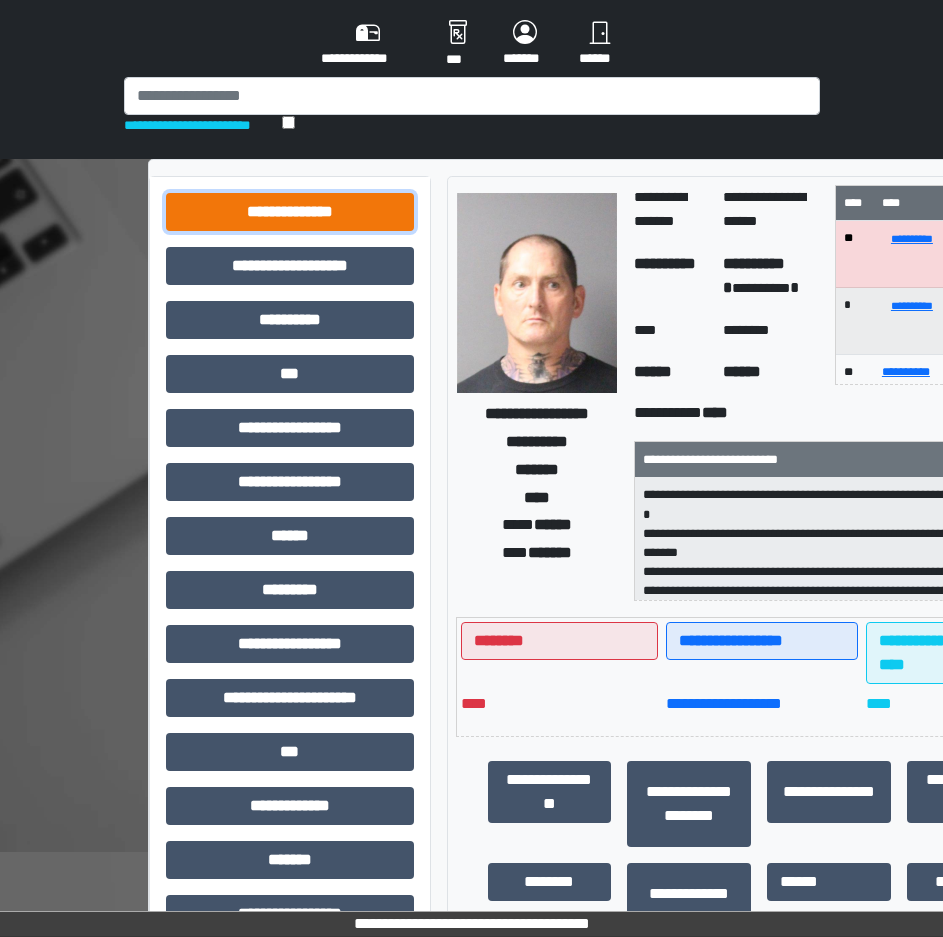 click on "**********" at bounding box center (290, 212) 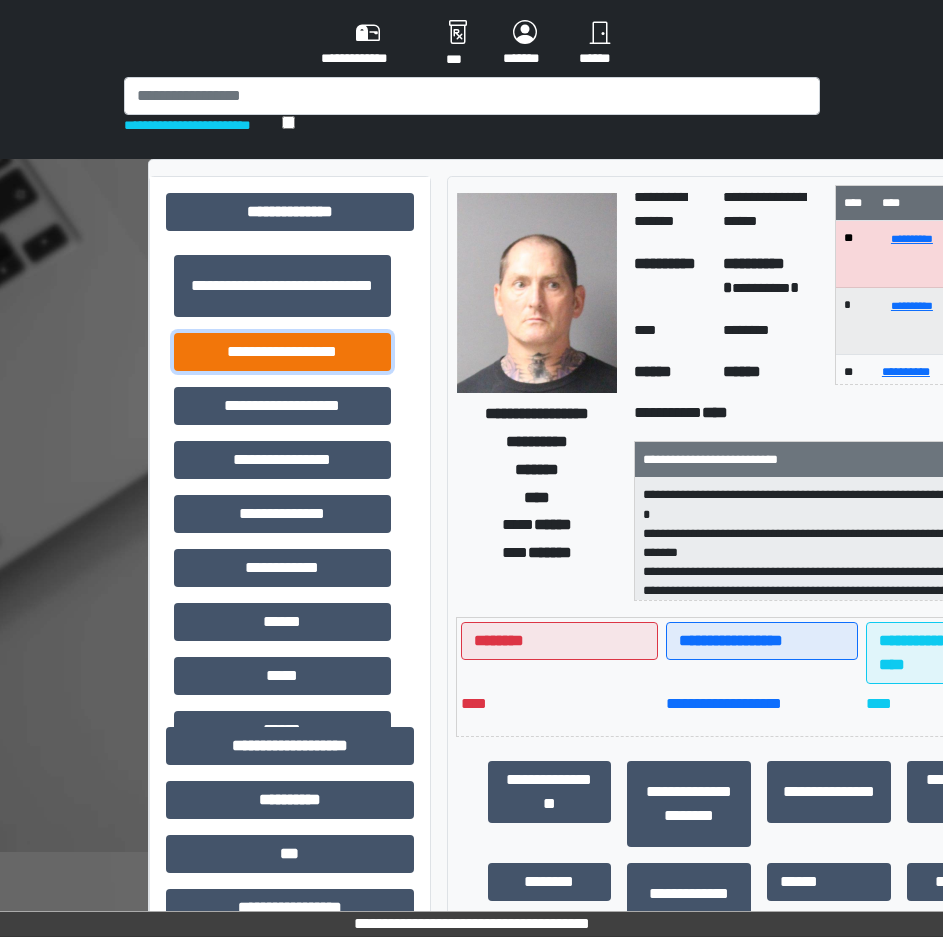 click on "**********" at bounding box center [282, 352] 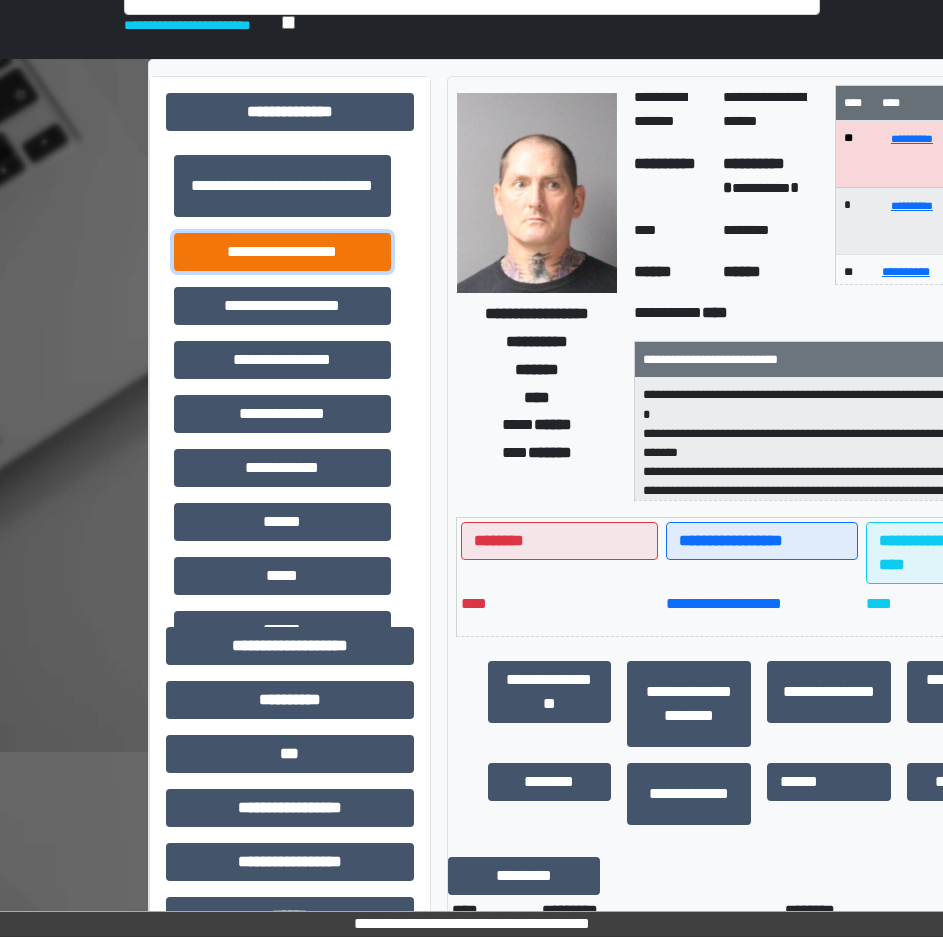 click on "**********" at bounding box center [282, 252] 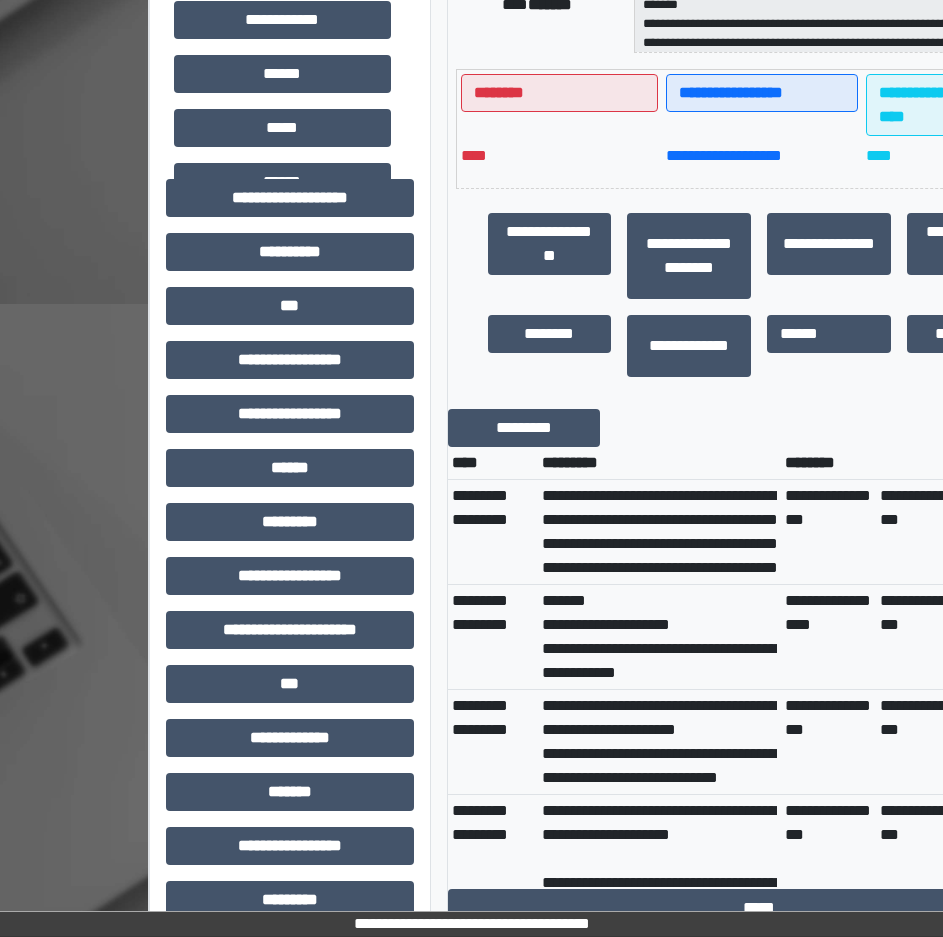 scroll, scrollTop: 700, scrollLeft: 0, axis: vertical 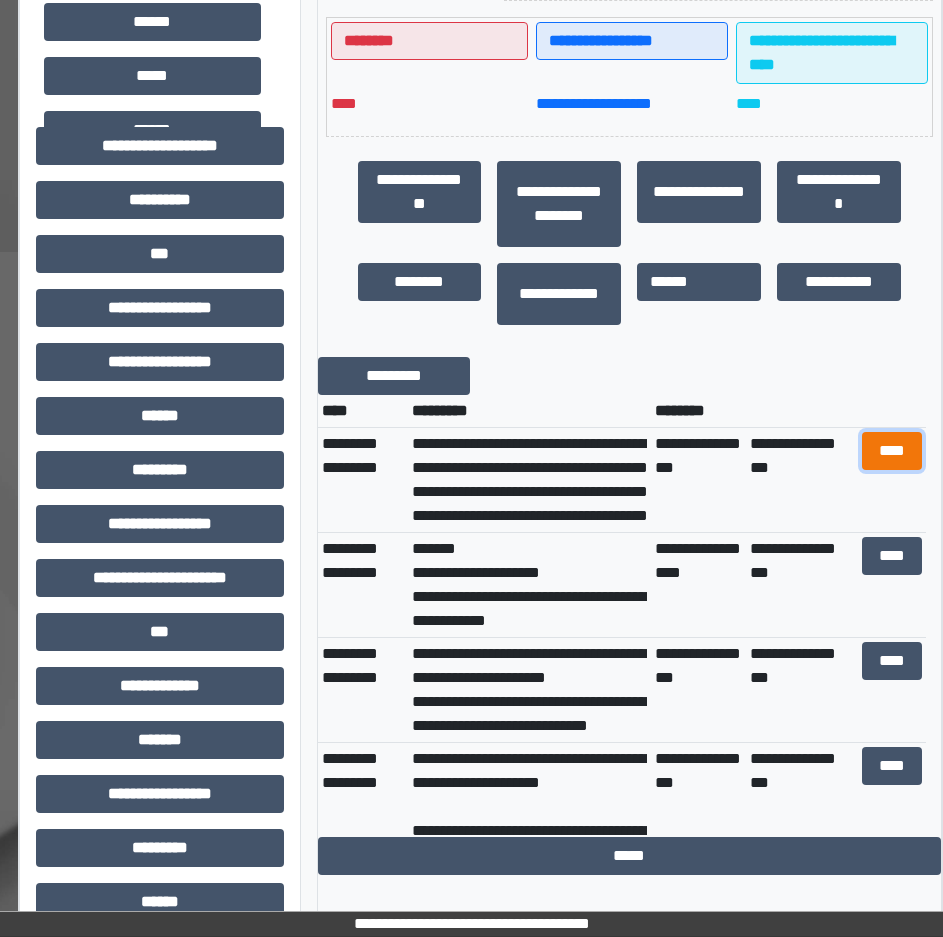 click on "****" at bounding box center (892, 451) 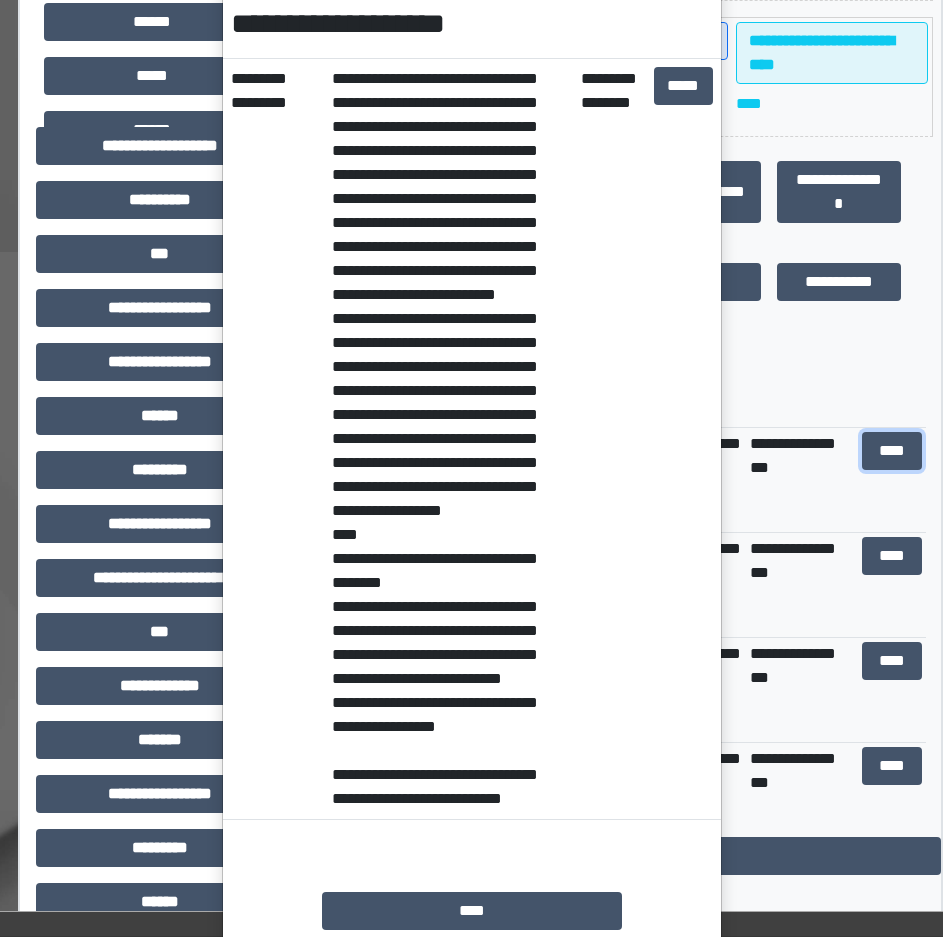 scroll, scrollTop: 300, scrollLeft: 0, axis: vertical 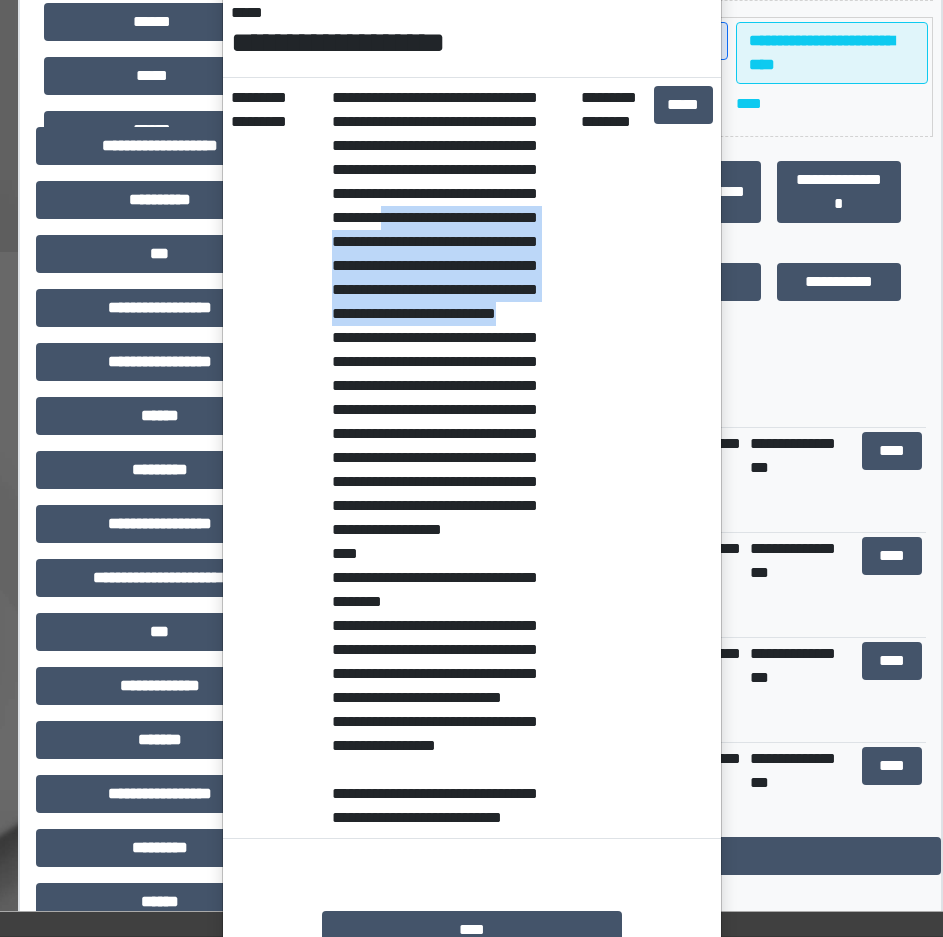 drag, startPoint x: 358, startPoint y: 241, endPoint x: 381, endPoint y: 359, distance: 120.22063 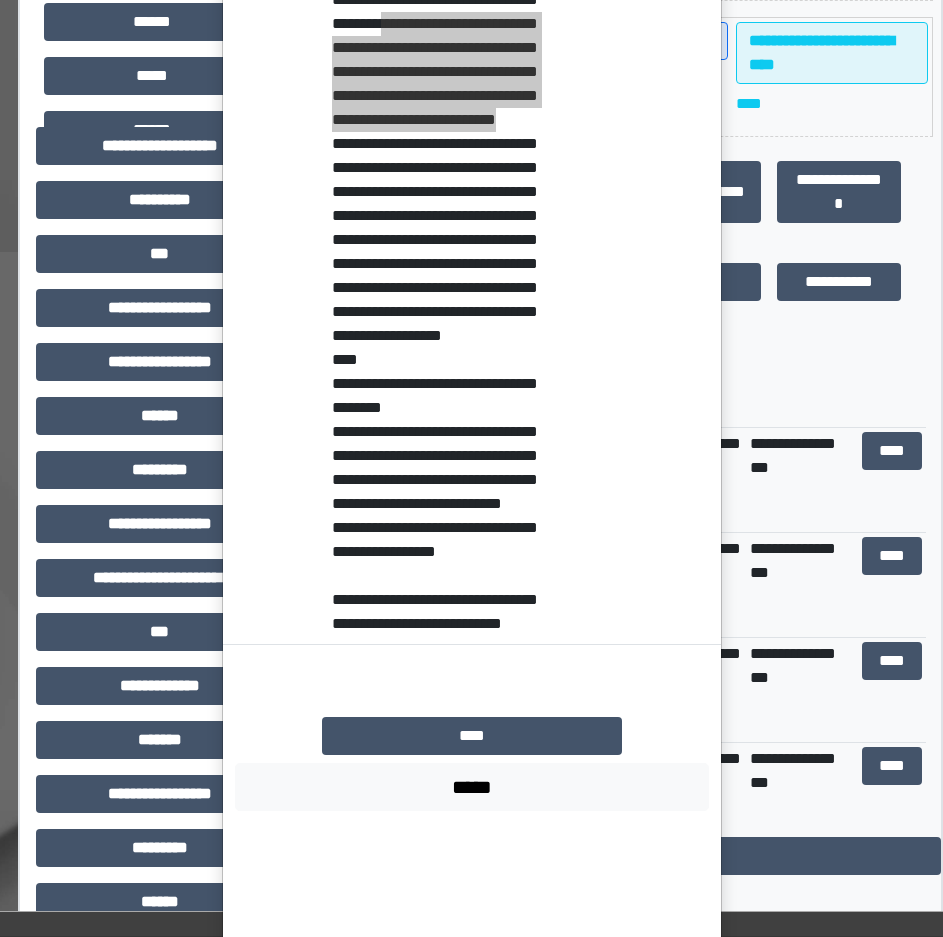 scroll, scrollTop: 500, scrollLeft: 0, axis: vertical 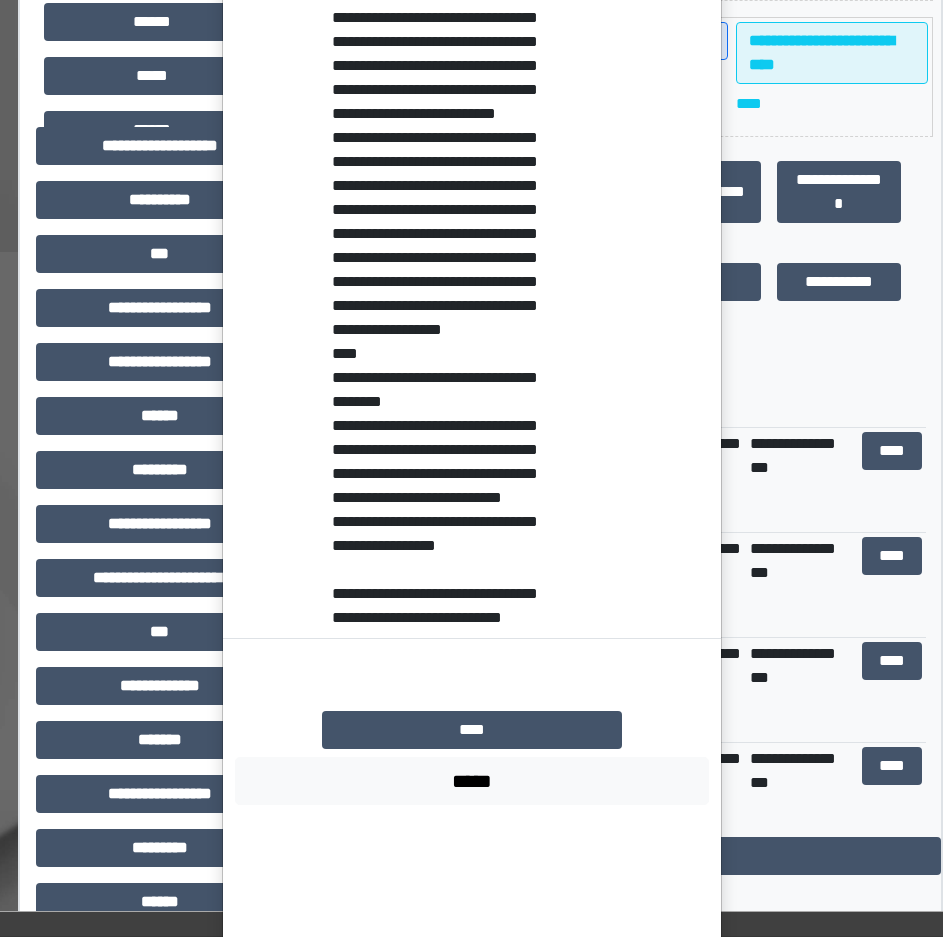 drag, startPoint x: 440, startPoint y: 222, endPoint x: 430, endPoint y: 221, distance: 10.049875 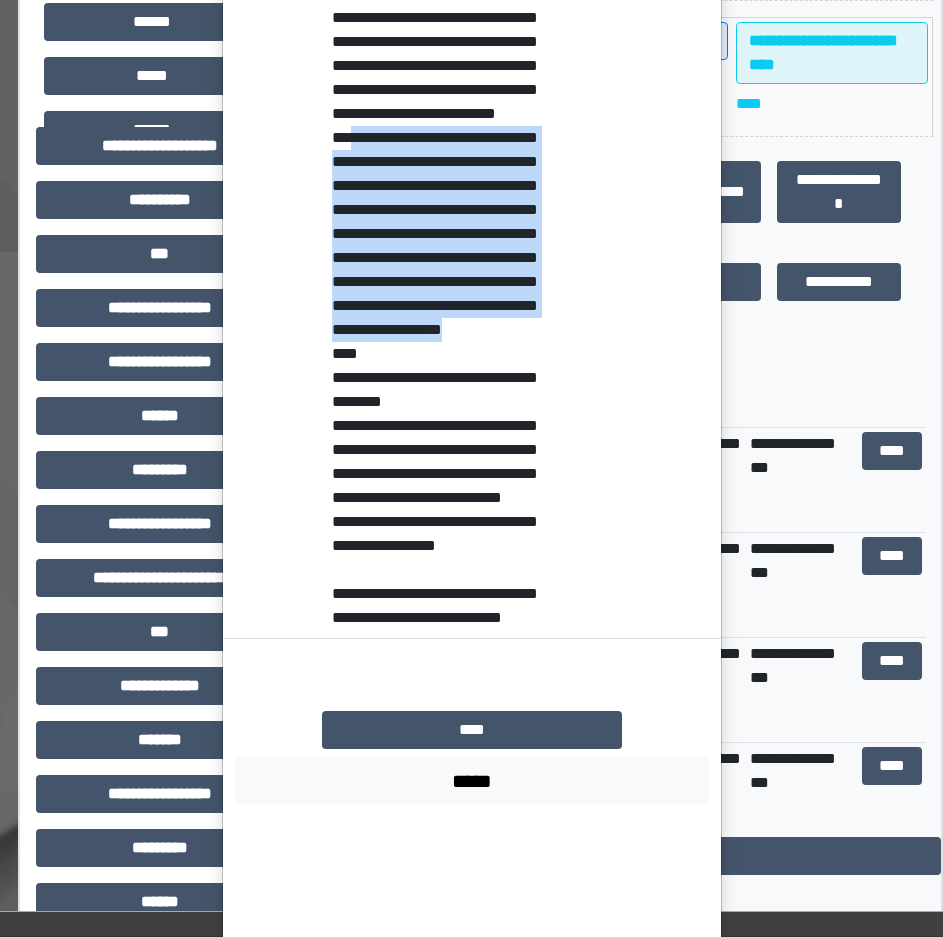 drag, startPoint x: 344, startPoint y: 185, endPoint x: 389, endPoint y: 421, distance: 240.25195 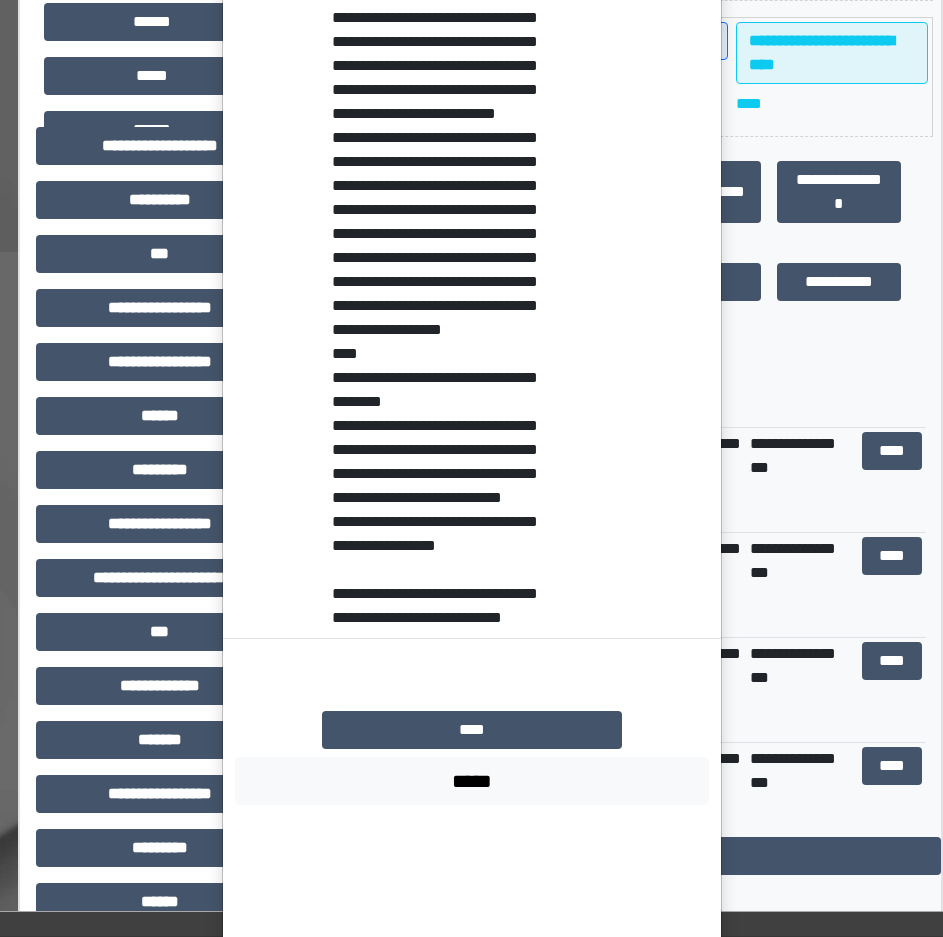 click on "**********" at bounding box center [448, 257] 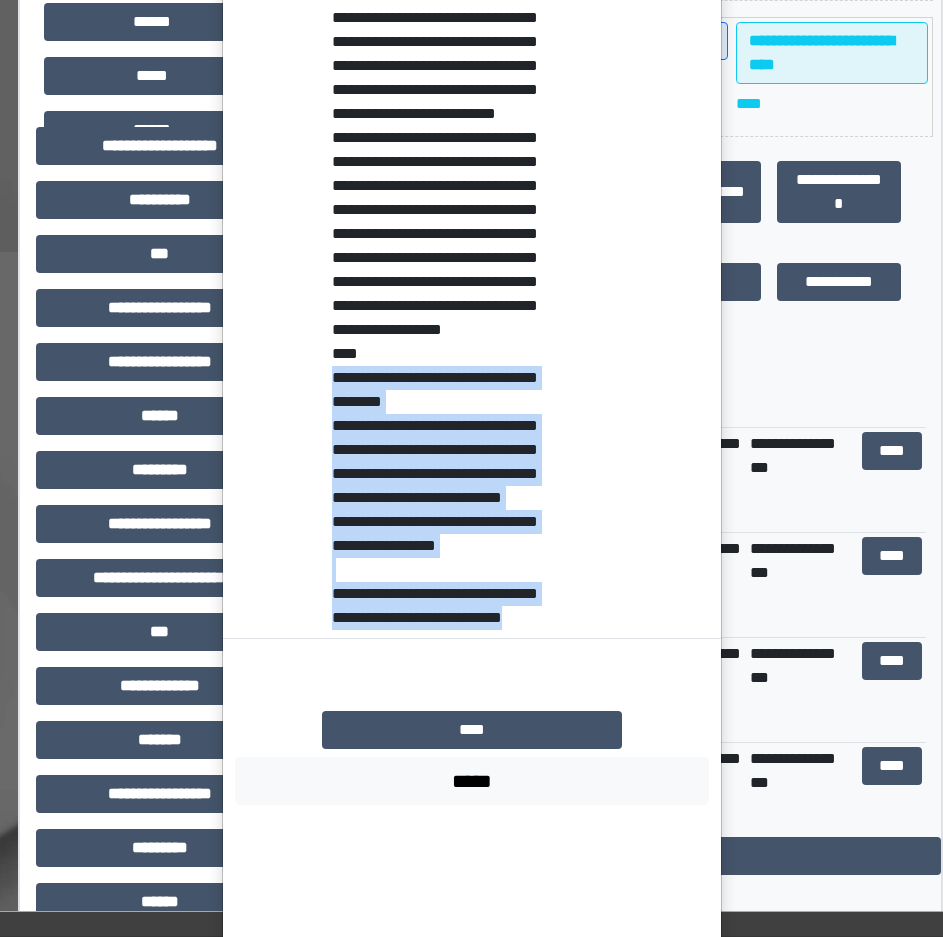 drag, startPoint x: 411, startPoint y: 762, endPoint x: 319, endPoint y: 470, distance: 306.1503 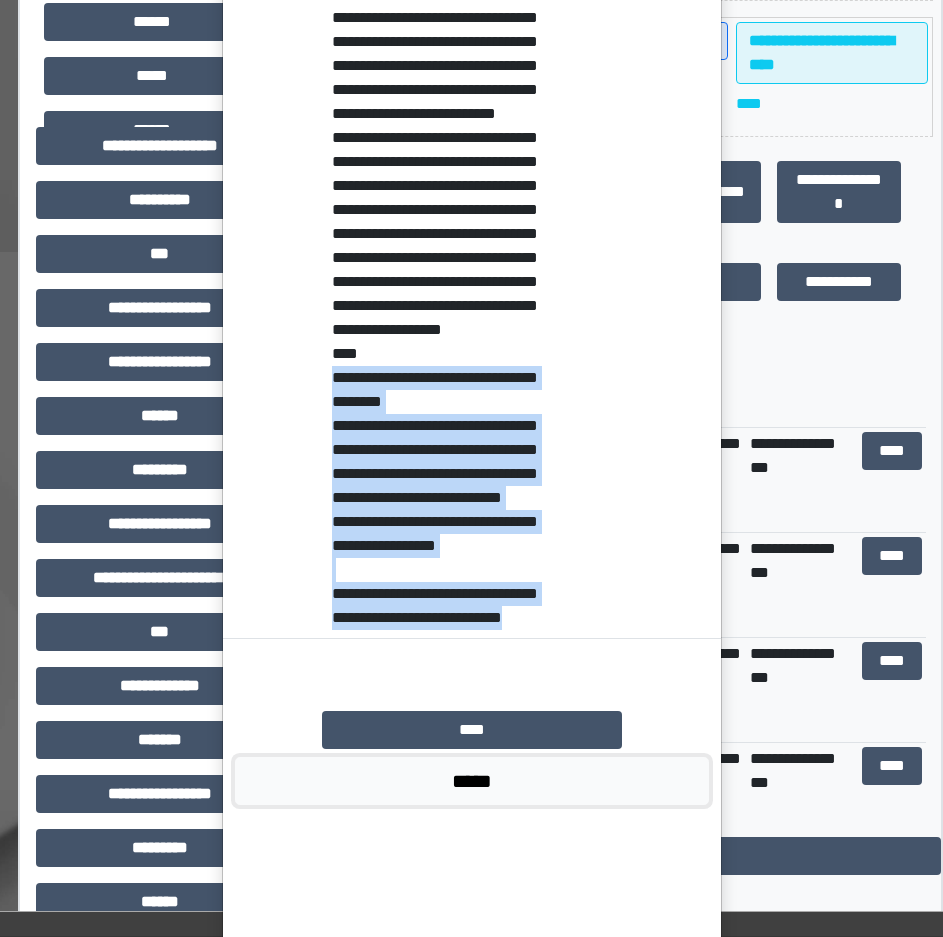 click on "*****" at bounding box center [472, 781] 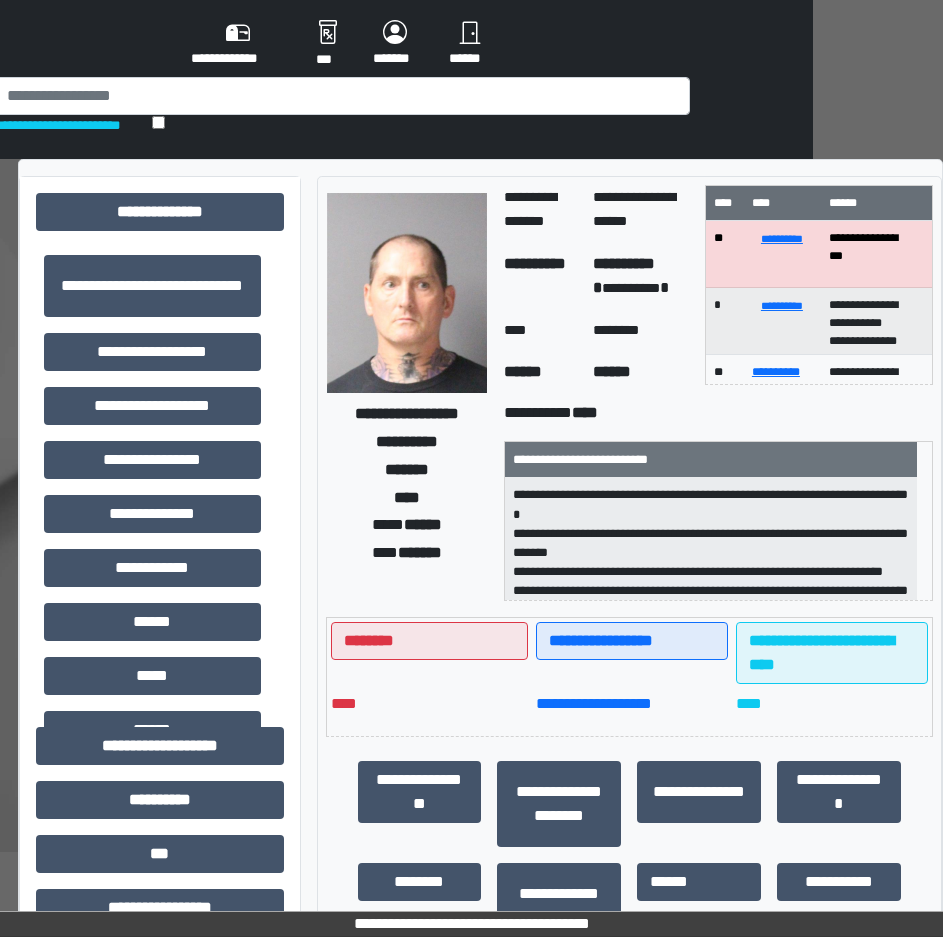 scroll, scrollTop: 0, scrollLeft: 130, axis: horizontal 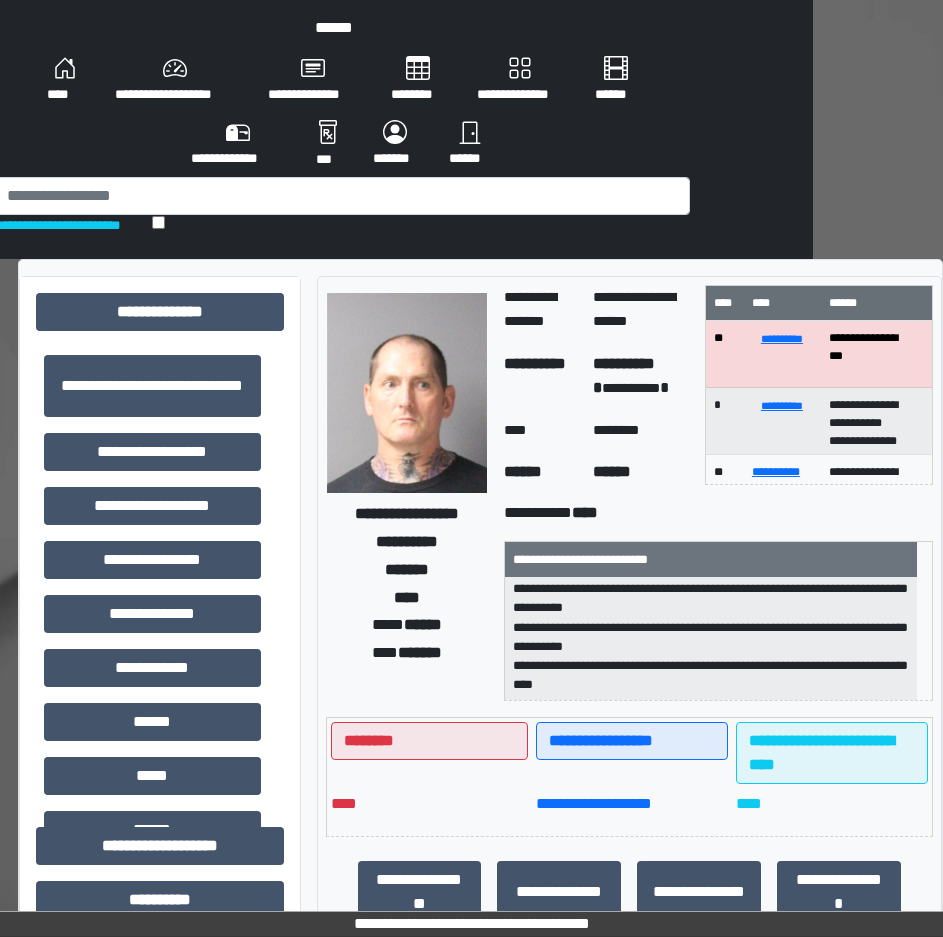 drag, startPoint x: 702, startPoint y: 631, endPoint x: 746, endPoint y: 630, distance: 44.011364 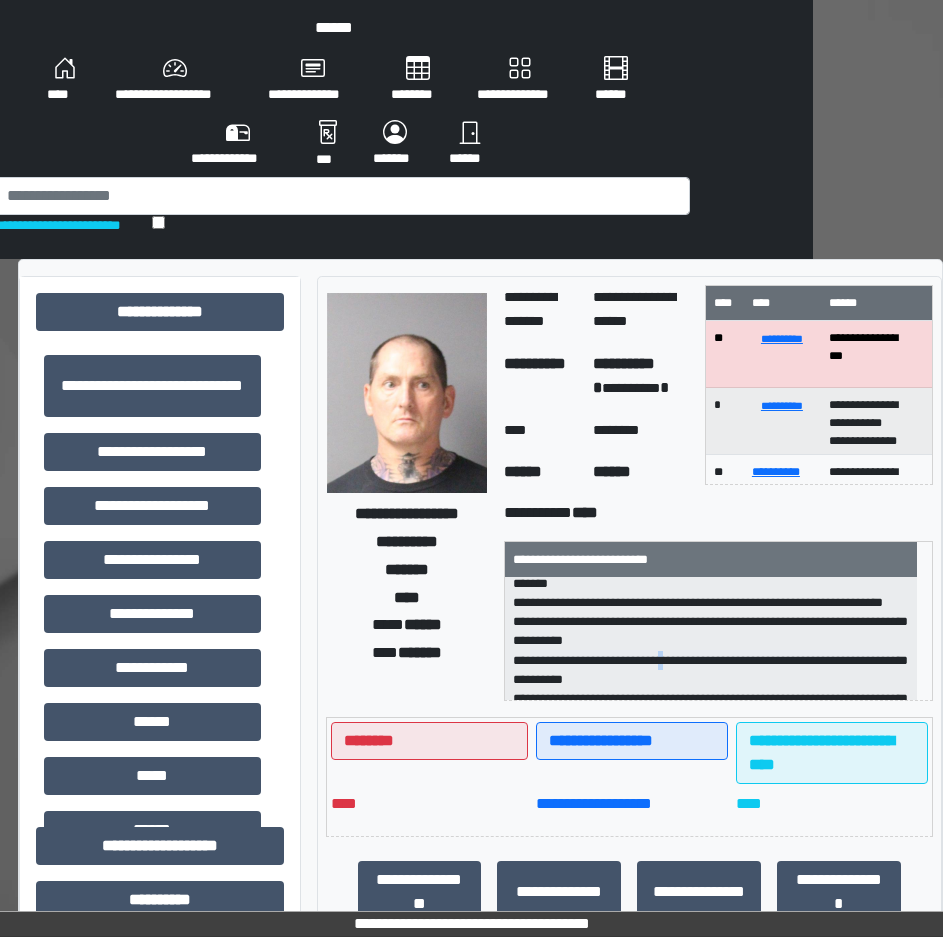 scroll, scrollTop: 121, scrollLeft: 0, axis: vertical 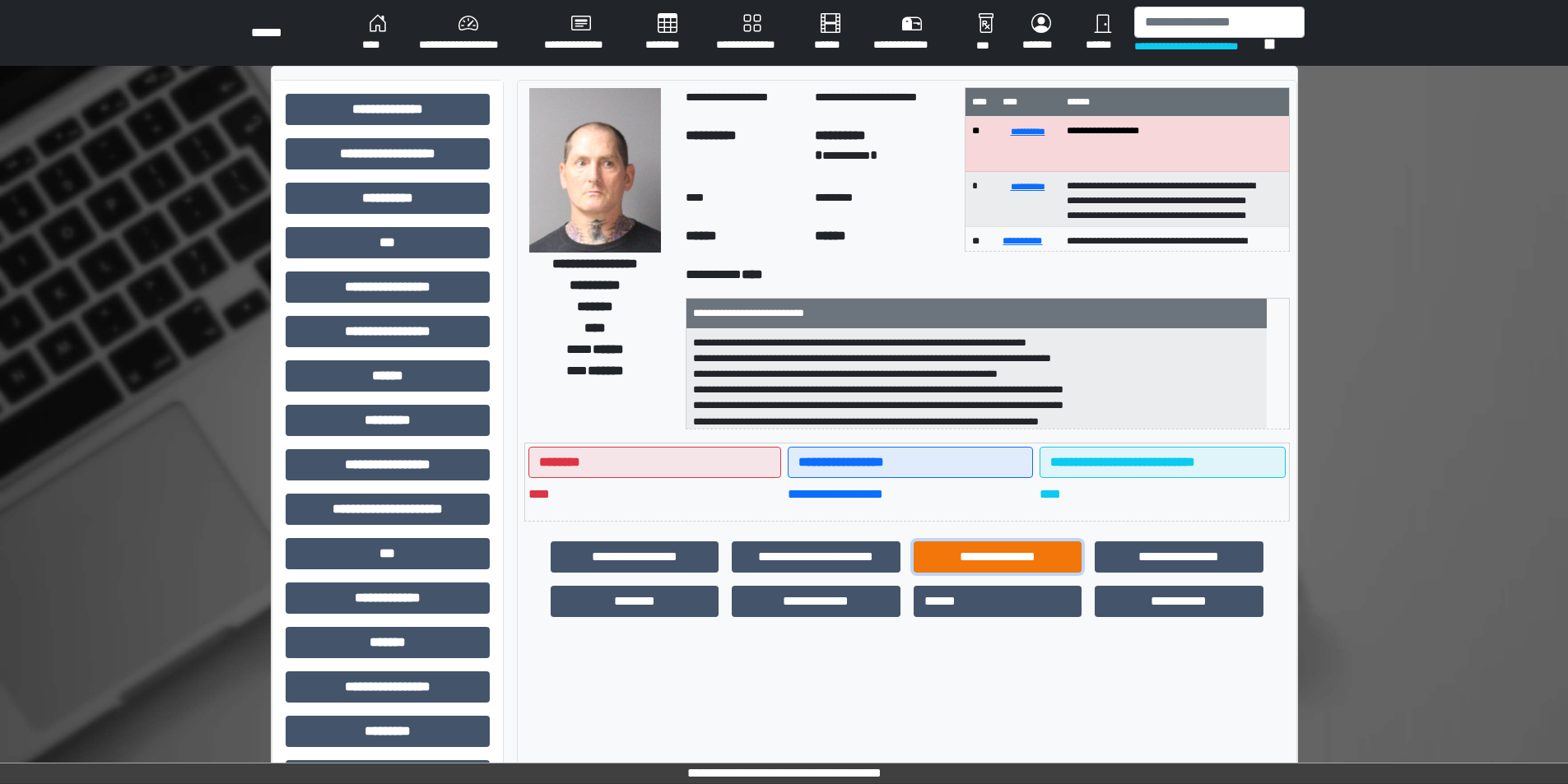 drag, startPoint x: 989, startPoint y: 562, endPoint x: 947, endPoint y: 558, distance: 42.19005 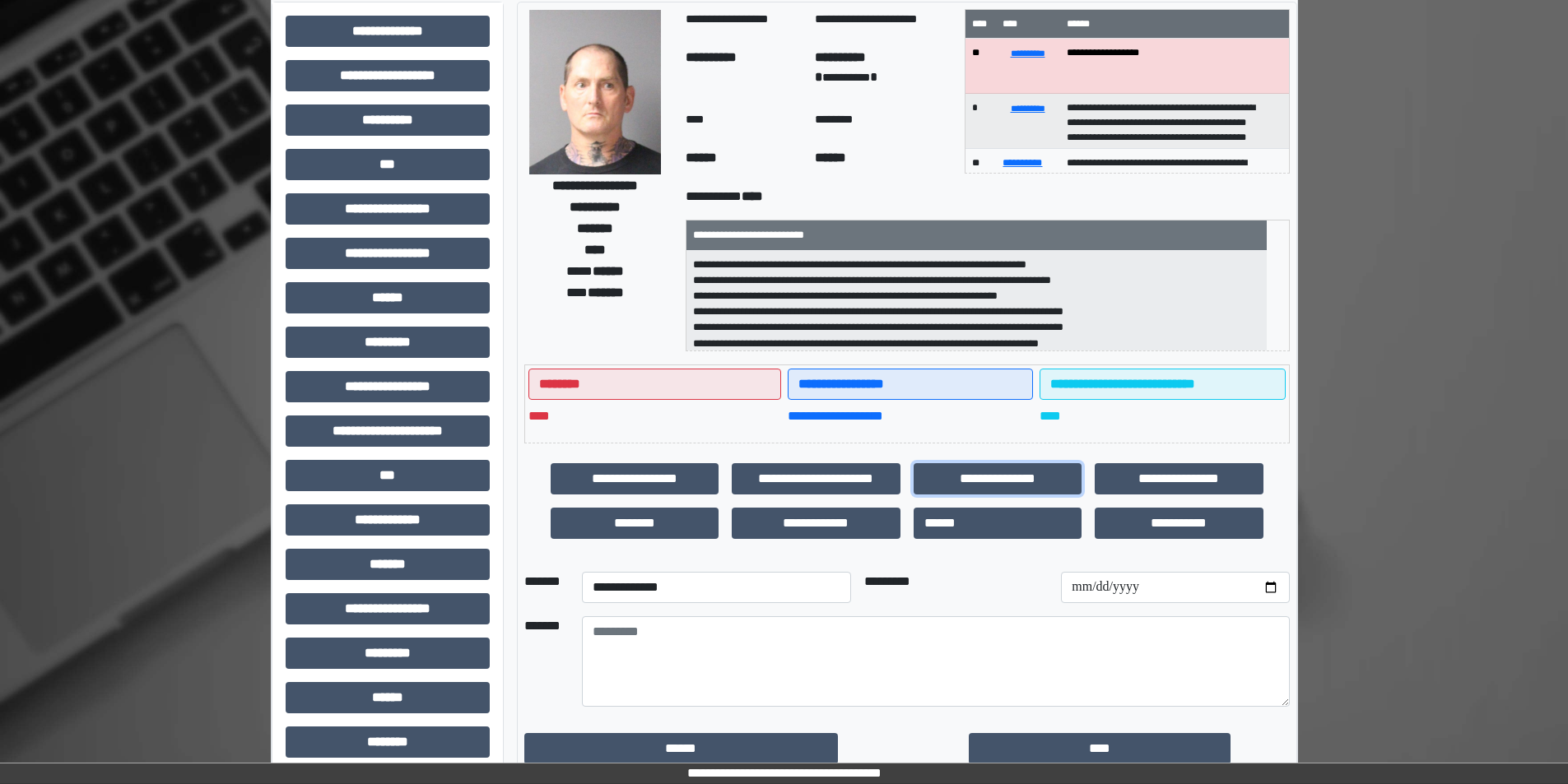 scroll, scrollTop: 182, scrollLeft: 0, axis: vertical 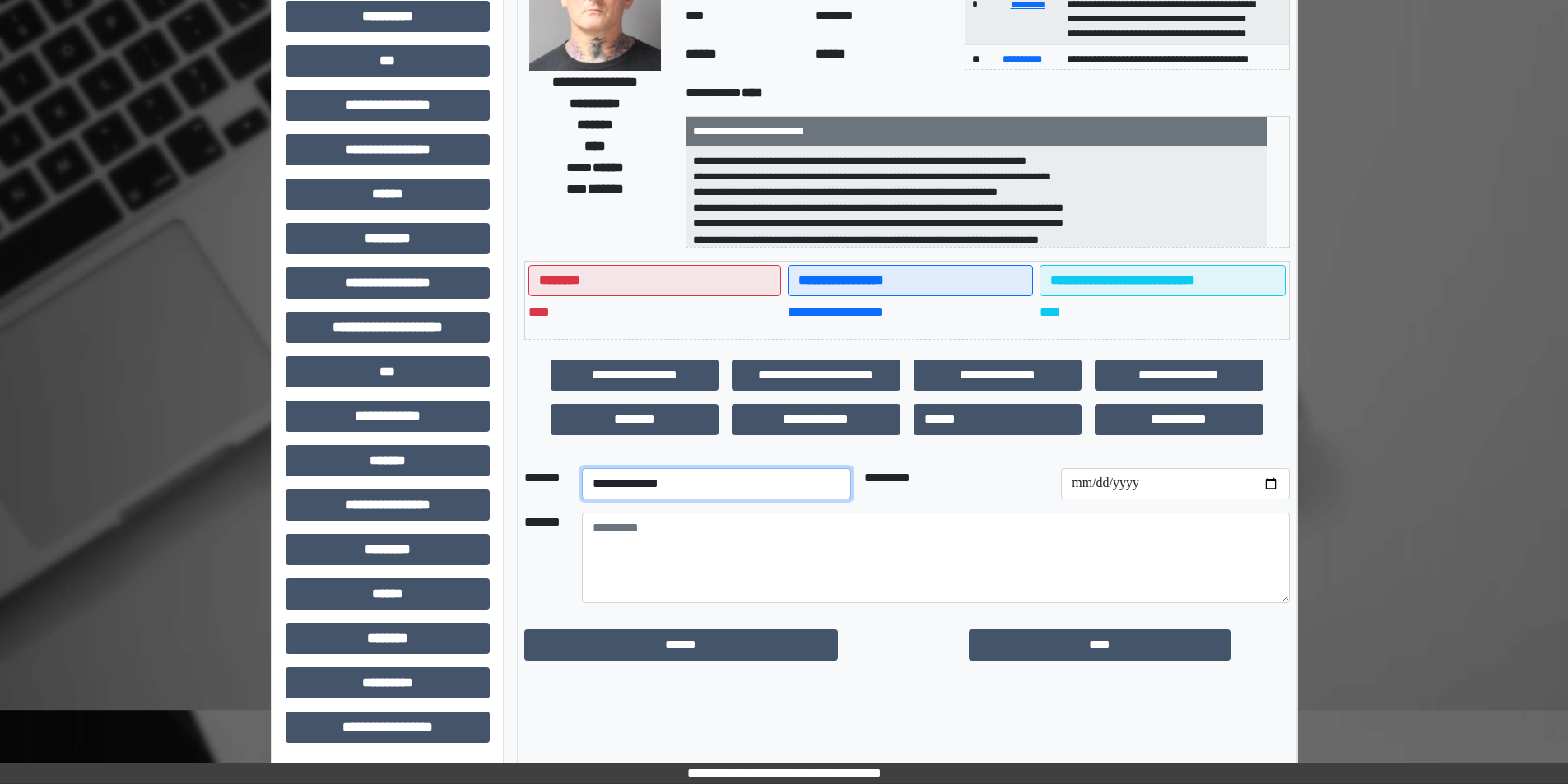 click on "**********" at bounding box center (716, 484) 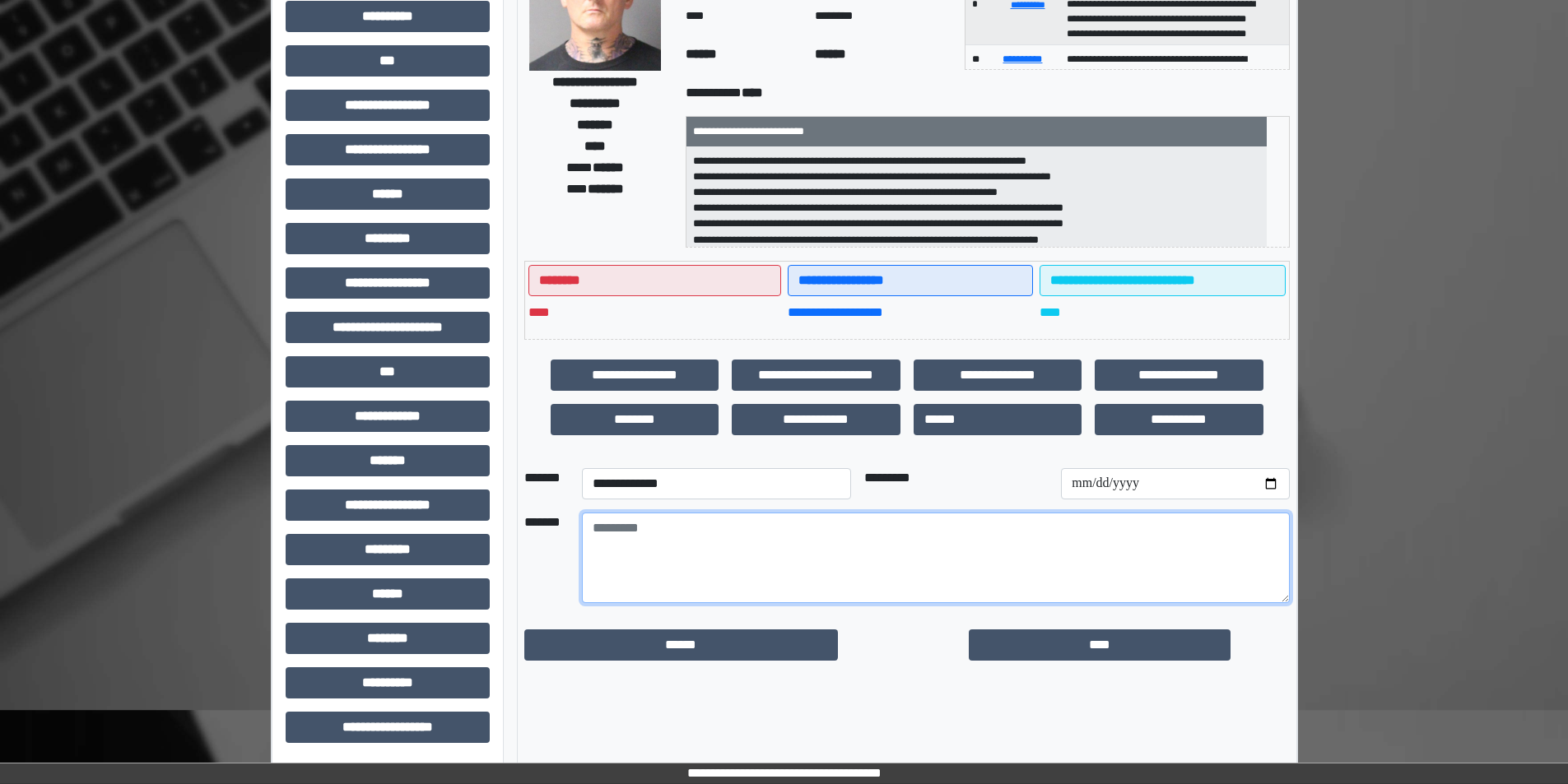 drag, startPoint x: 632, startPoint y: 523, endPoint x: 633, endPoint y: 532, distance: 9.055385 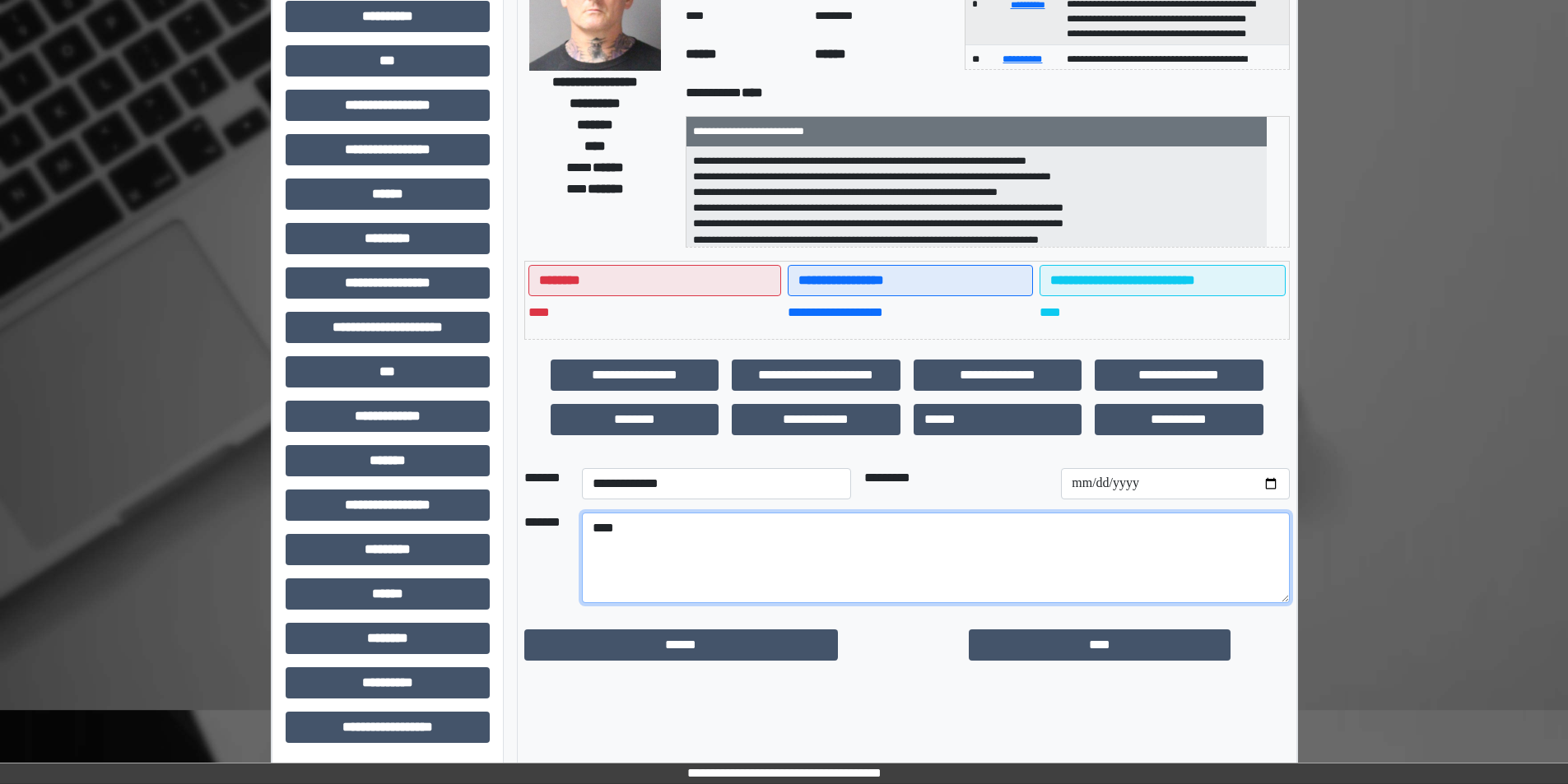type on "***" 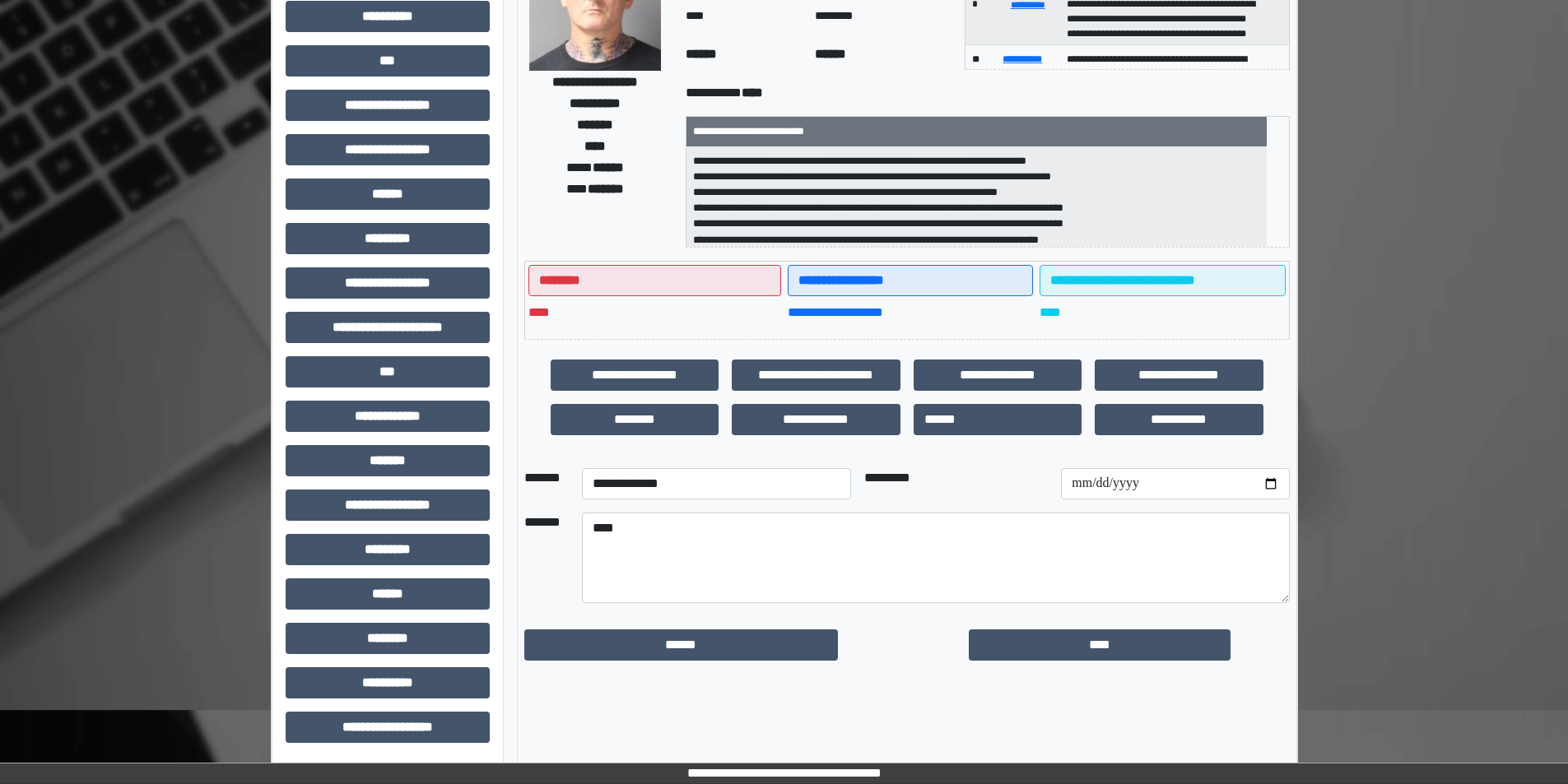 click on "*********" at bounding box center [956, 484] 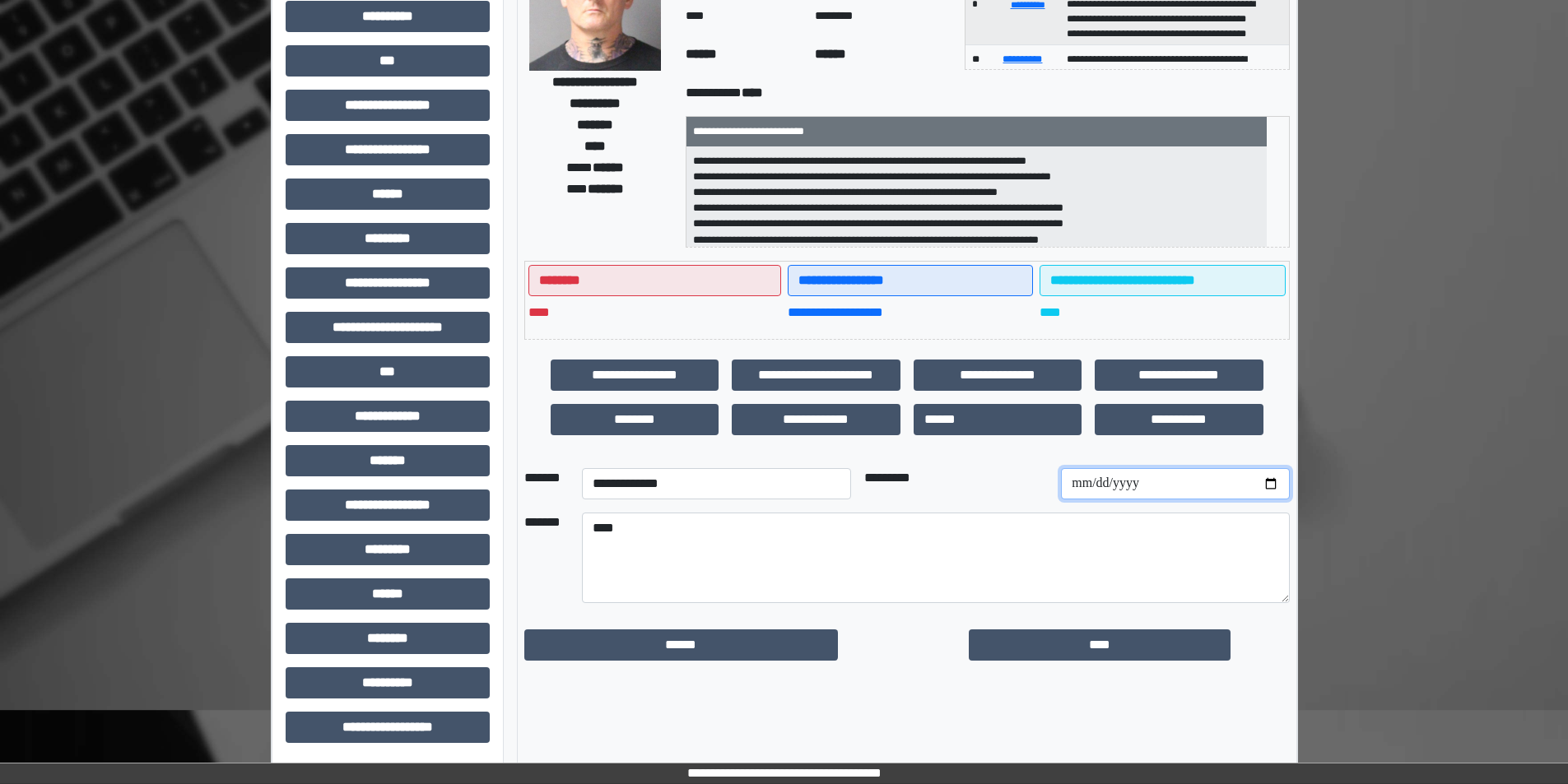 click at bounding box center [1175, 484] 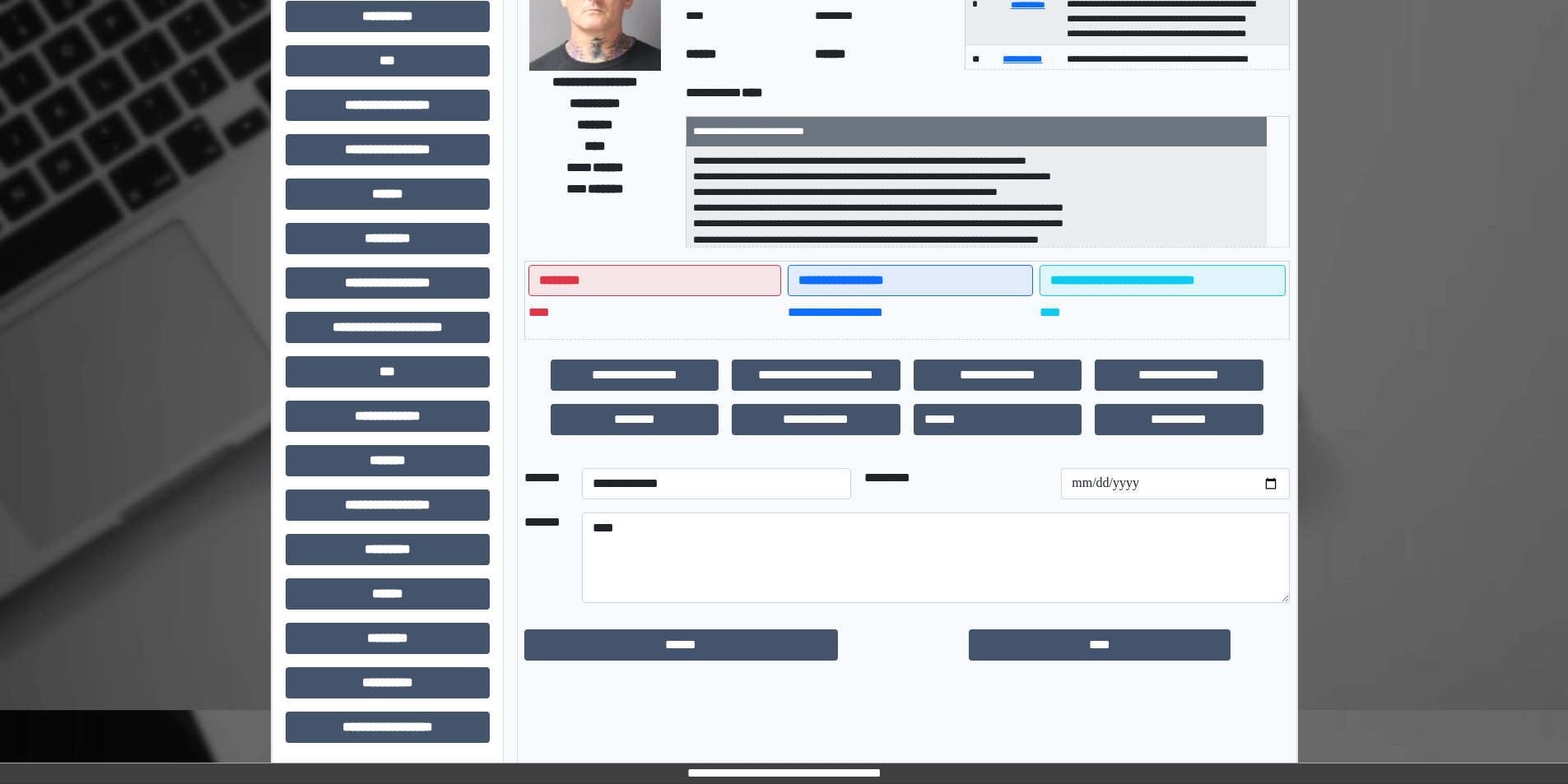 click on "*********" at bounding box center [956, 484] 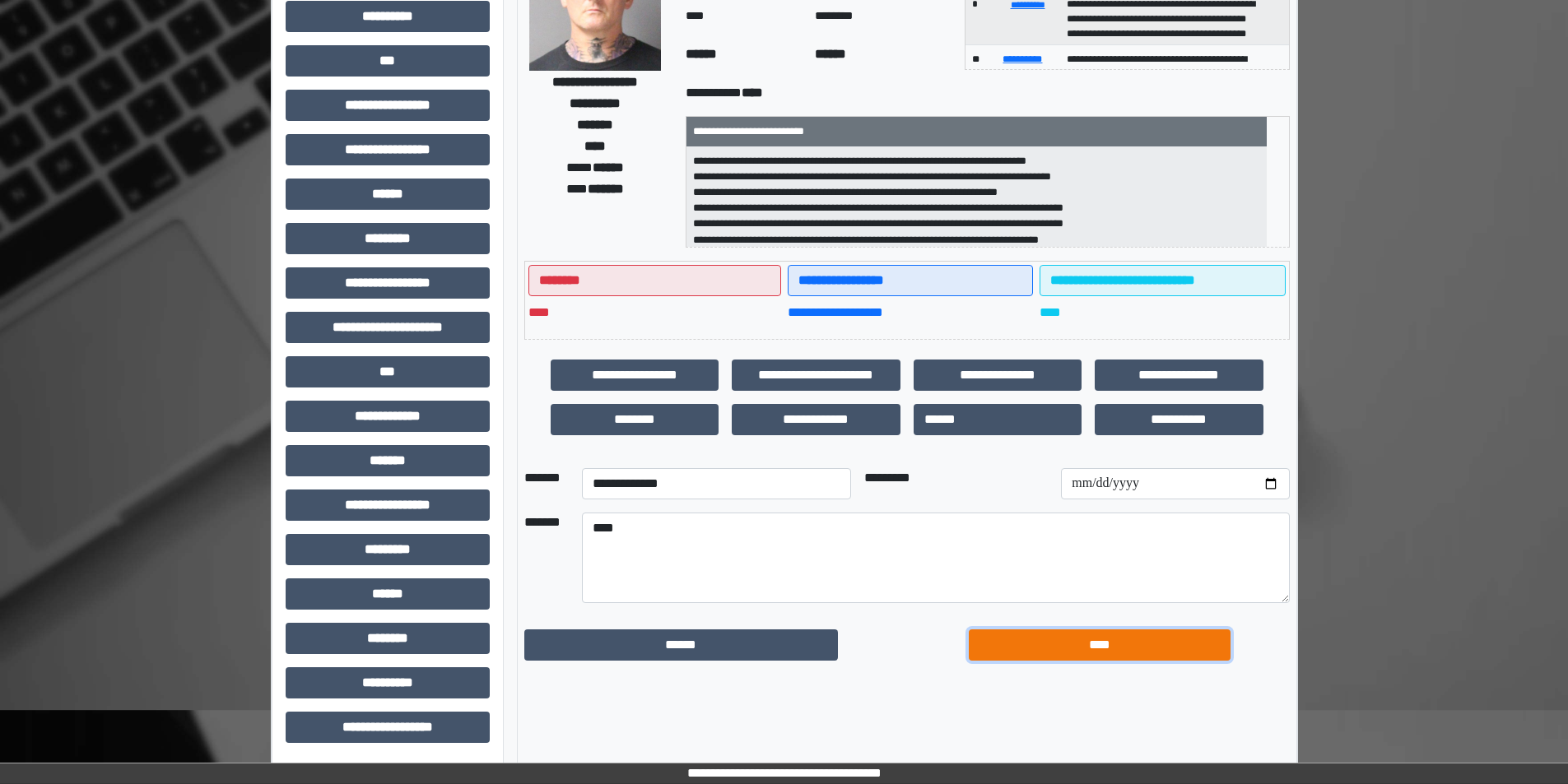 click on "****" at bounding box center [1100, 645] 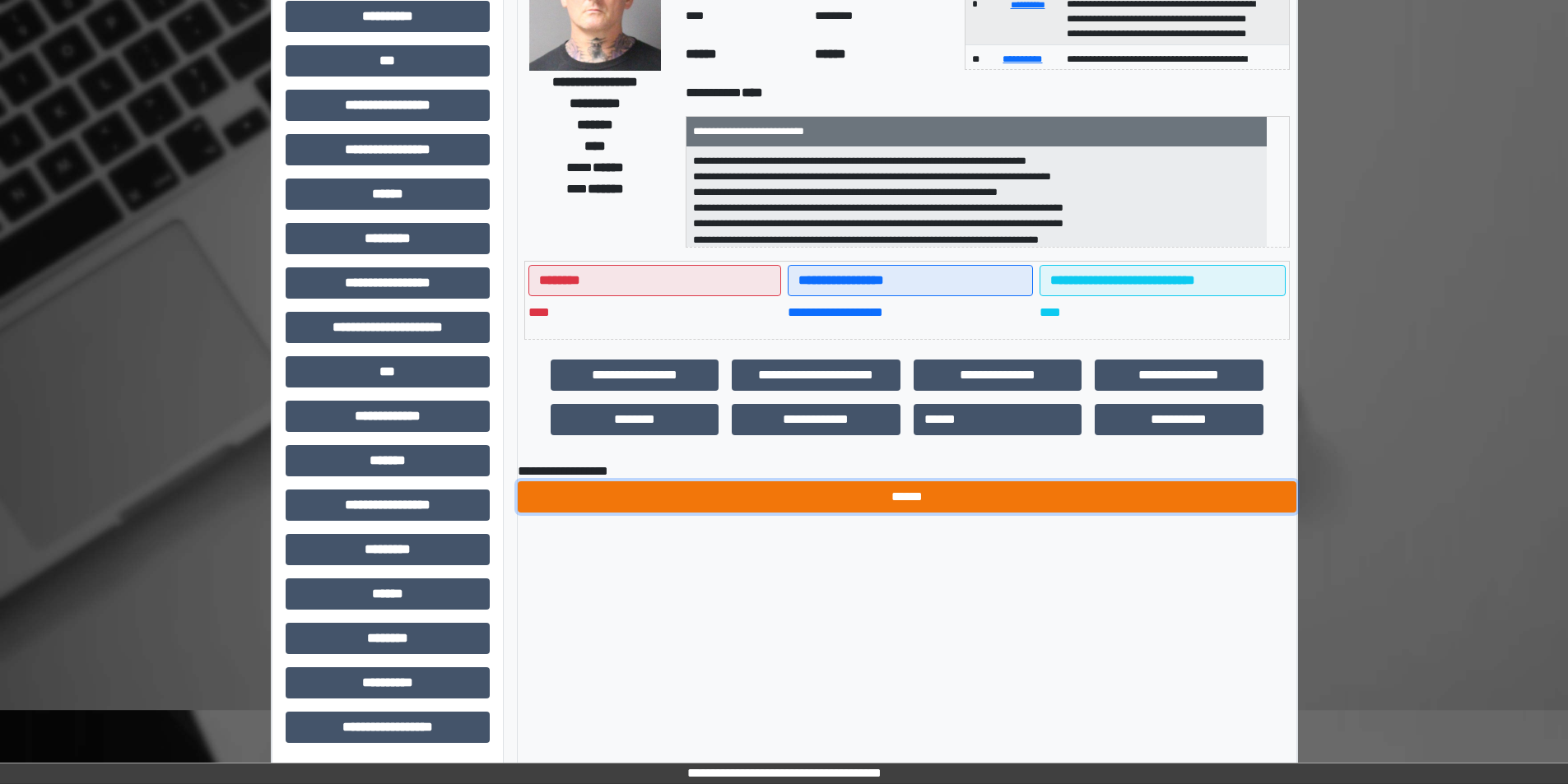 click on "******" at bounding box center (907, 497) 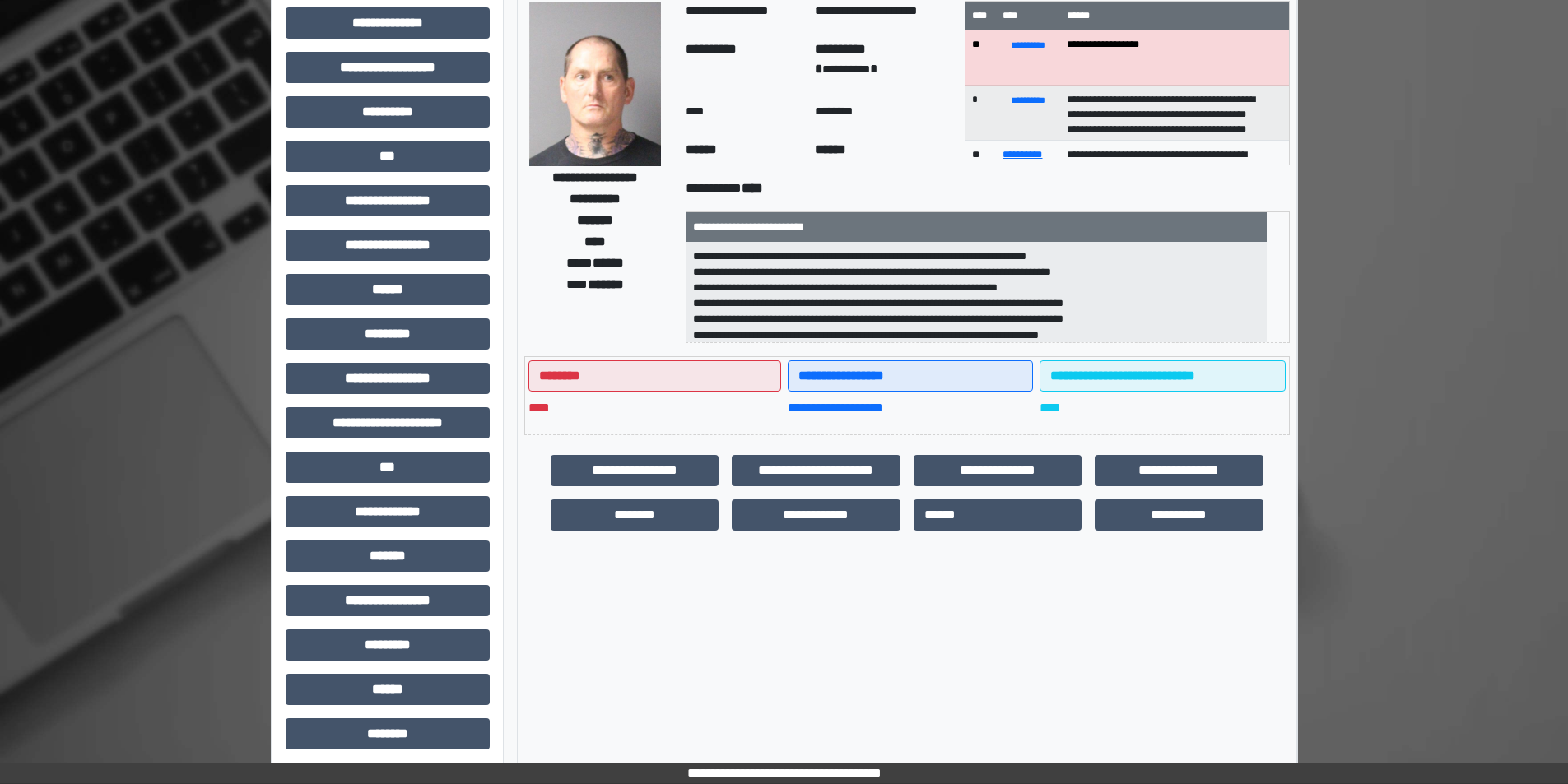 scroll, scrollTop: 0, scrollLeft: 0, axis: both 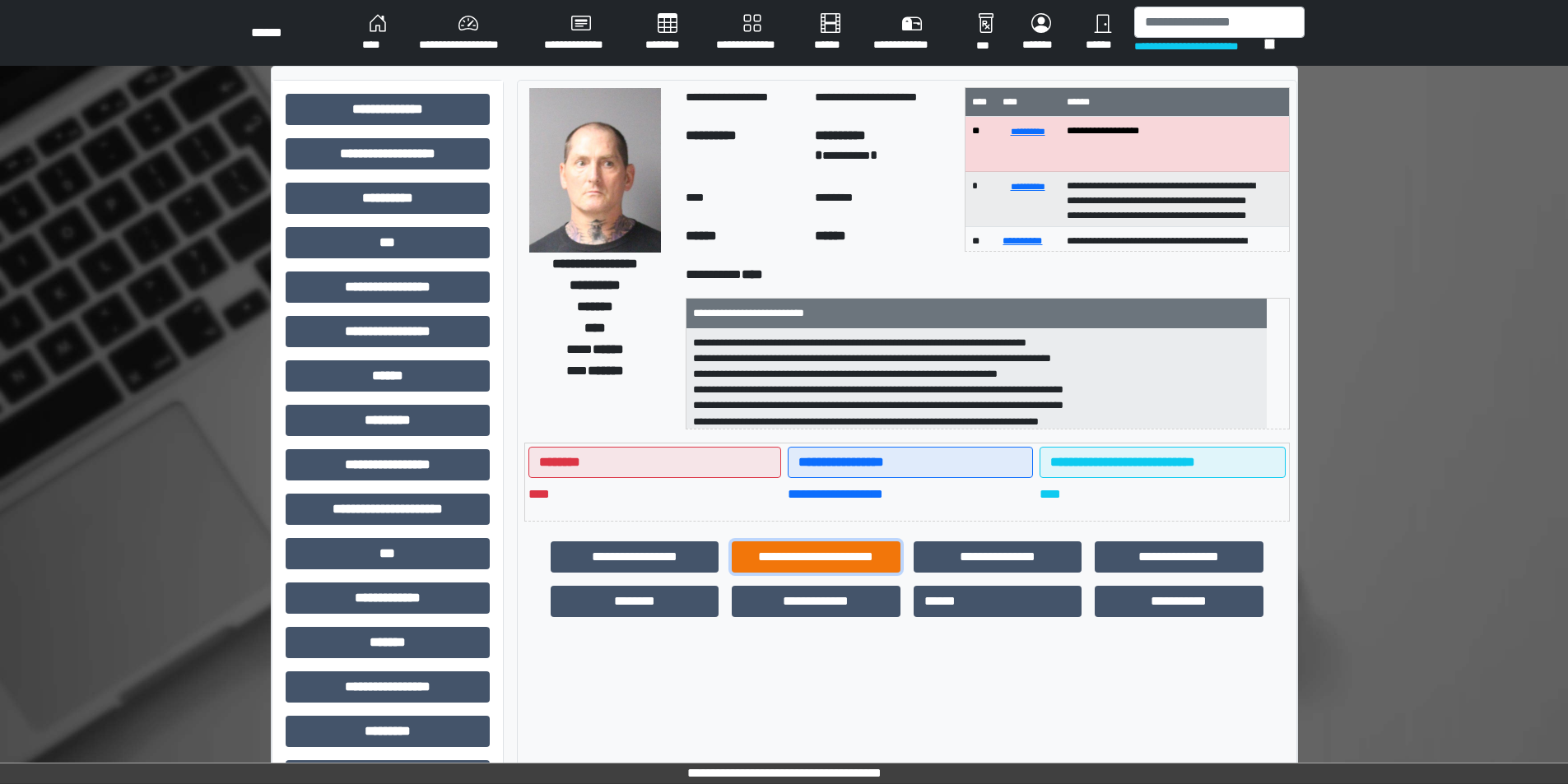 click on "**********" at bounding box center [816, 557] 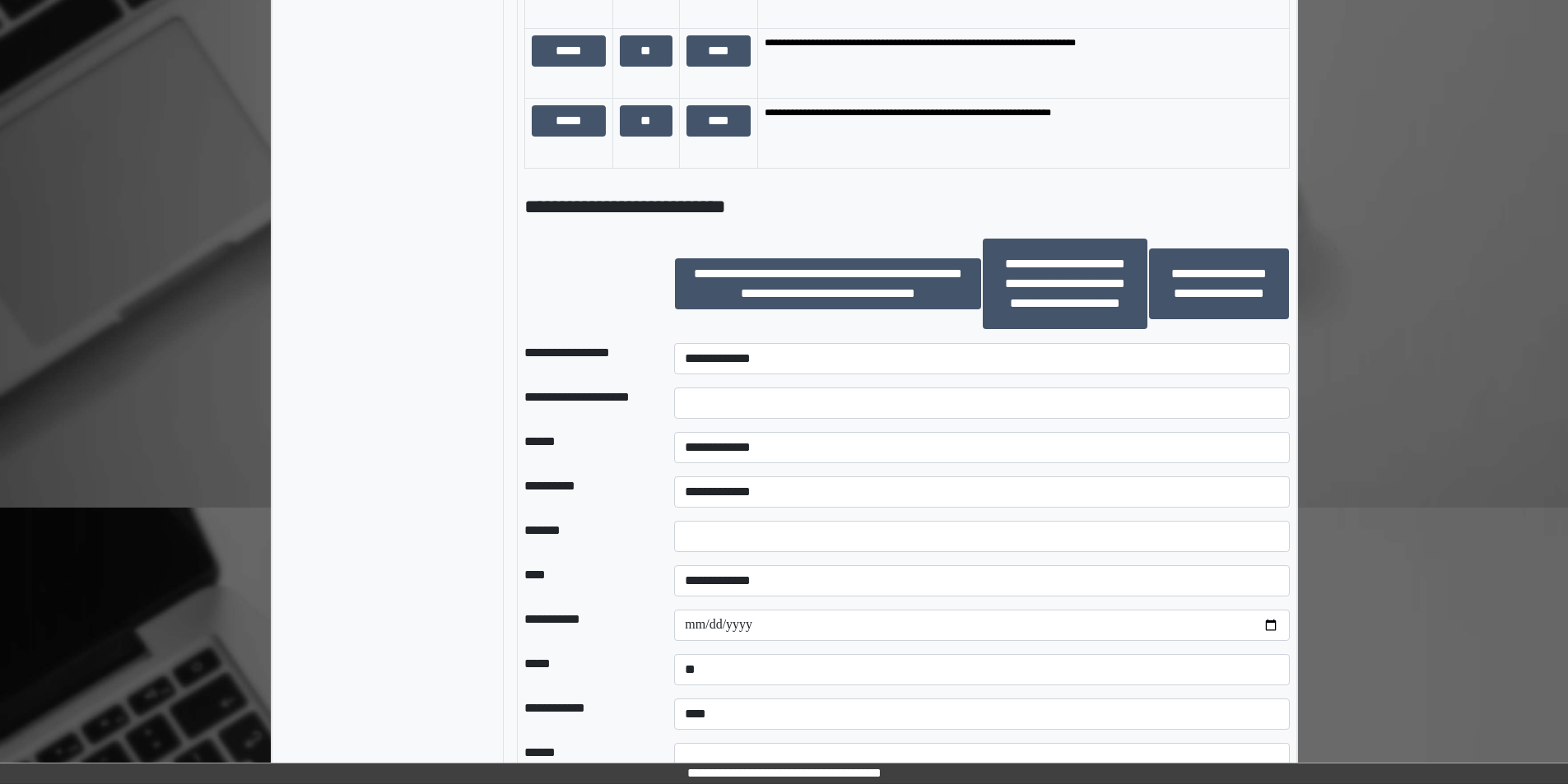 scroll, scrollTop: 1371, scrollLeft: 0, axis: vertical 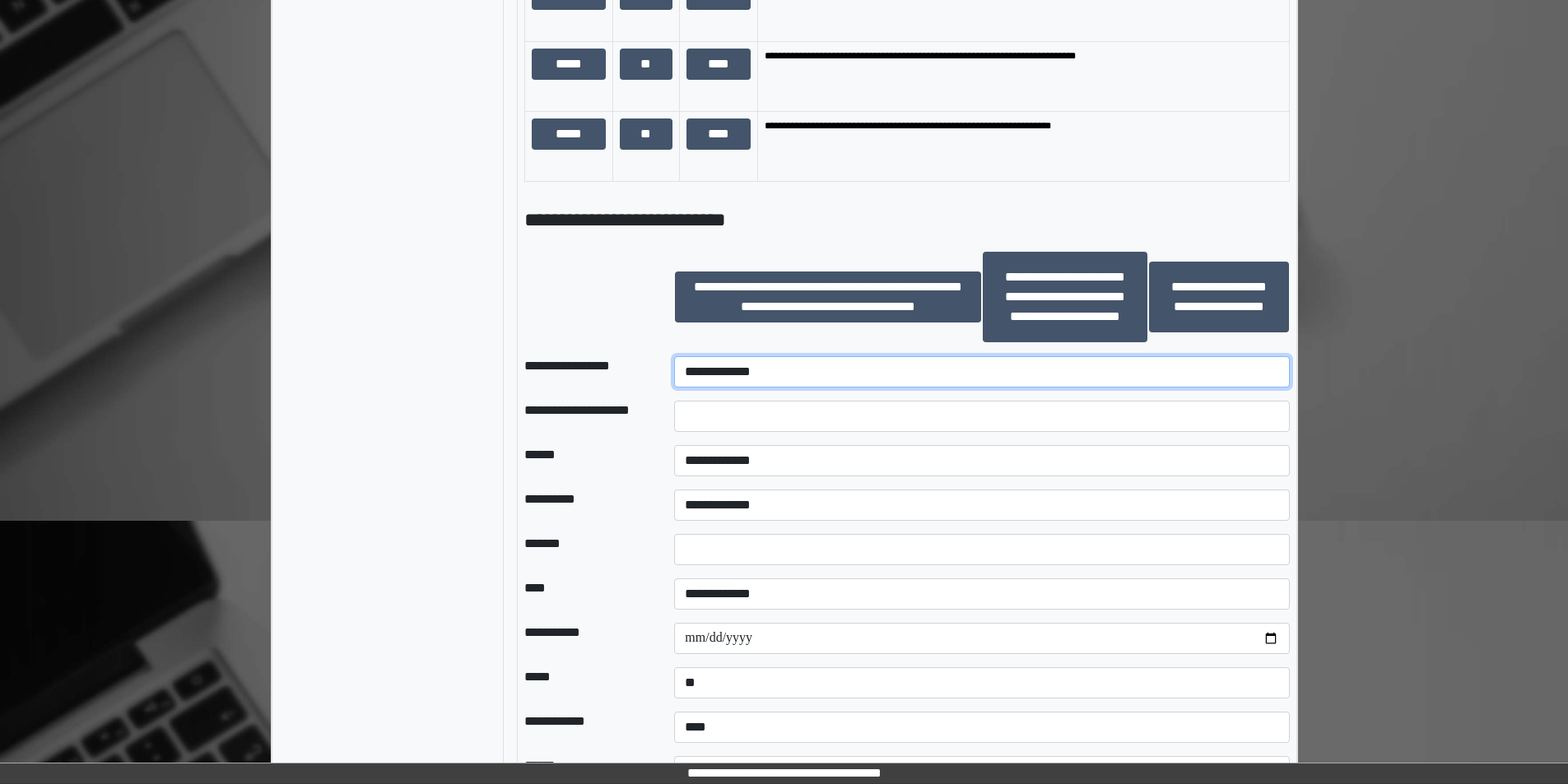 click on "**********" at bounding box center [981, 372] 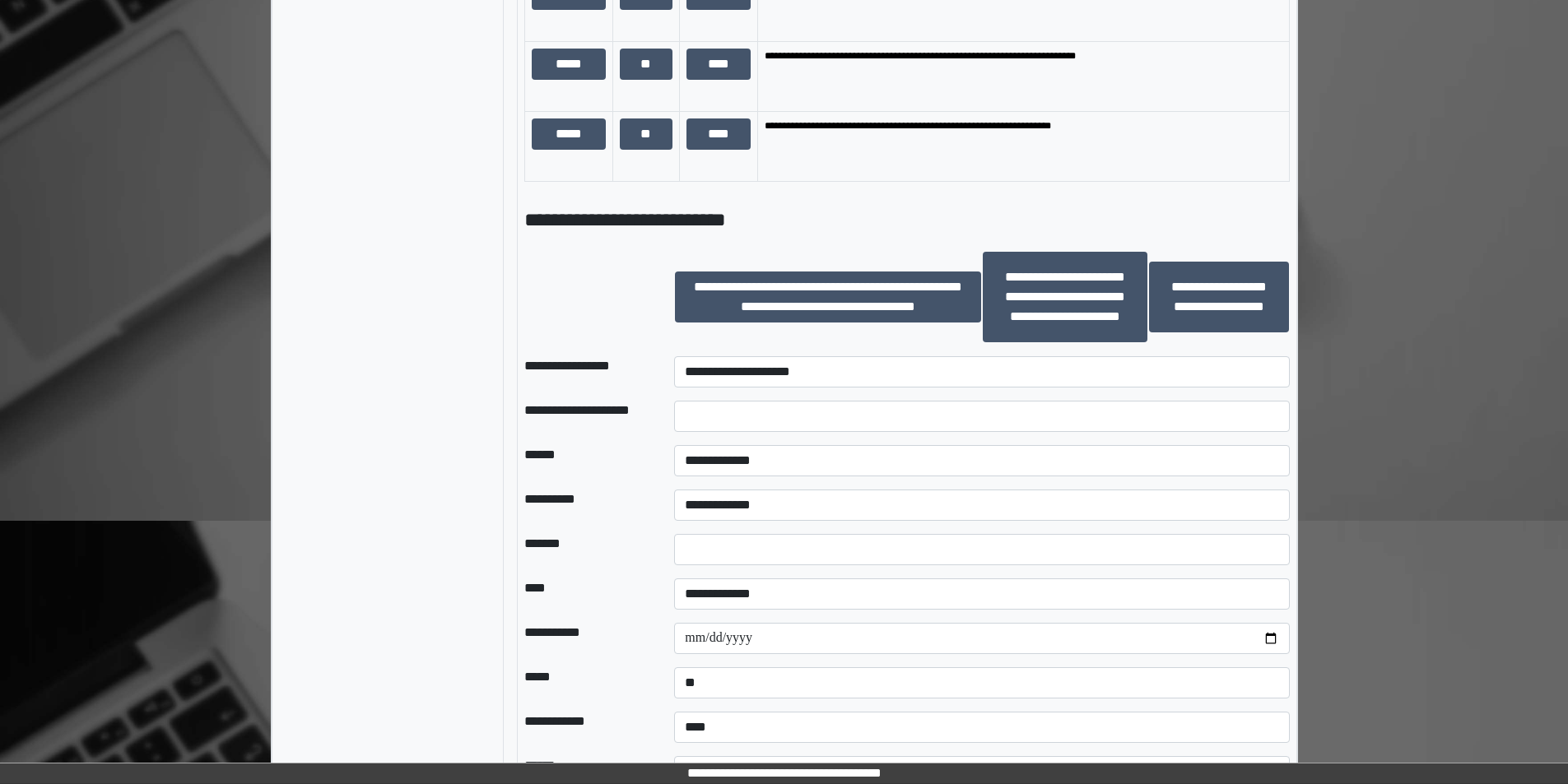 click at bounding box center (586, 297) 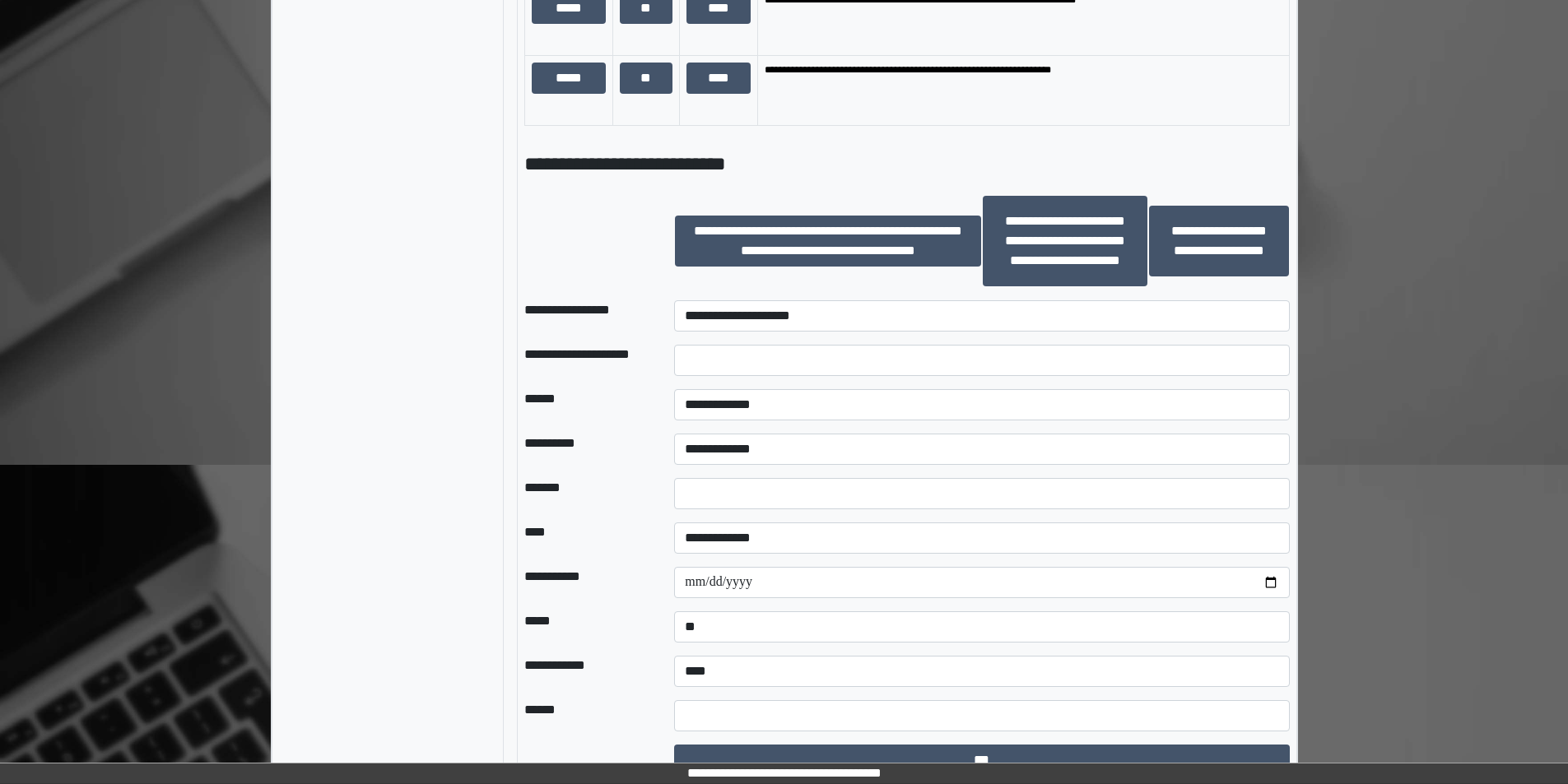 scroll, scrollTop: 1454, scrollLeft: 0, axis: vertical 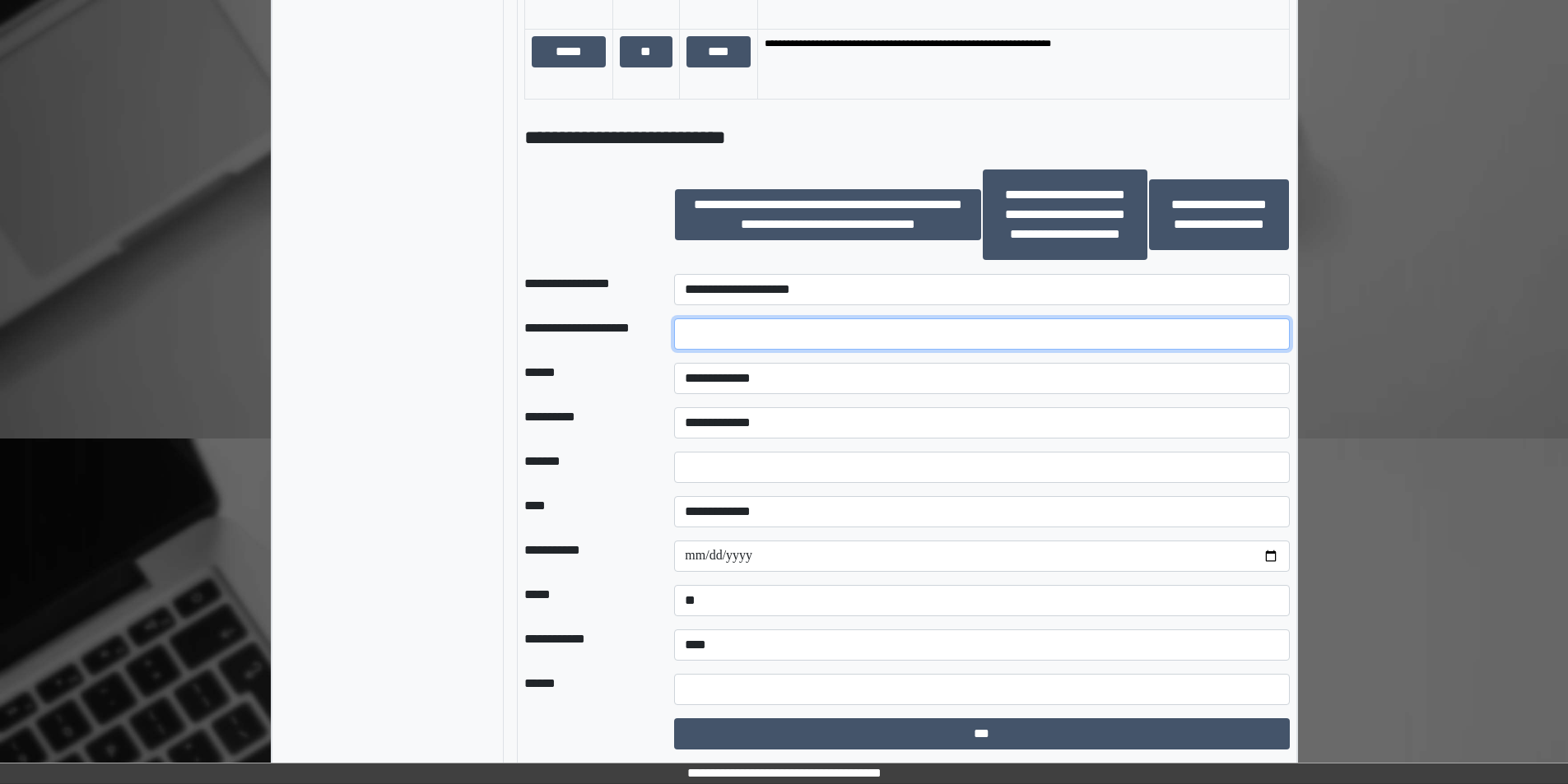 click at bounding box center (981, 334) 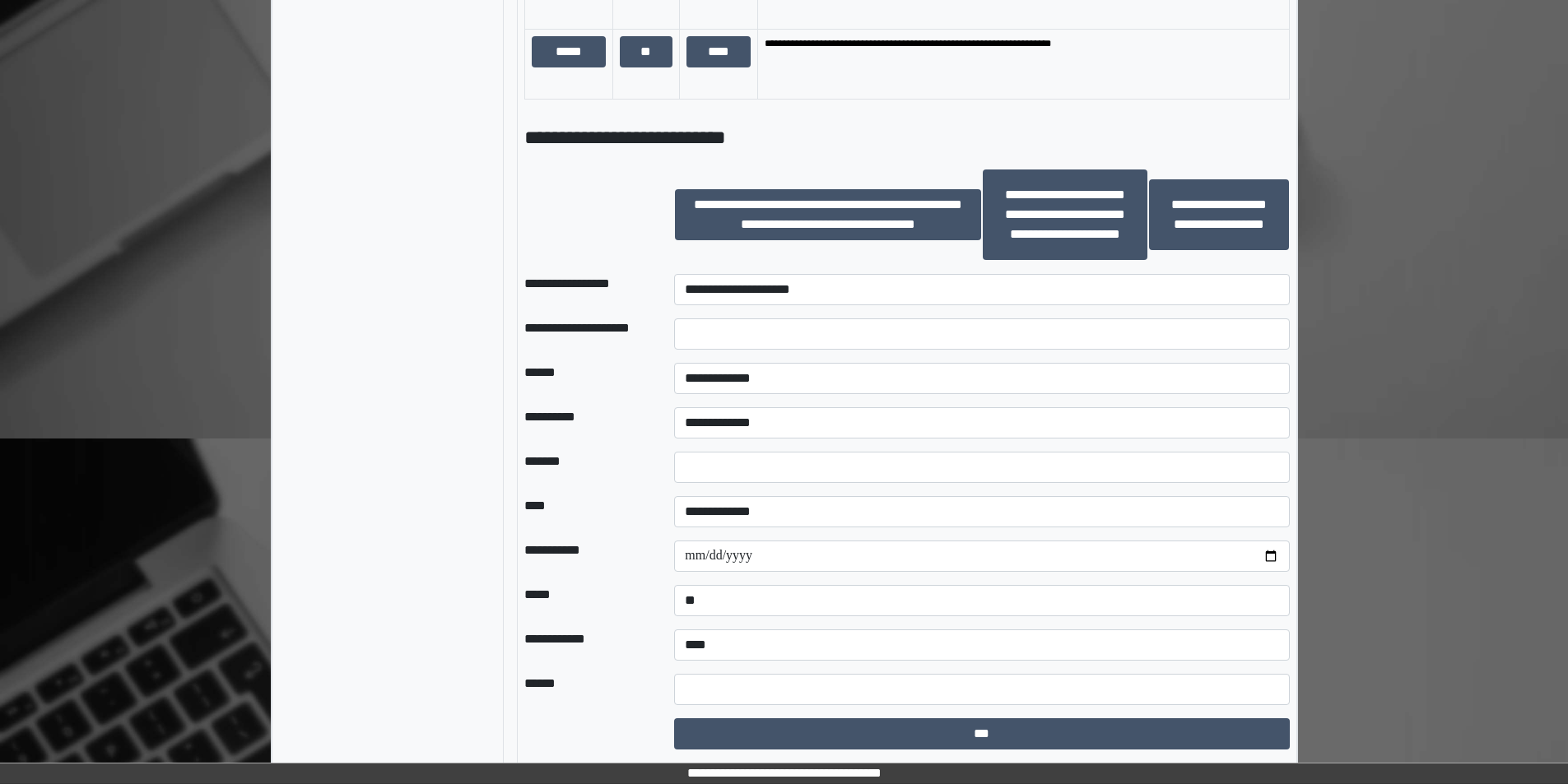 click on "**********" at bounding box center (586, 334) 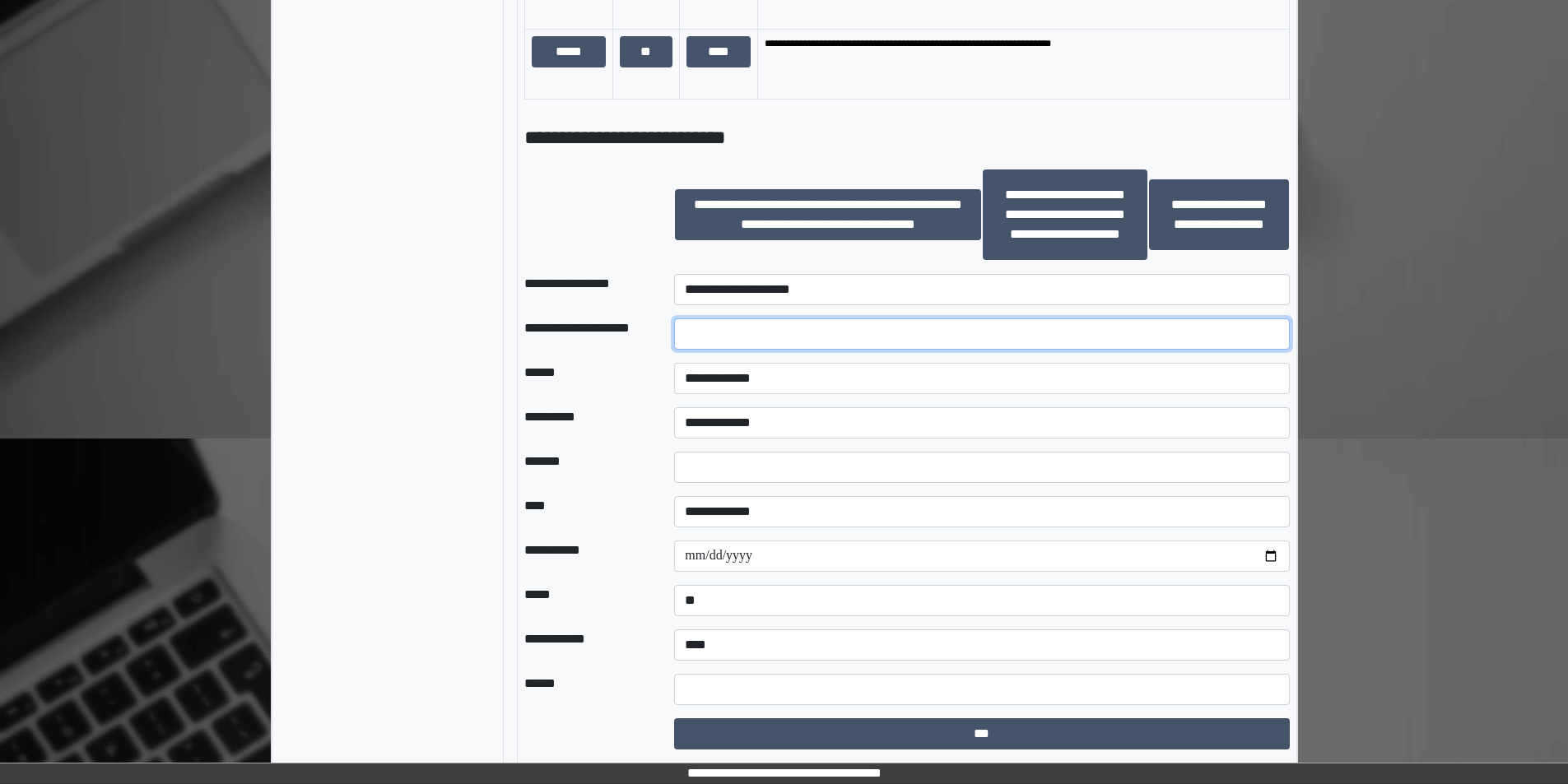 click at bounding box center (981, 334) 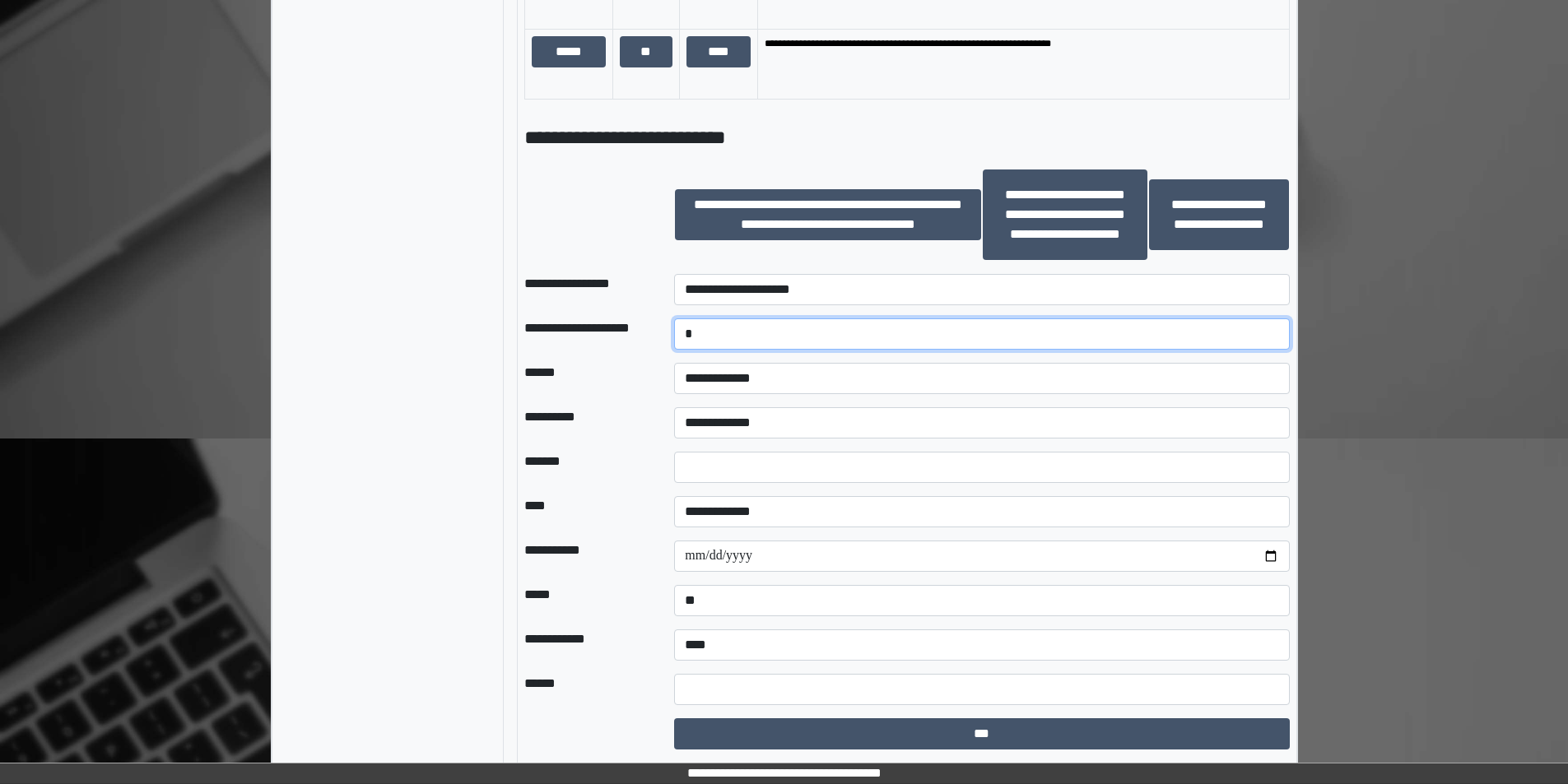 type on "*" 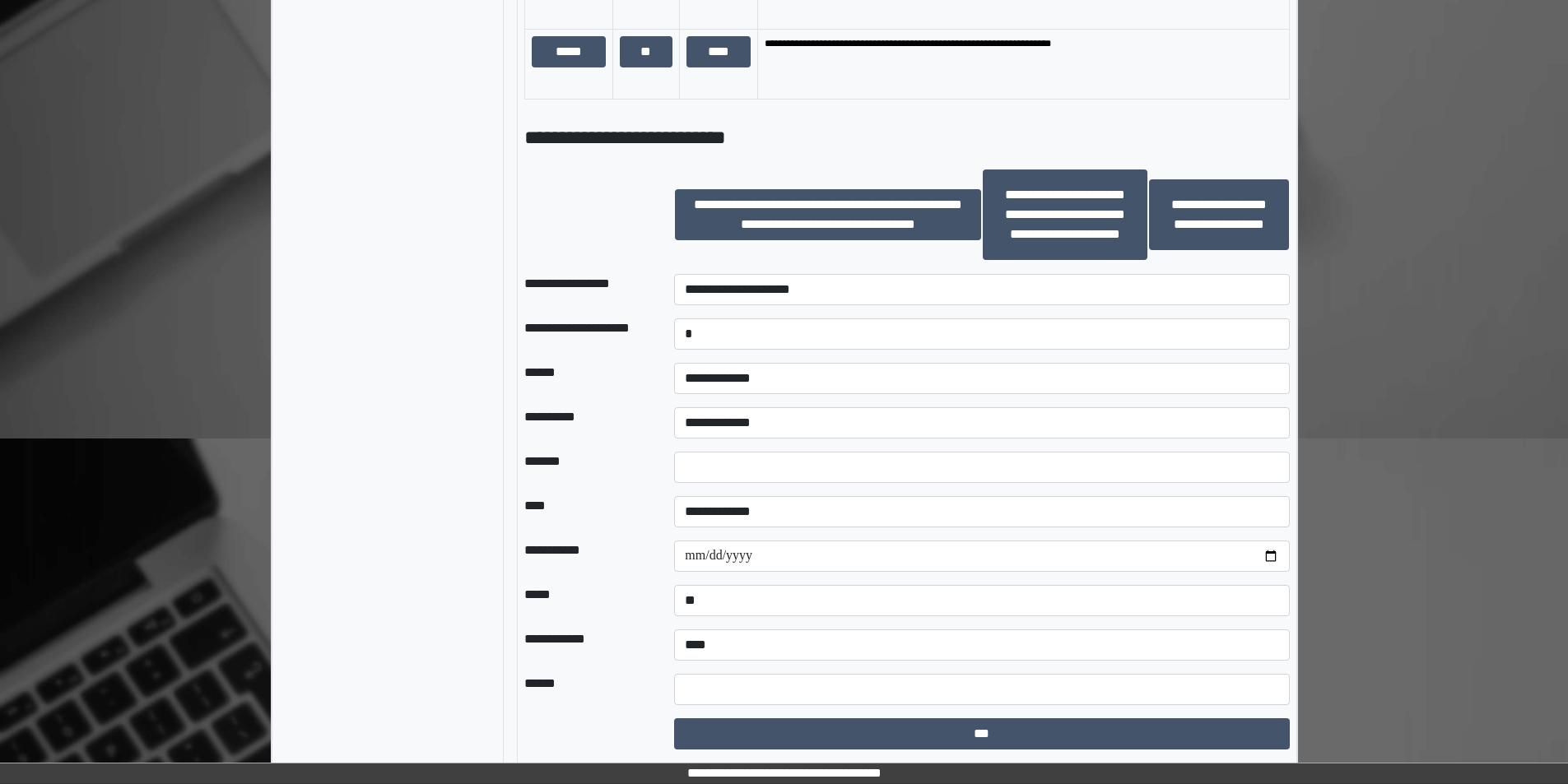 click on "******" at bounding box center (586, 378) 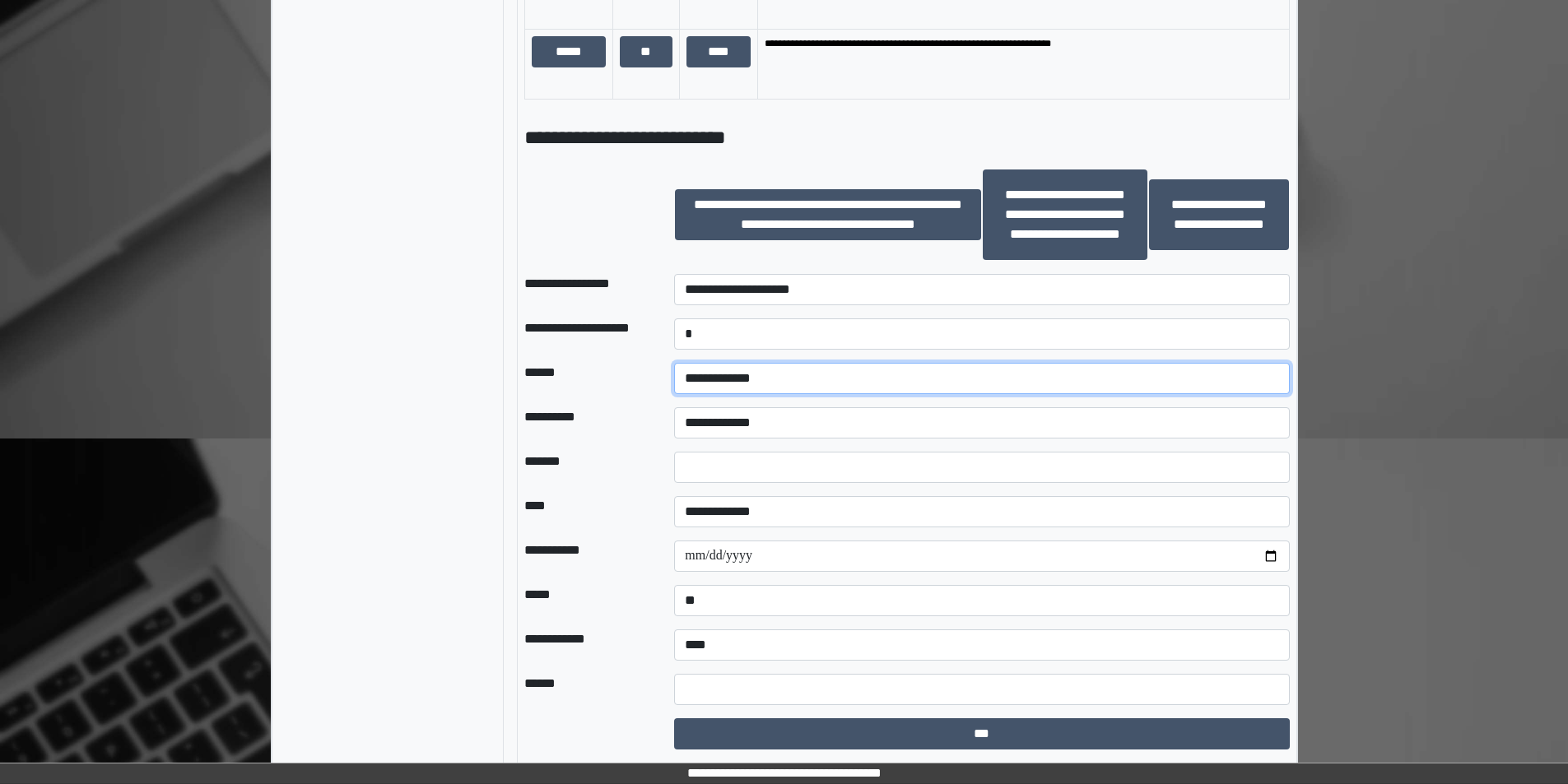 click on "**********" at bounding box center [981, 378] 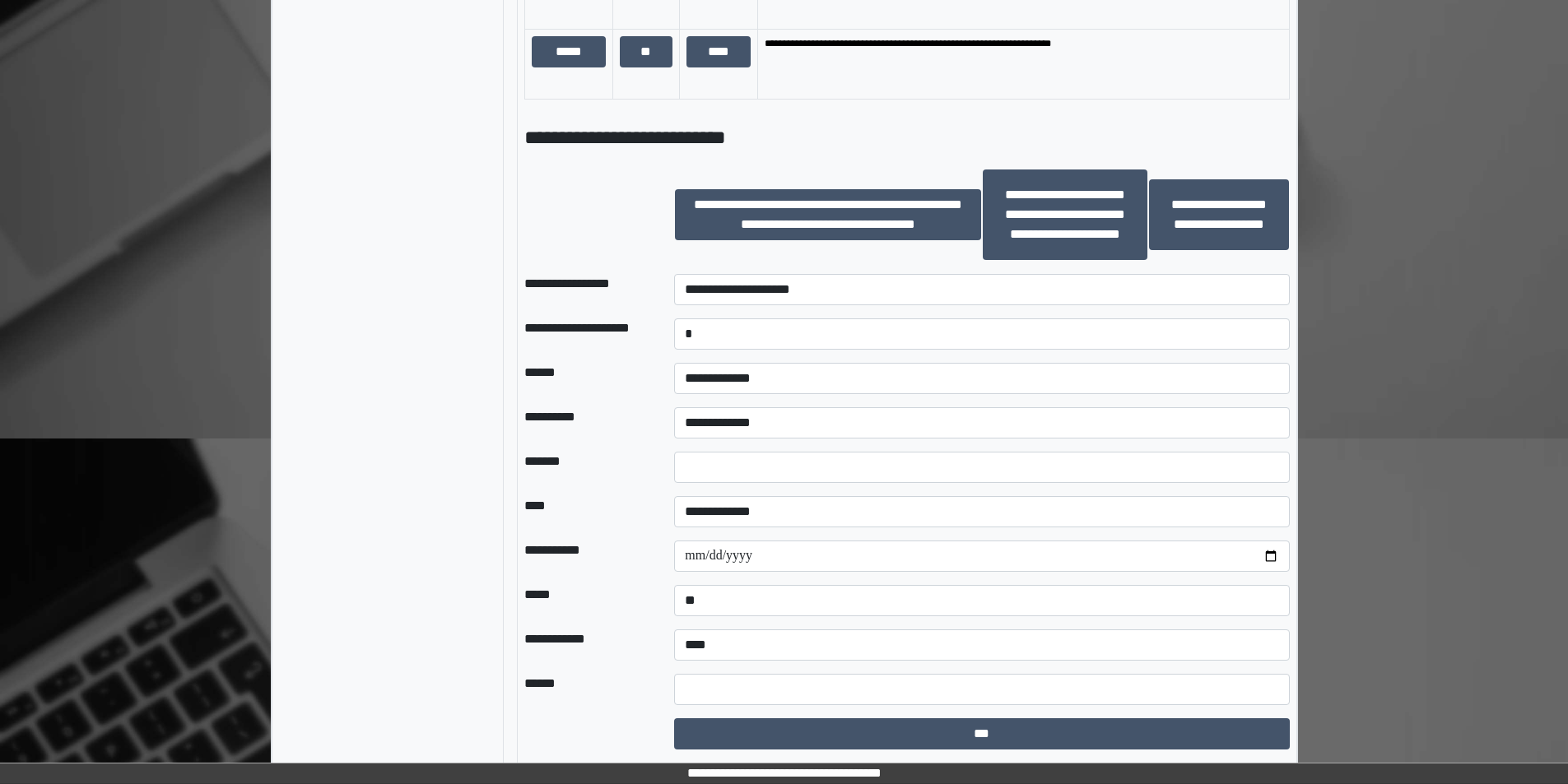 click on "**********" at bounding box center (586, 423) 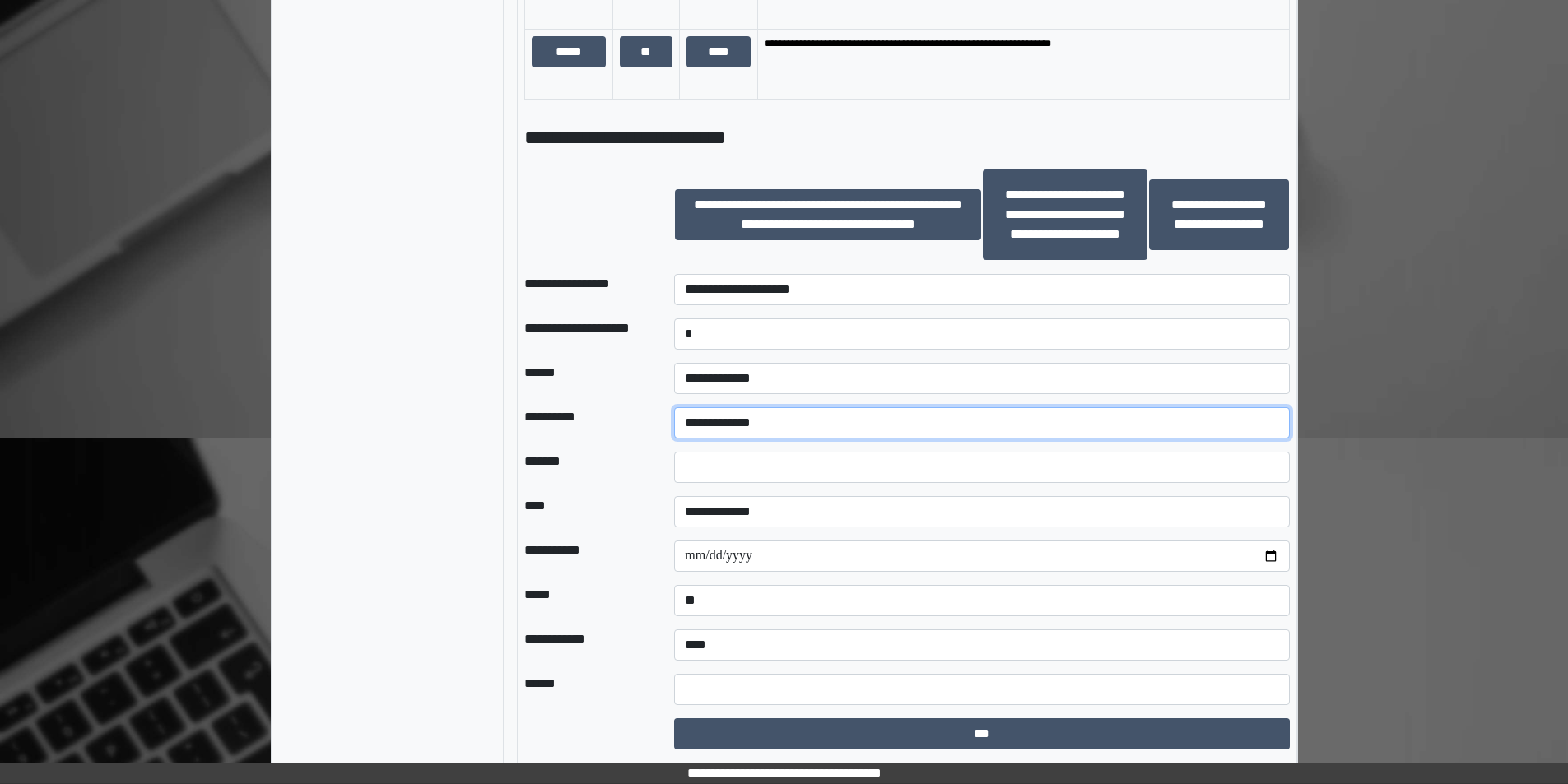 click on "**********" at bounding box center (981, 423) 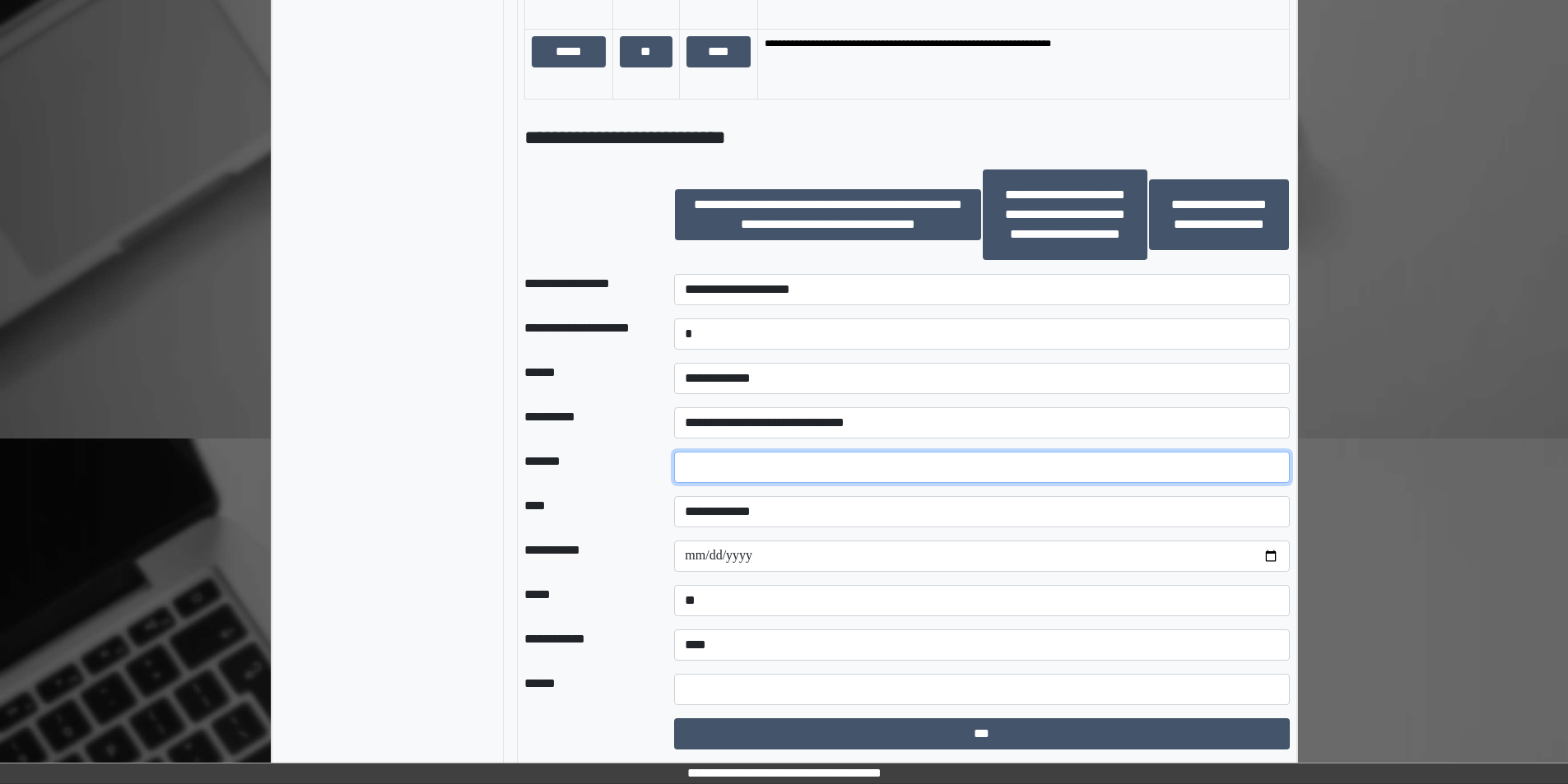 click at bounding box center (981, 467) 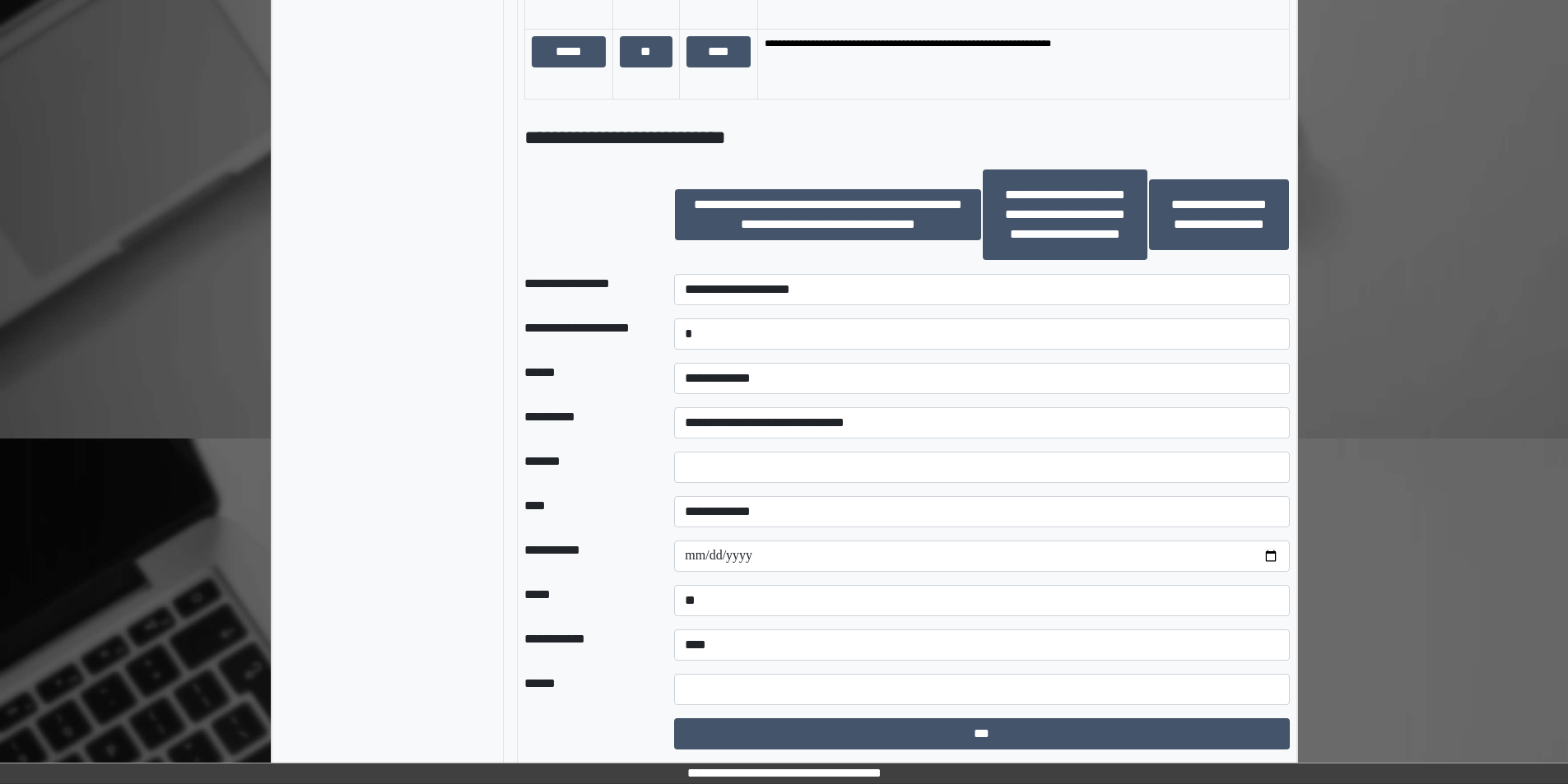 click on "*******" at bounding box center (586, 467) 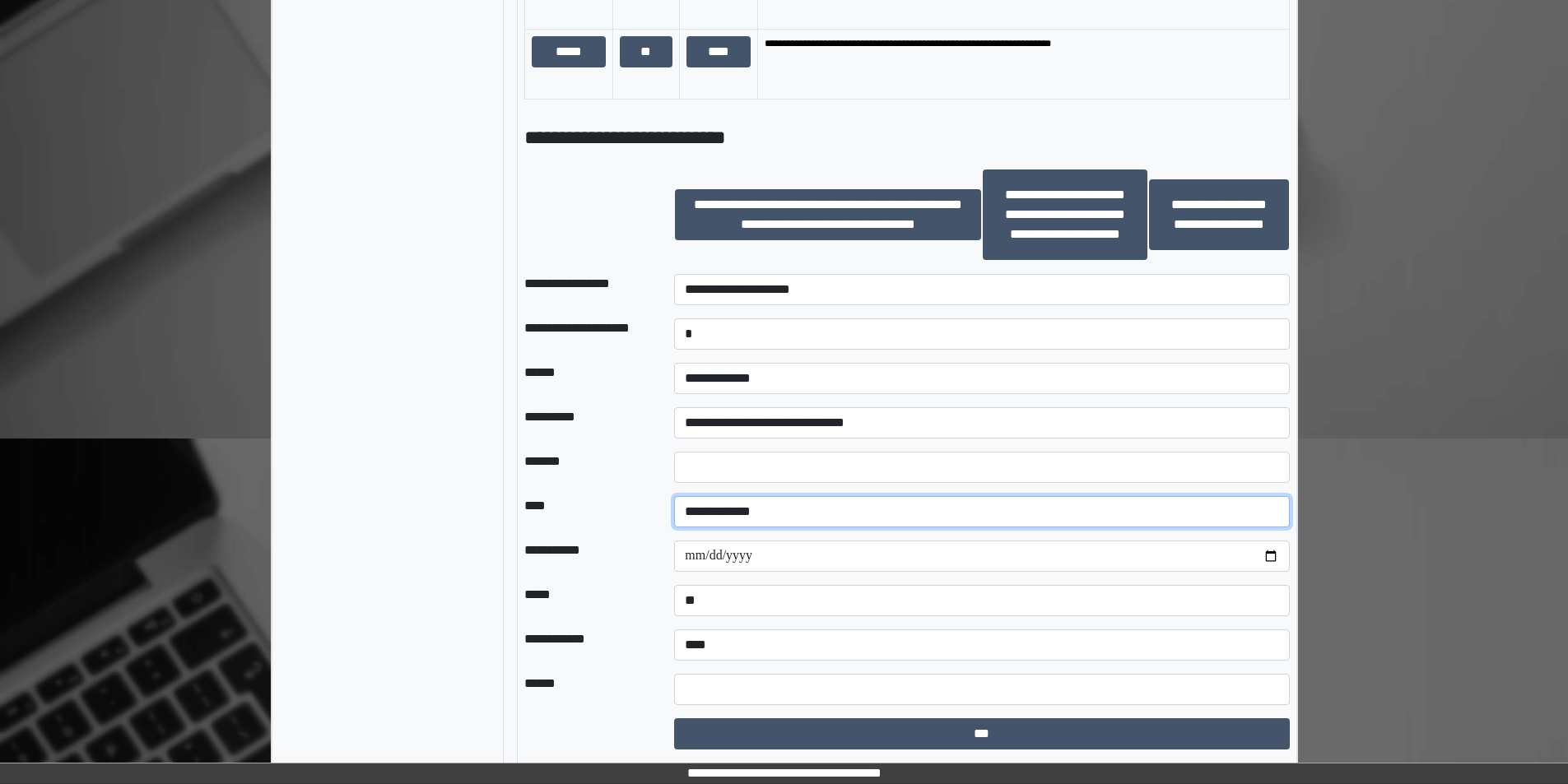 click on "**********" at bounding box center [981, 512] 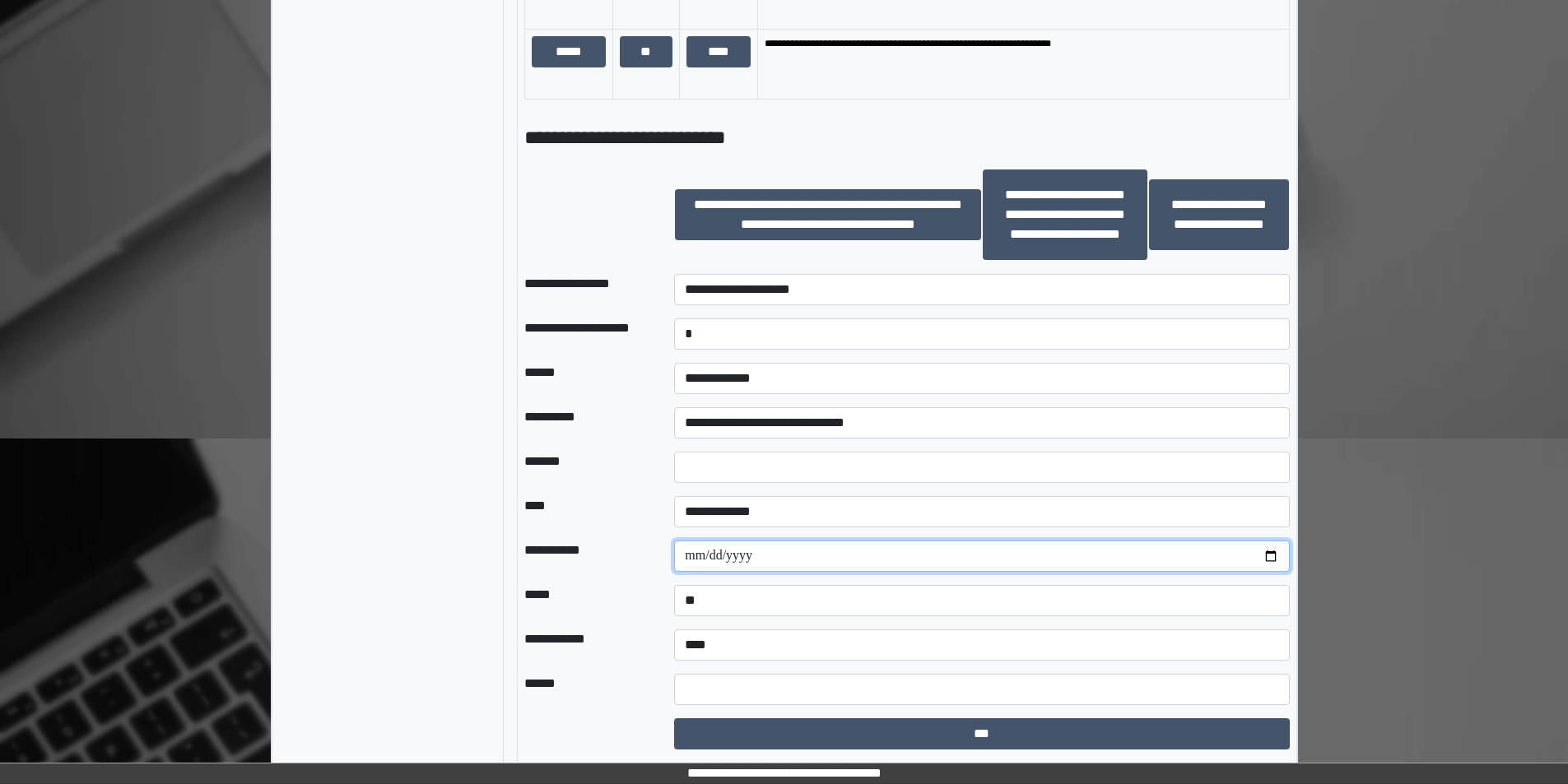 click at bounding box center (981, 556) 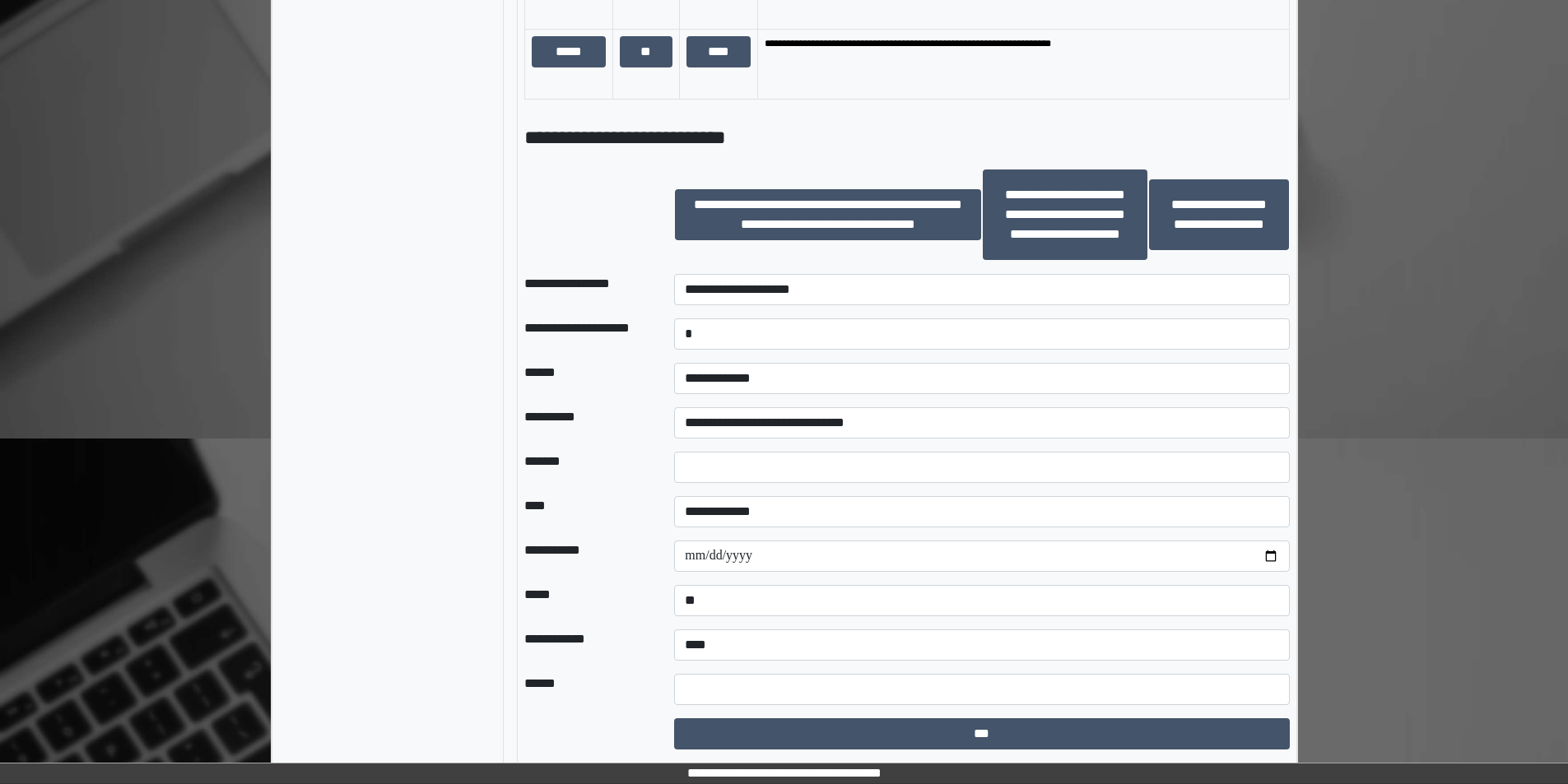 click on "*****" at bounding box center (586, 601) 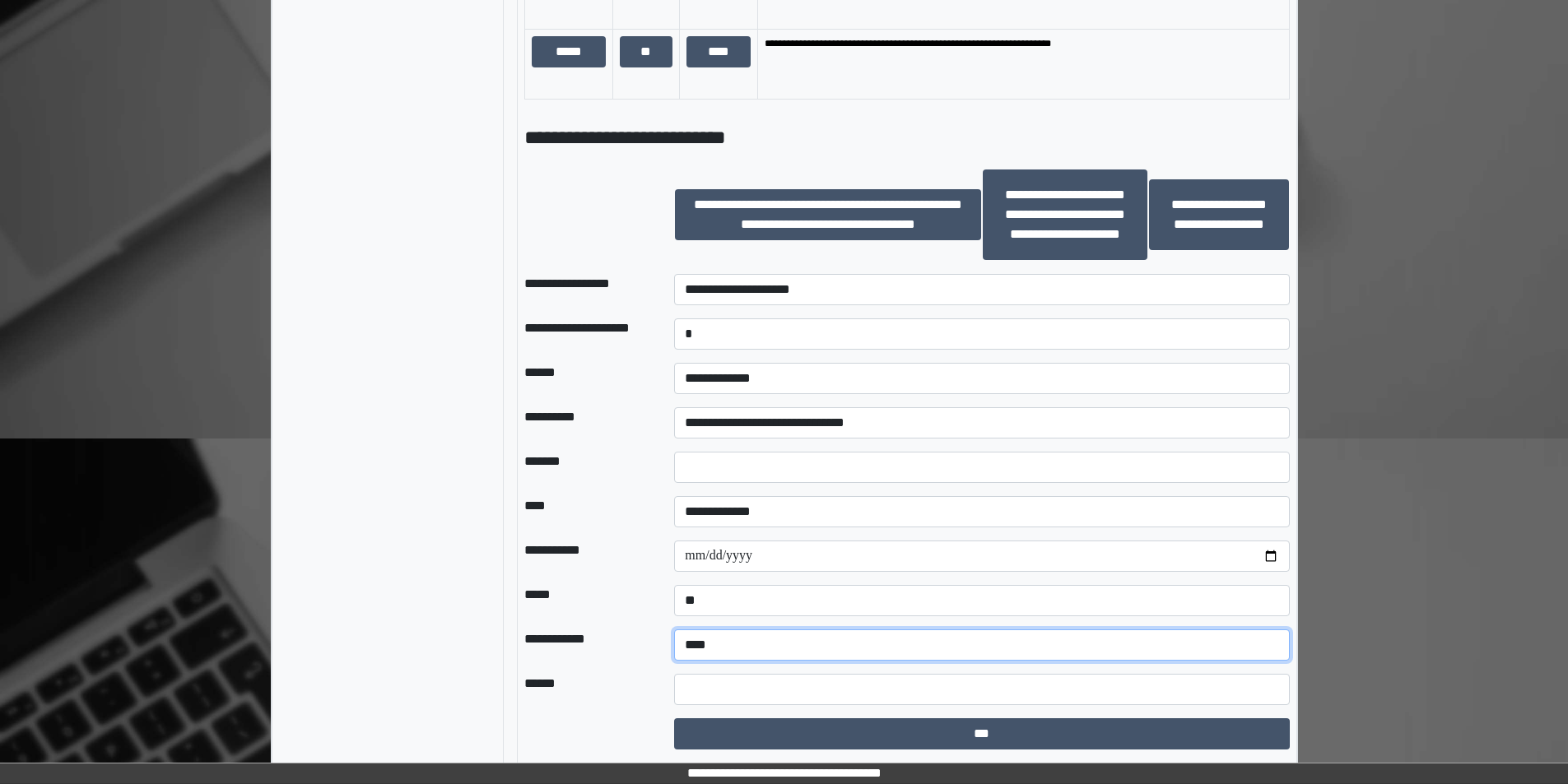 click on "**********" at bounding box center [981, 645] 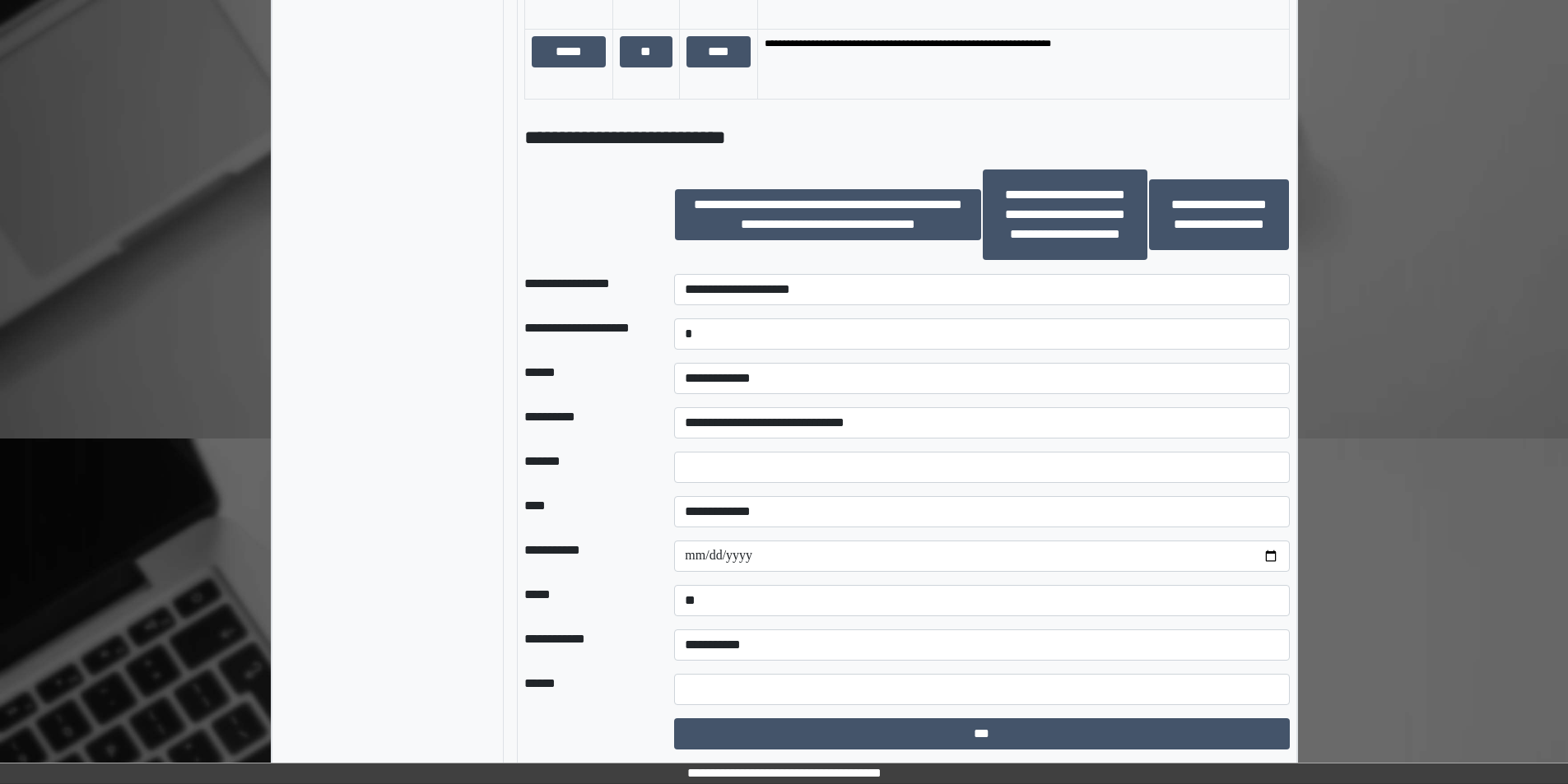 click on "*****" at bounding box center [586, 601] 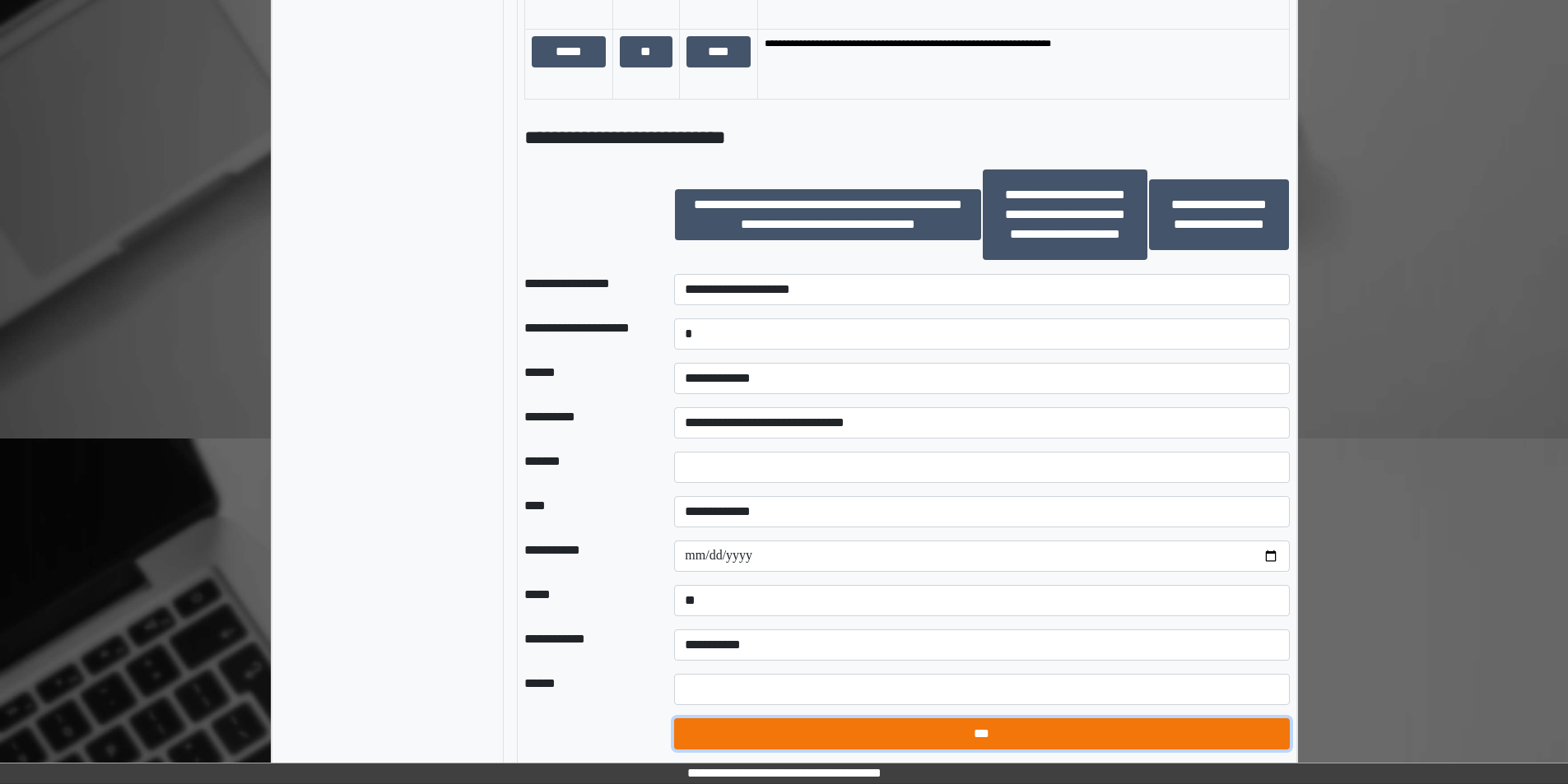 click on "***" at bounding box center (981, 734) 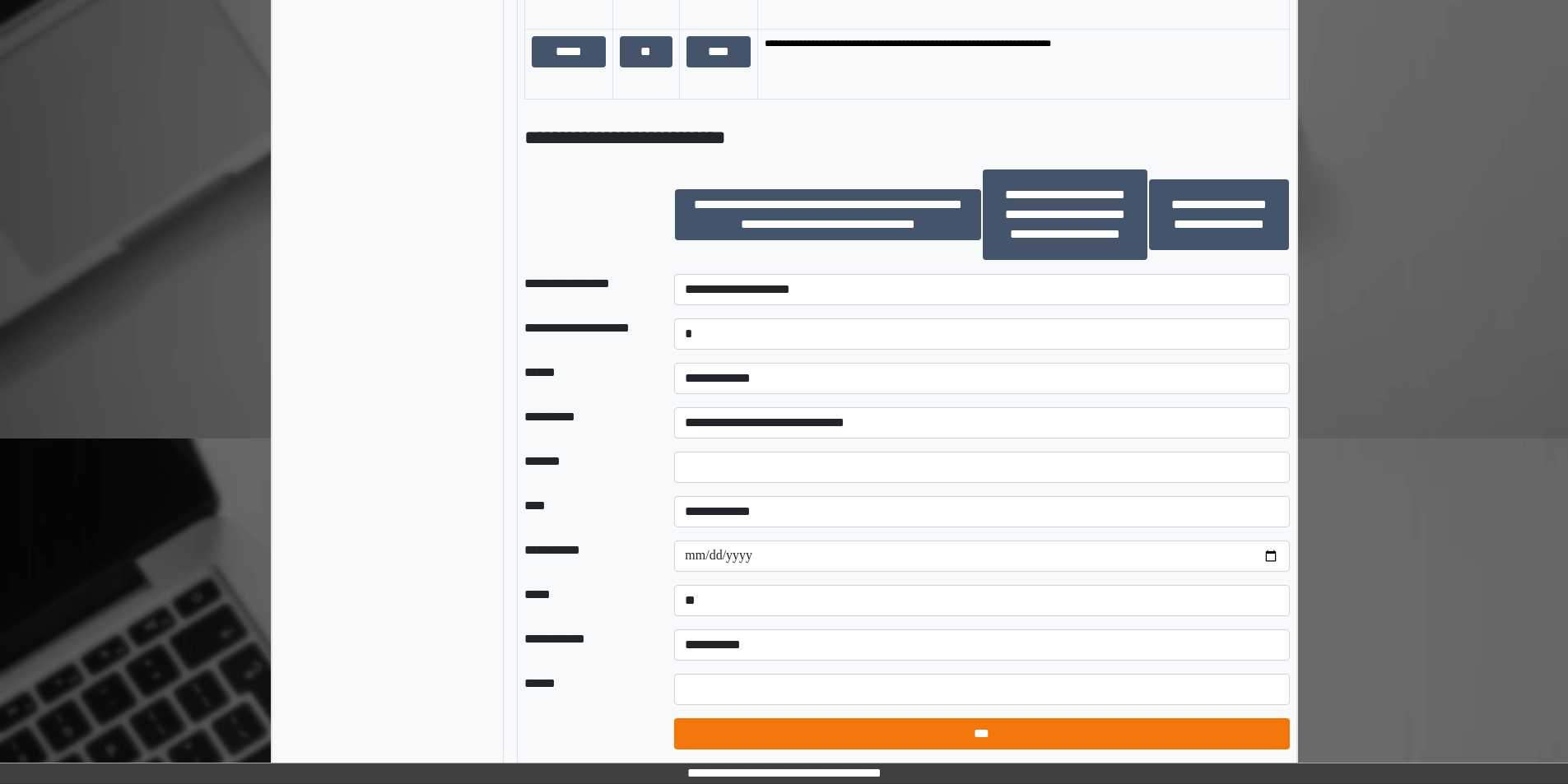 select on "*" 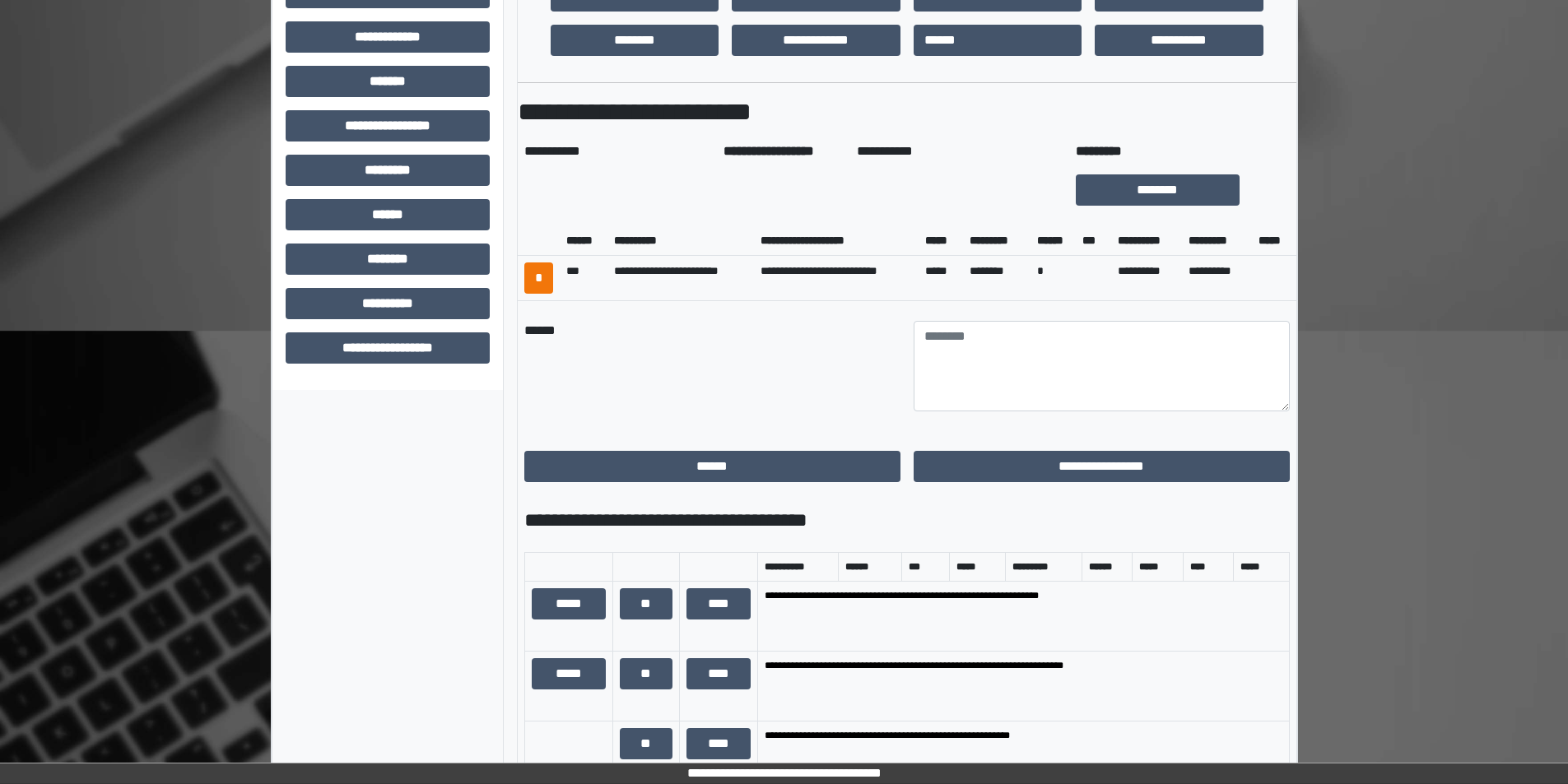scroll, scrollTop: 631, scrollLeft: 0, axis: vertical 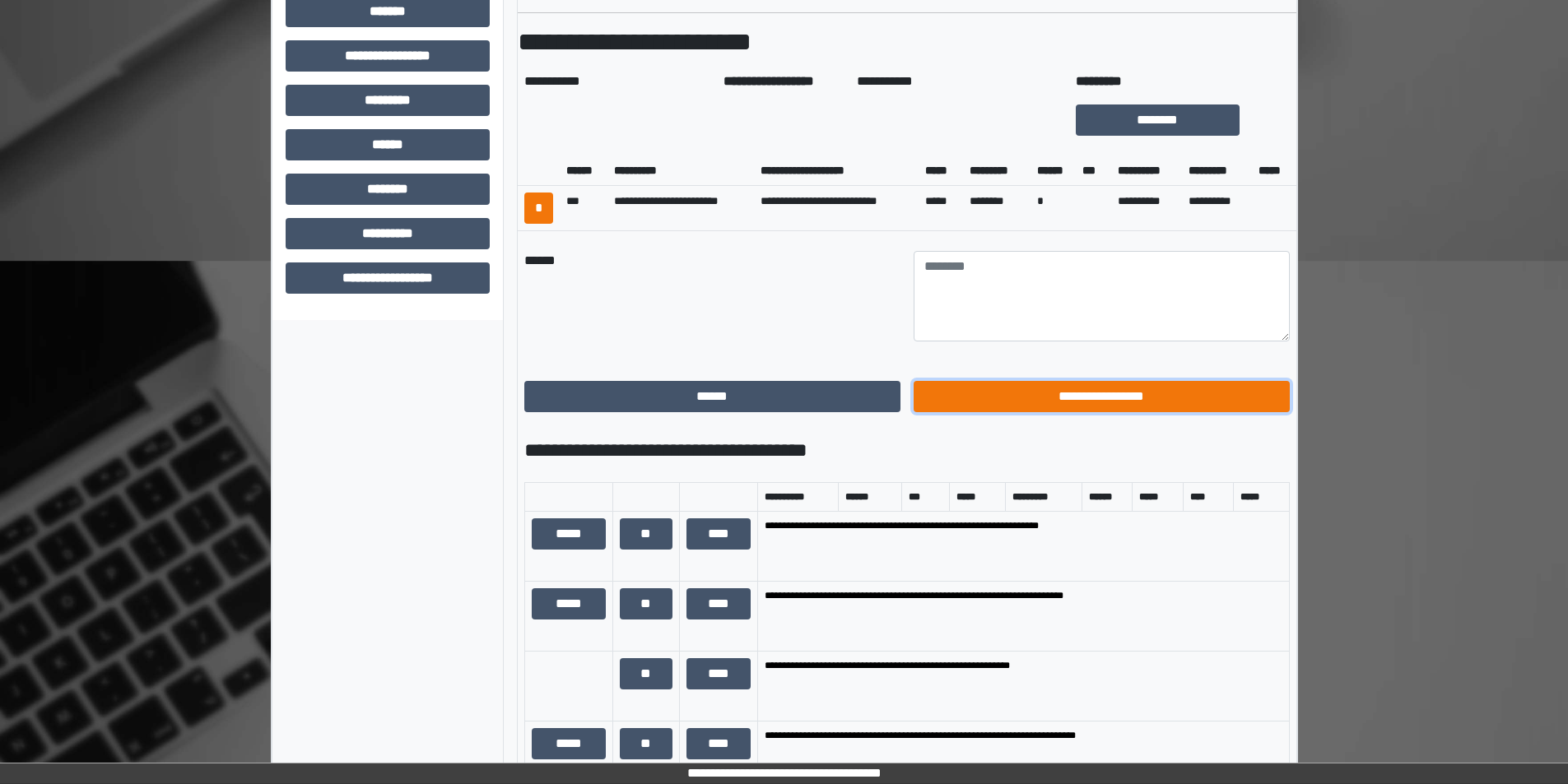 click on "**********" at bounding box center (1101, 397) 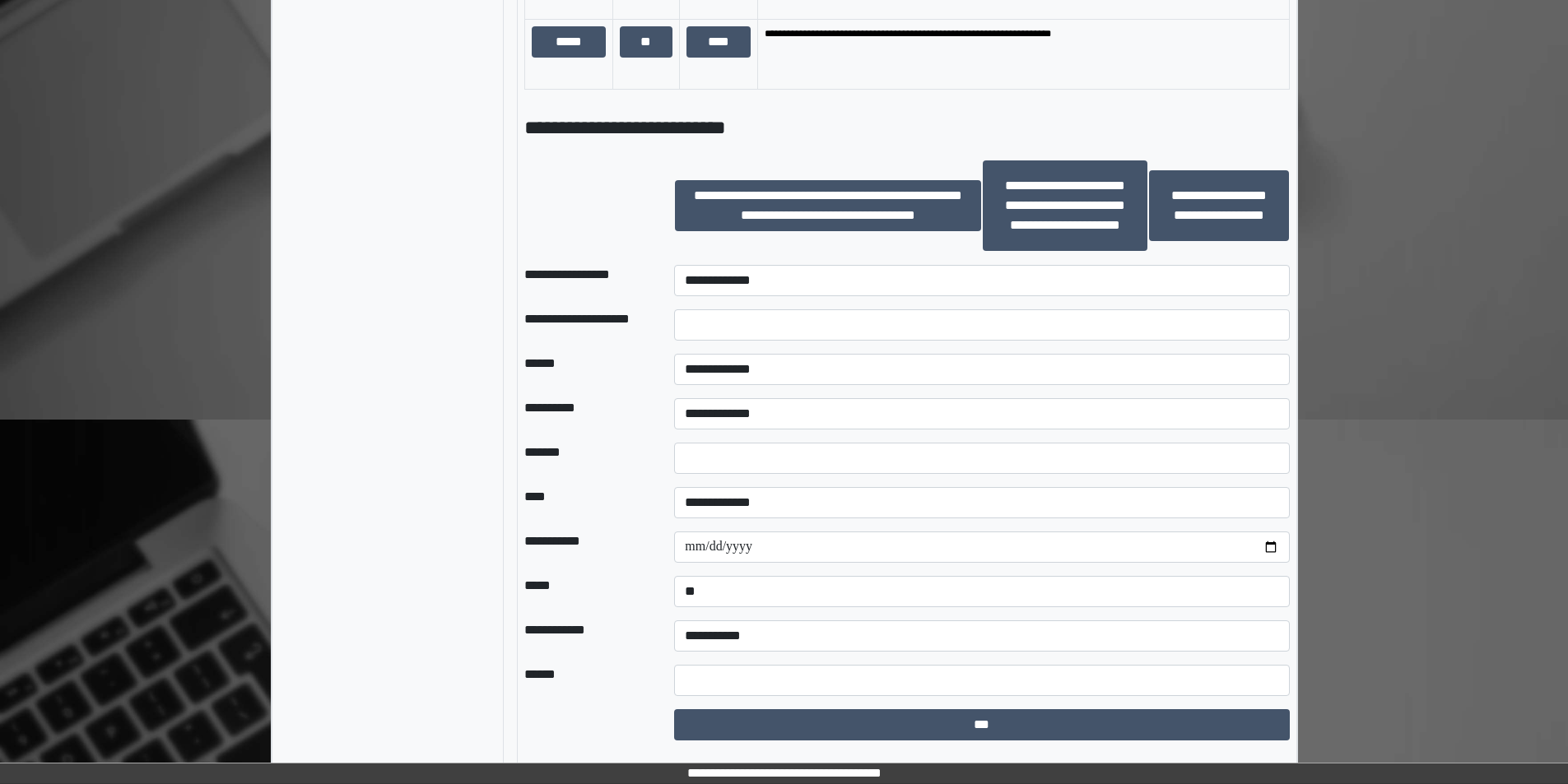 scroll, scrollTop: 1482, scrollLeft: 0, axis: vertical 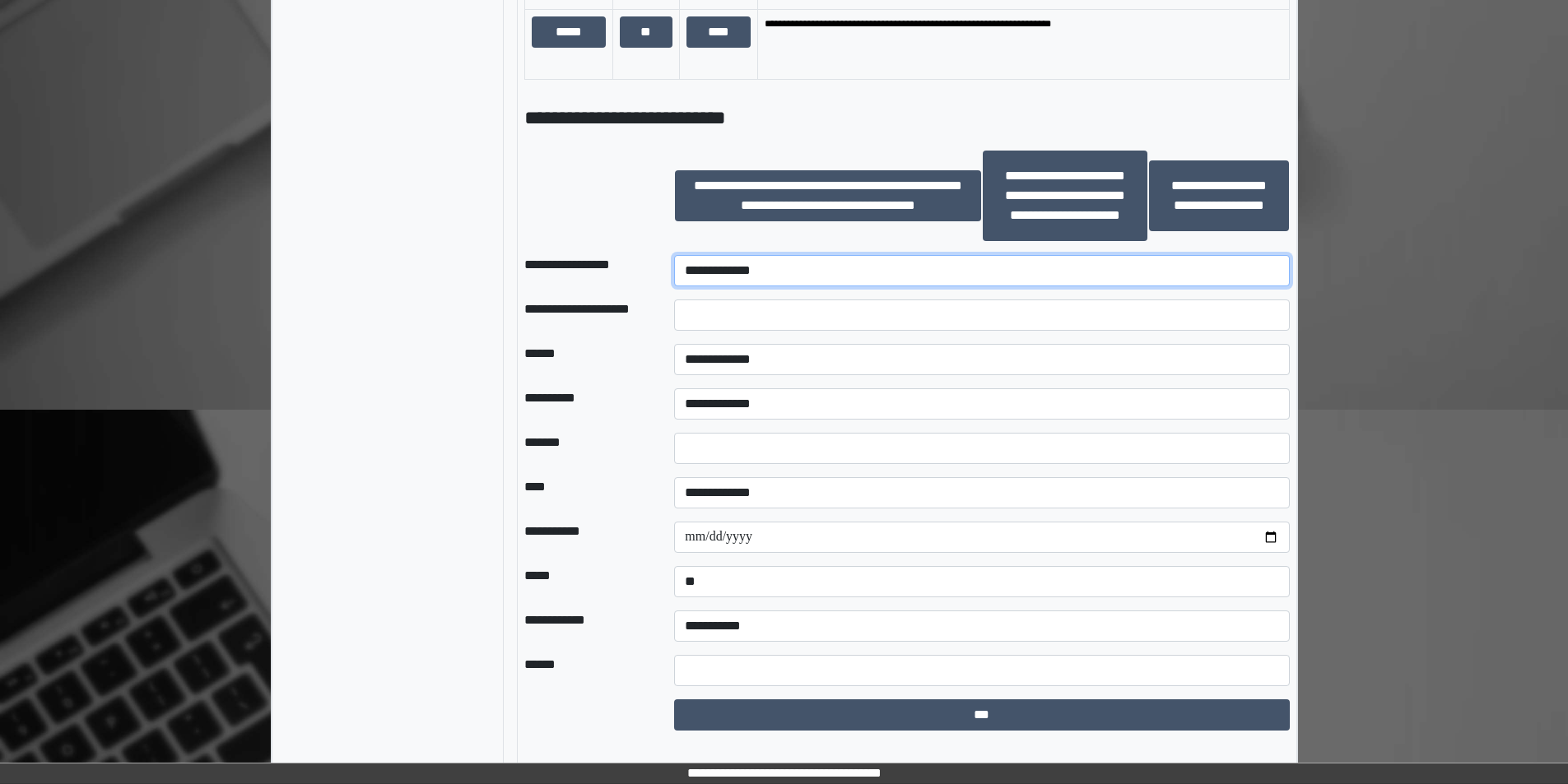 click on "**********" at bounding box center (981, 271) 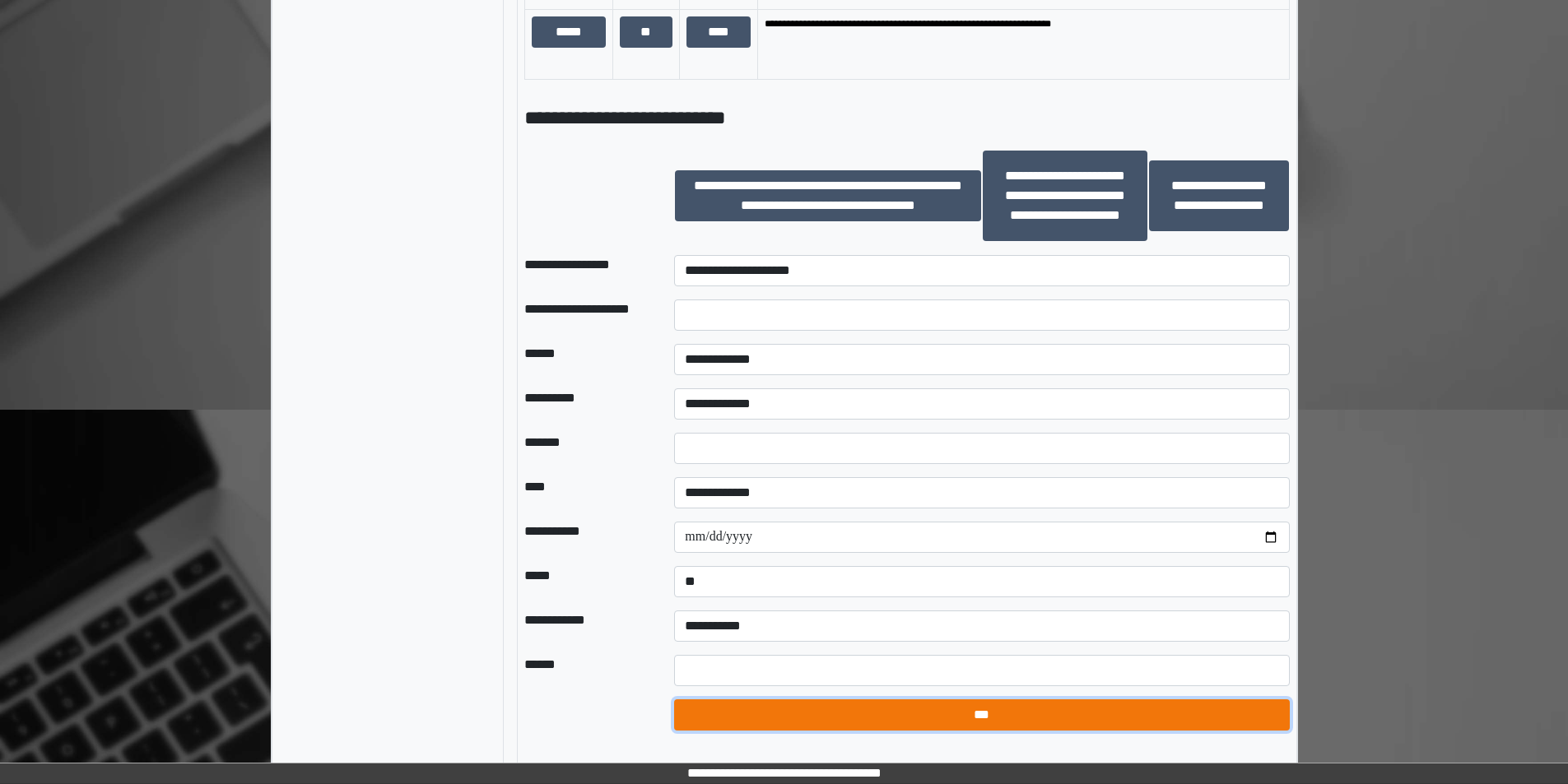 click on "***" at bounding box center (981, 715) 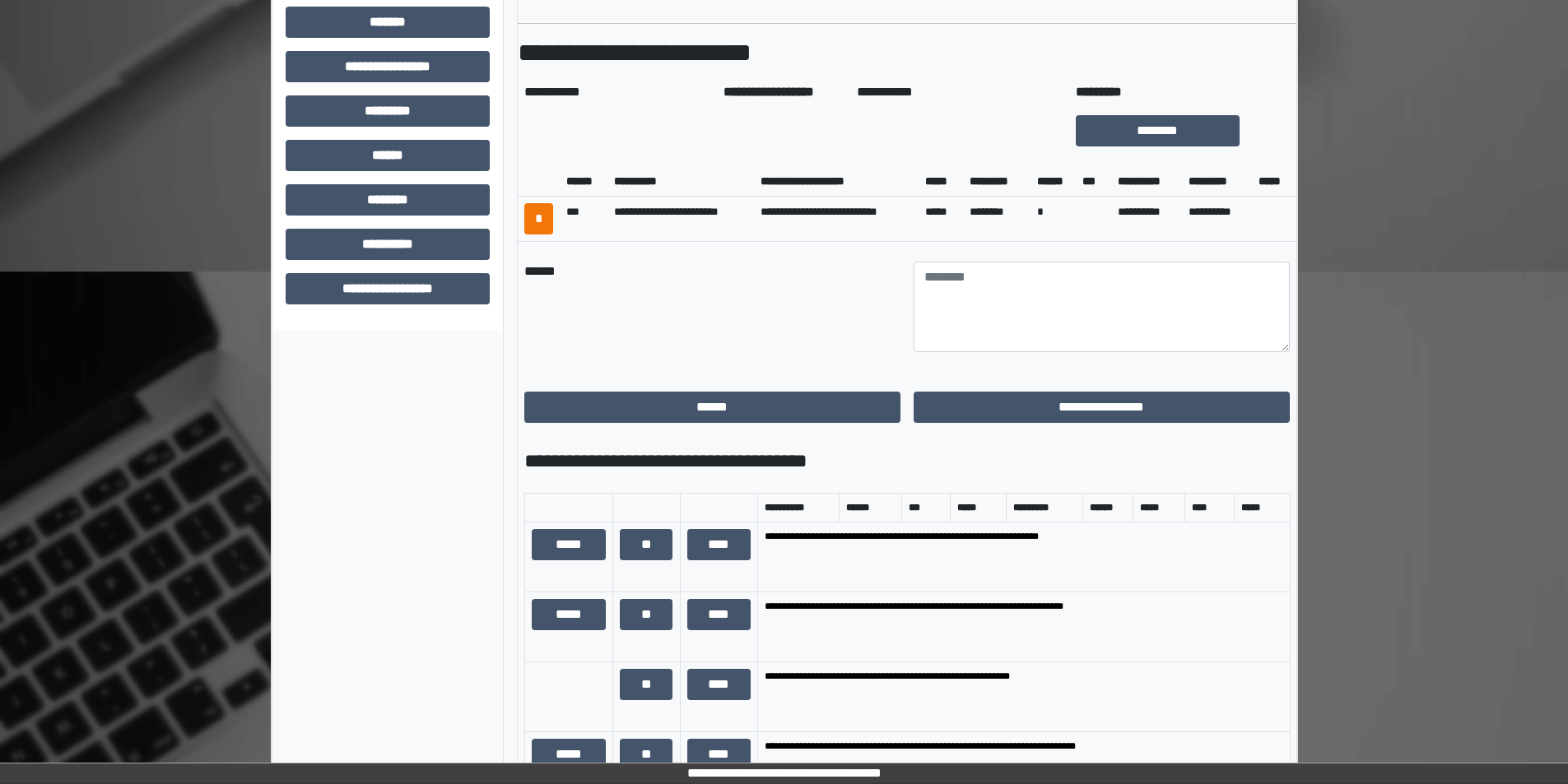scroll, scrollTop: 578, scrollLeft: 0, axis: vertical 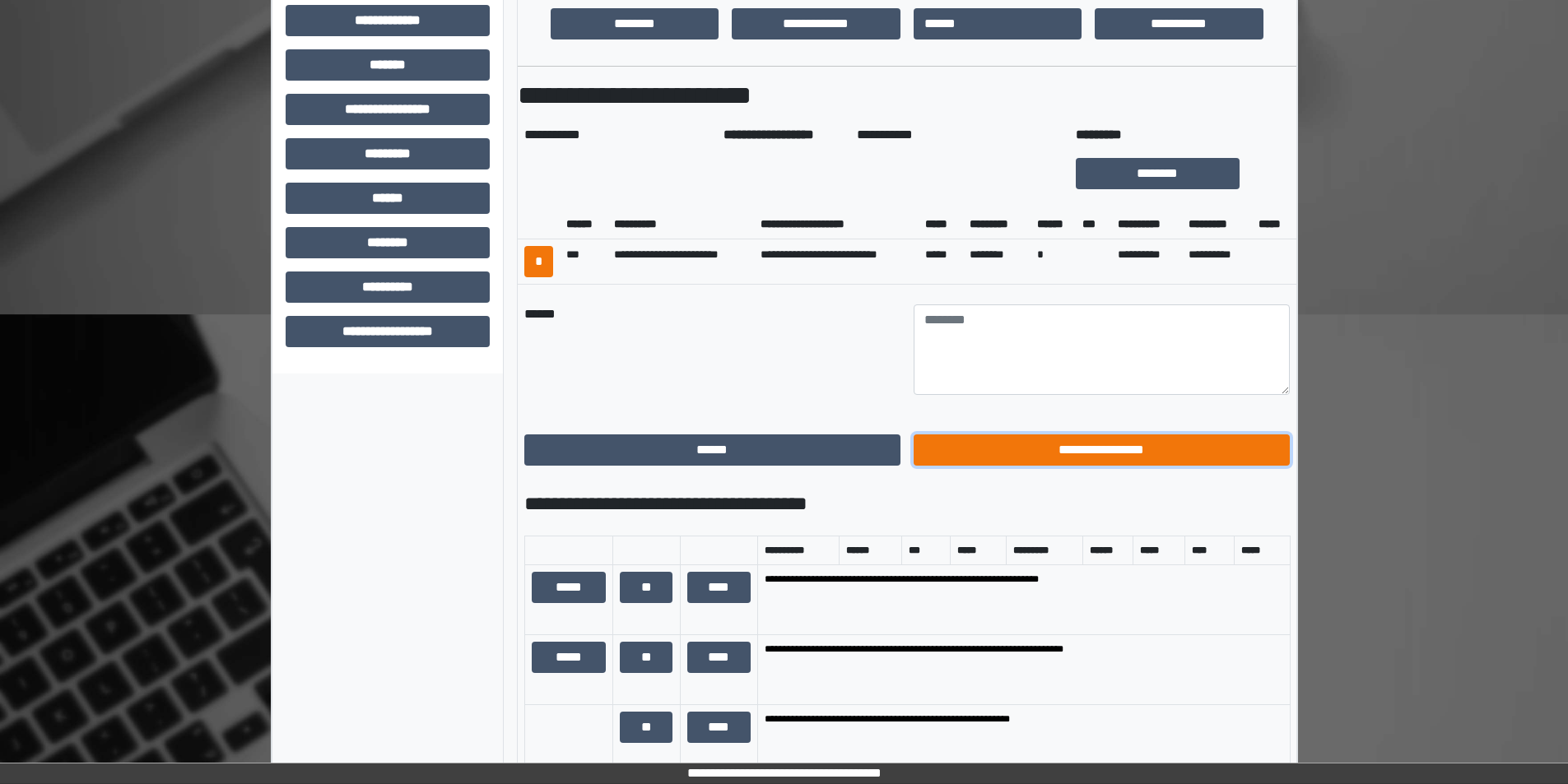 click on "**********" at bounding box center (1101, 450) 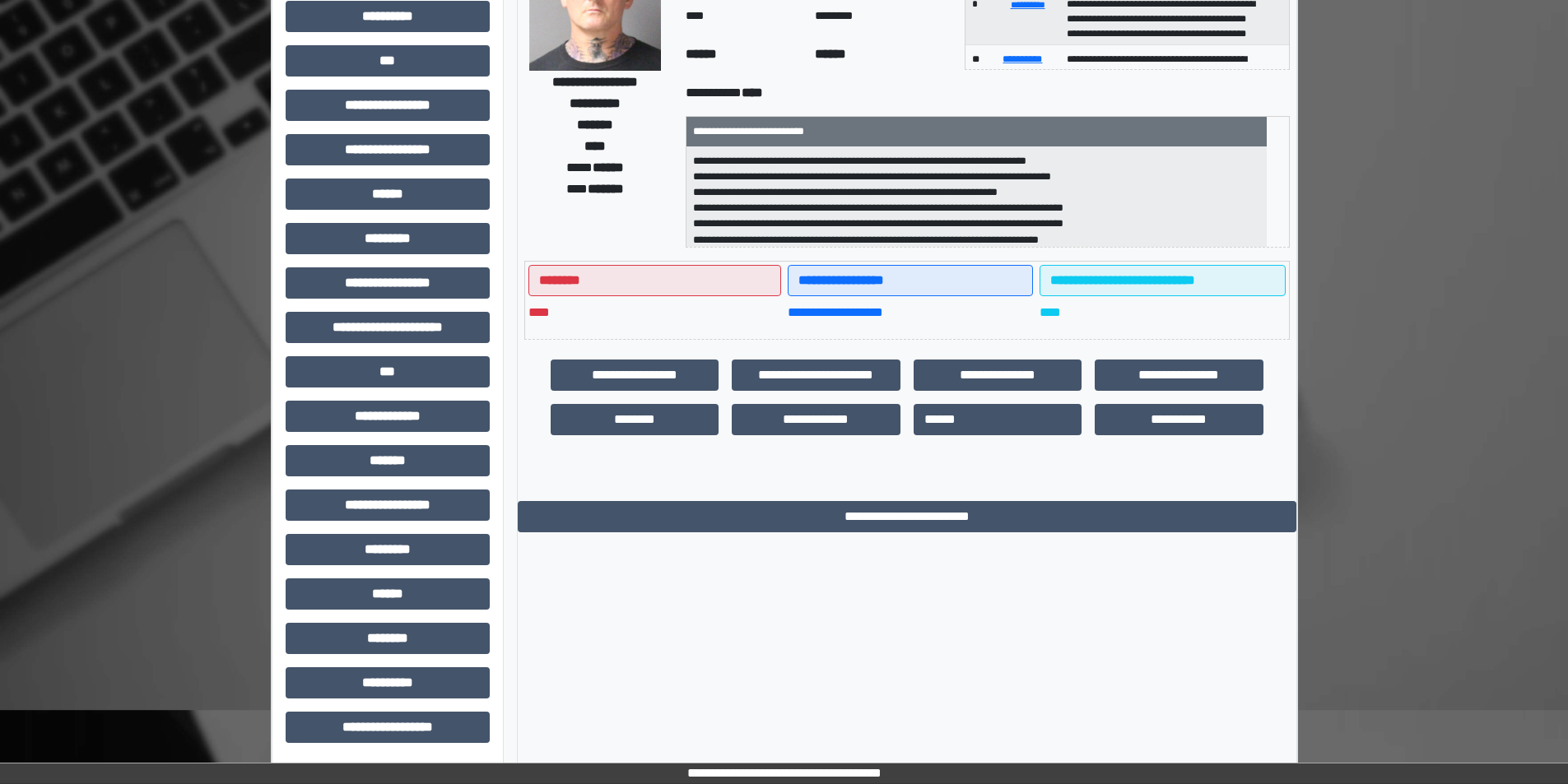 scroll, scrollTop: 0, scrollLeft: 0, axis: both 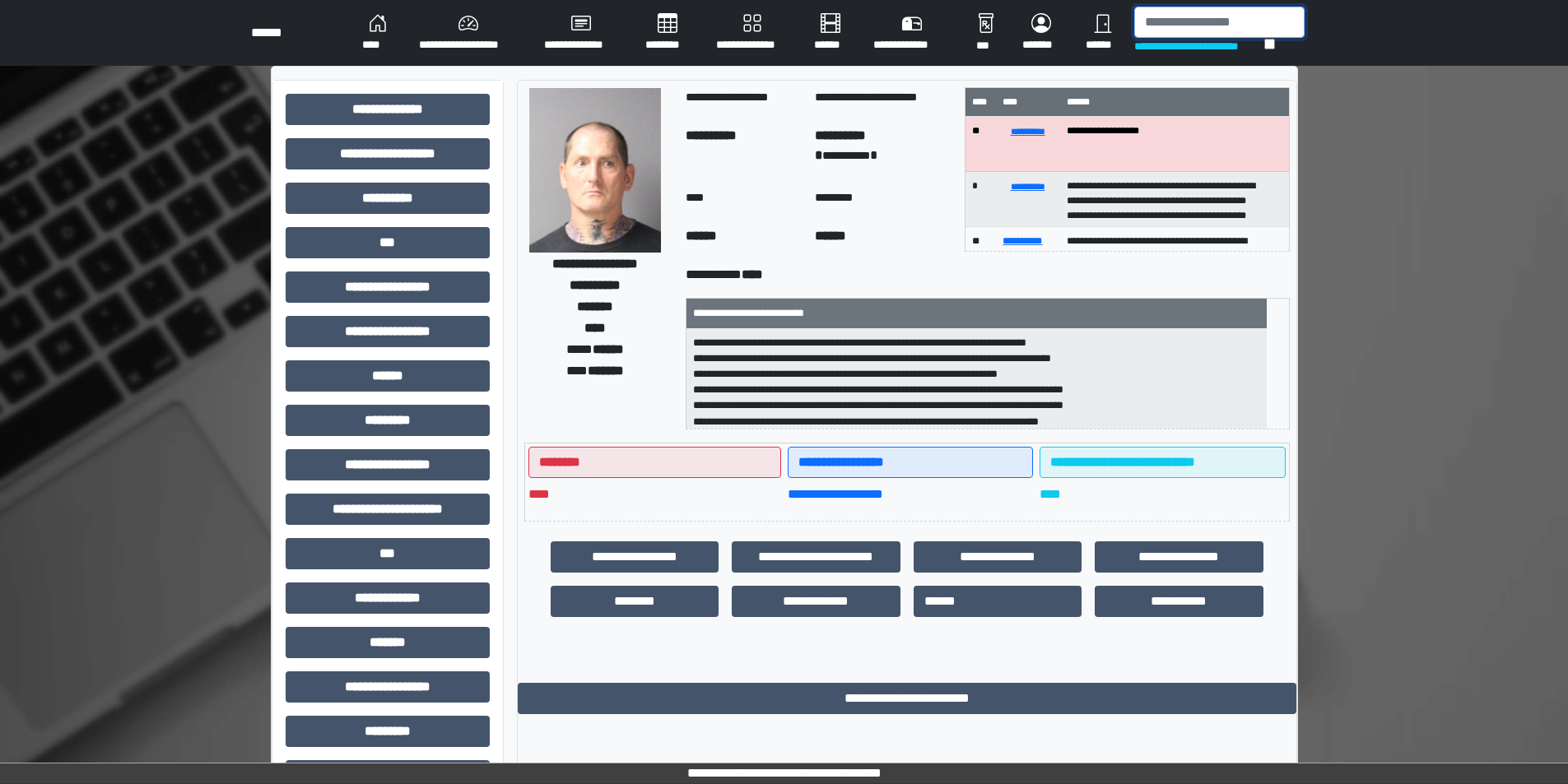 click at bounding box center [1219, 22] 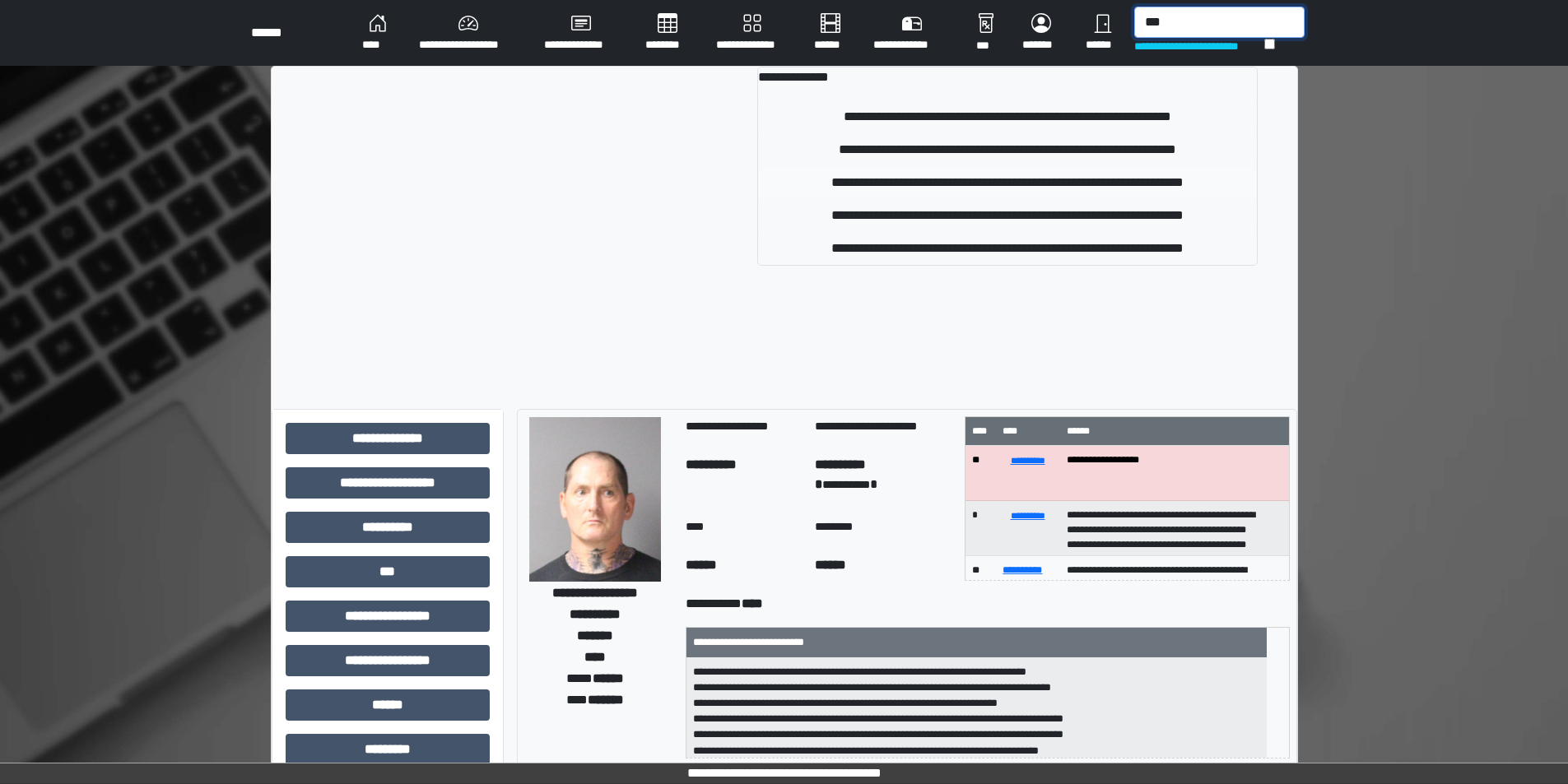 type on "***" 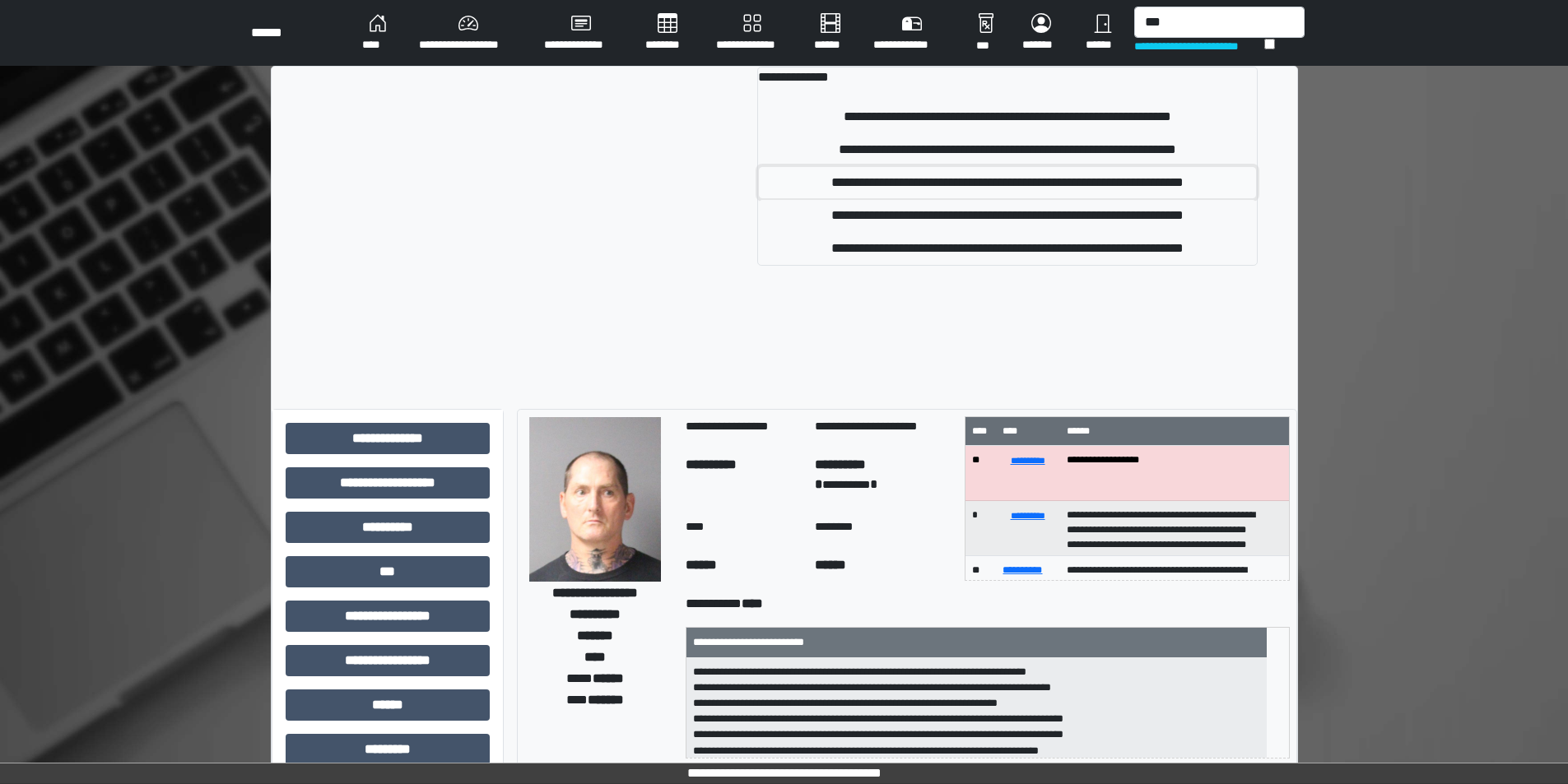 click on "**********" at bounding box center [1007, 183] 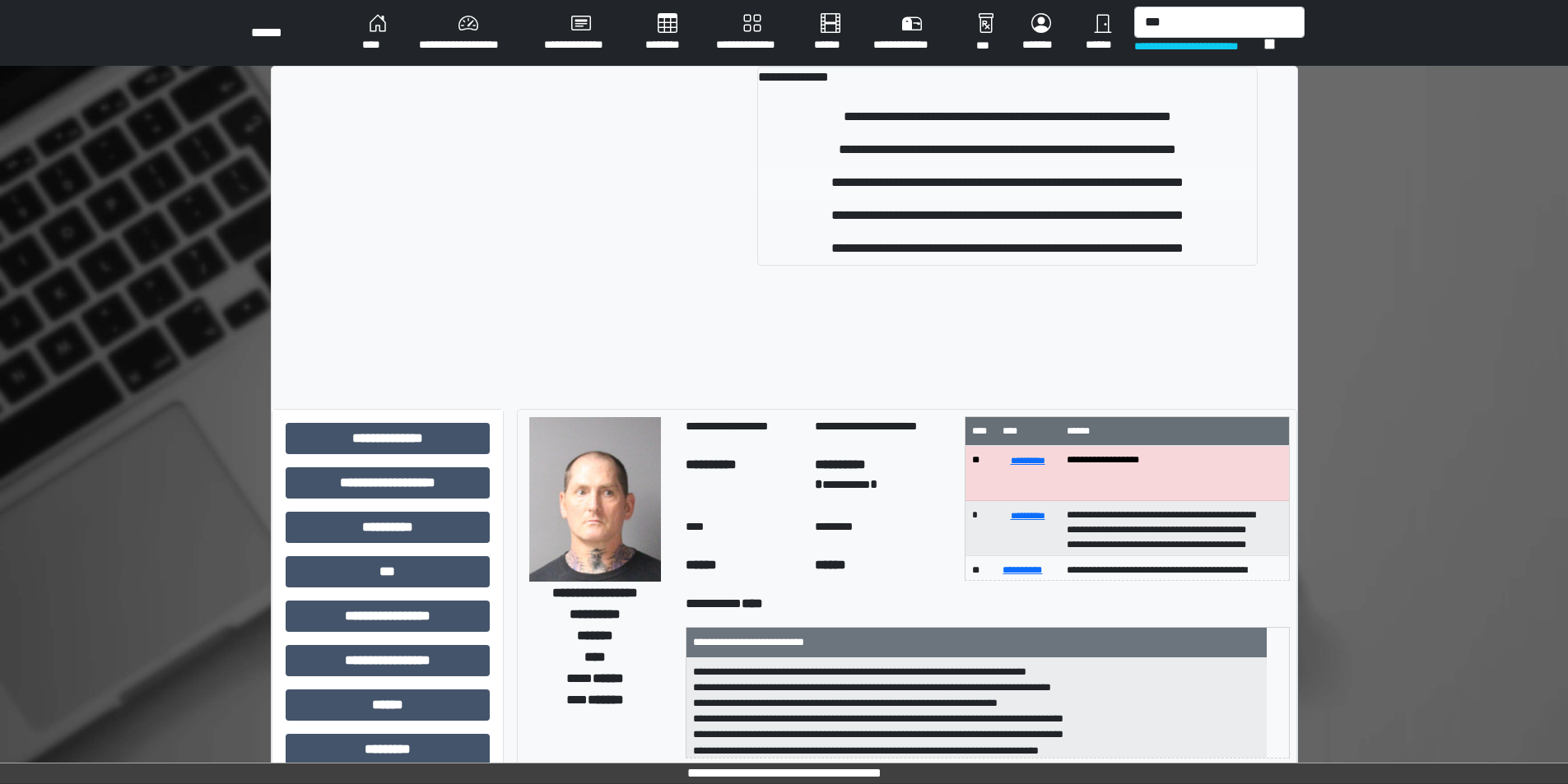 type 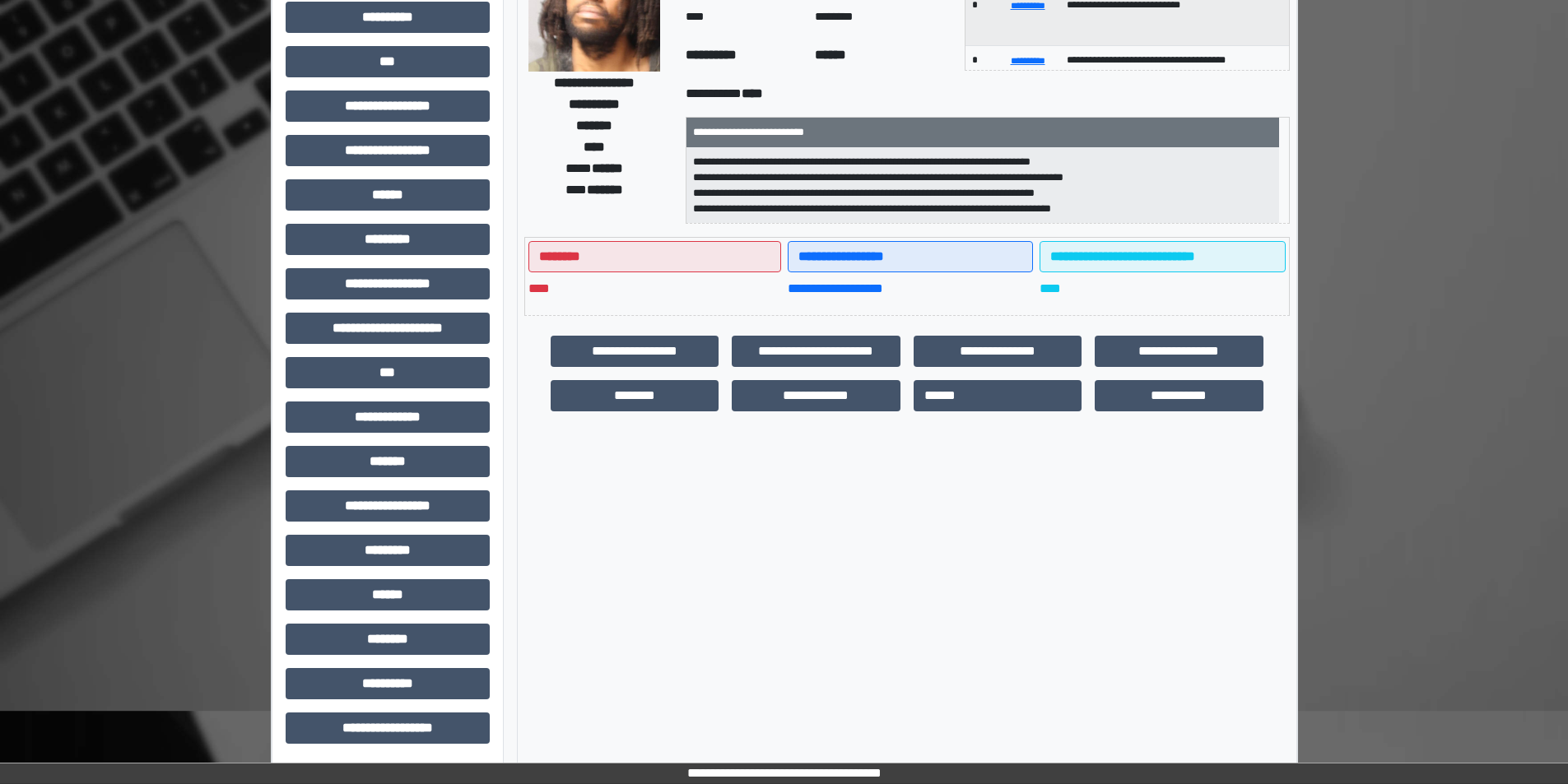 scroll, scrollTop: 182, scrollLeft: 0, axis: vertical 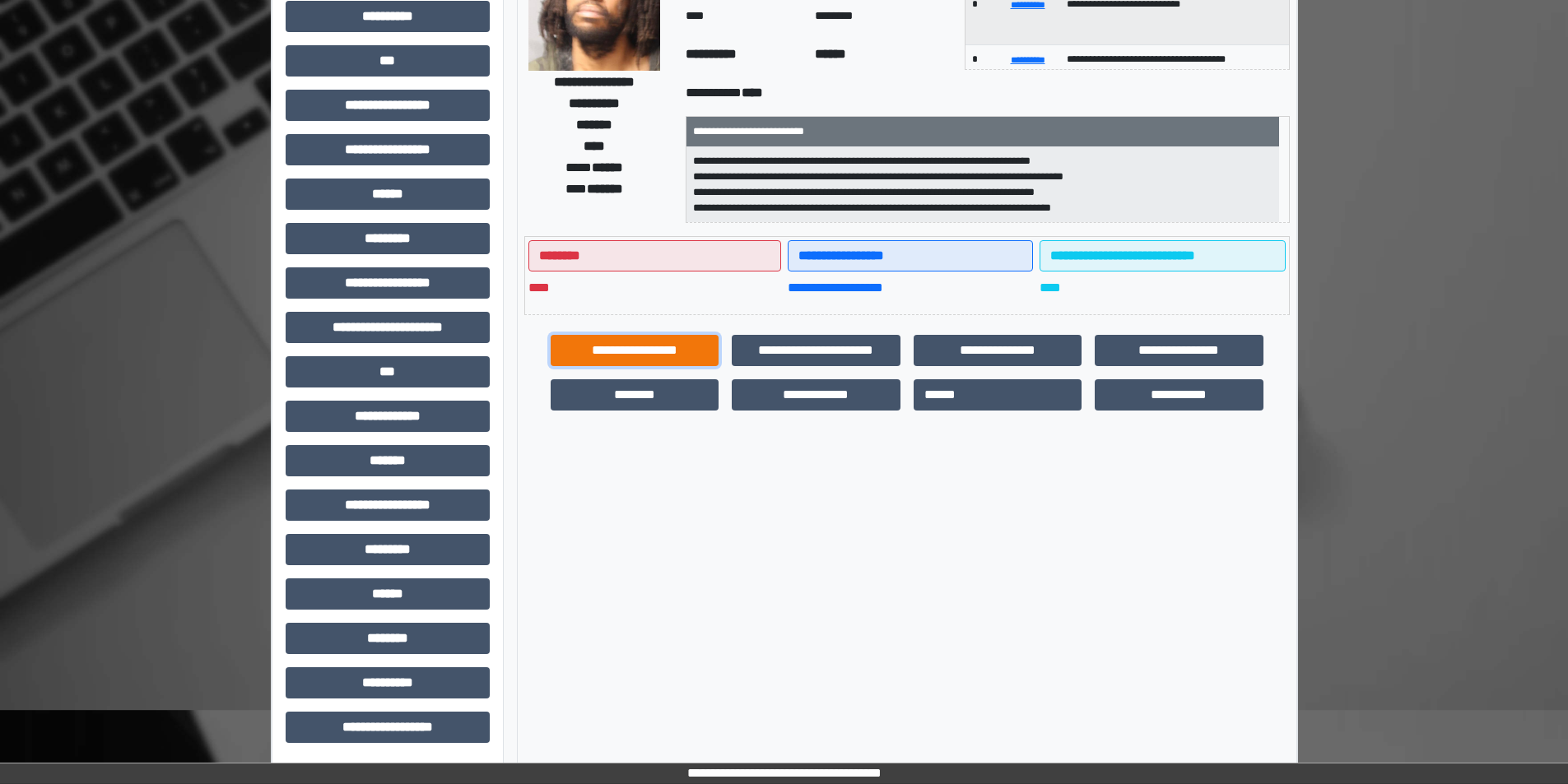 click on "**********" at bounding box center (635, 350) 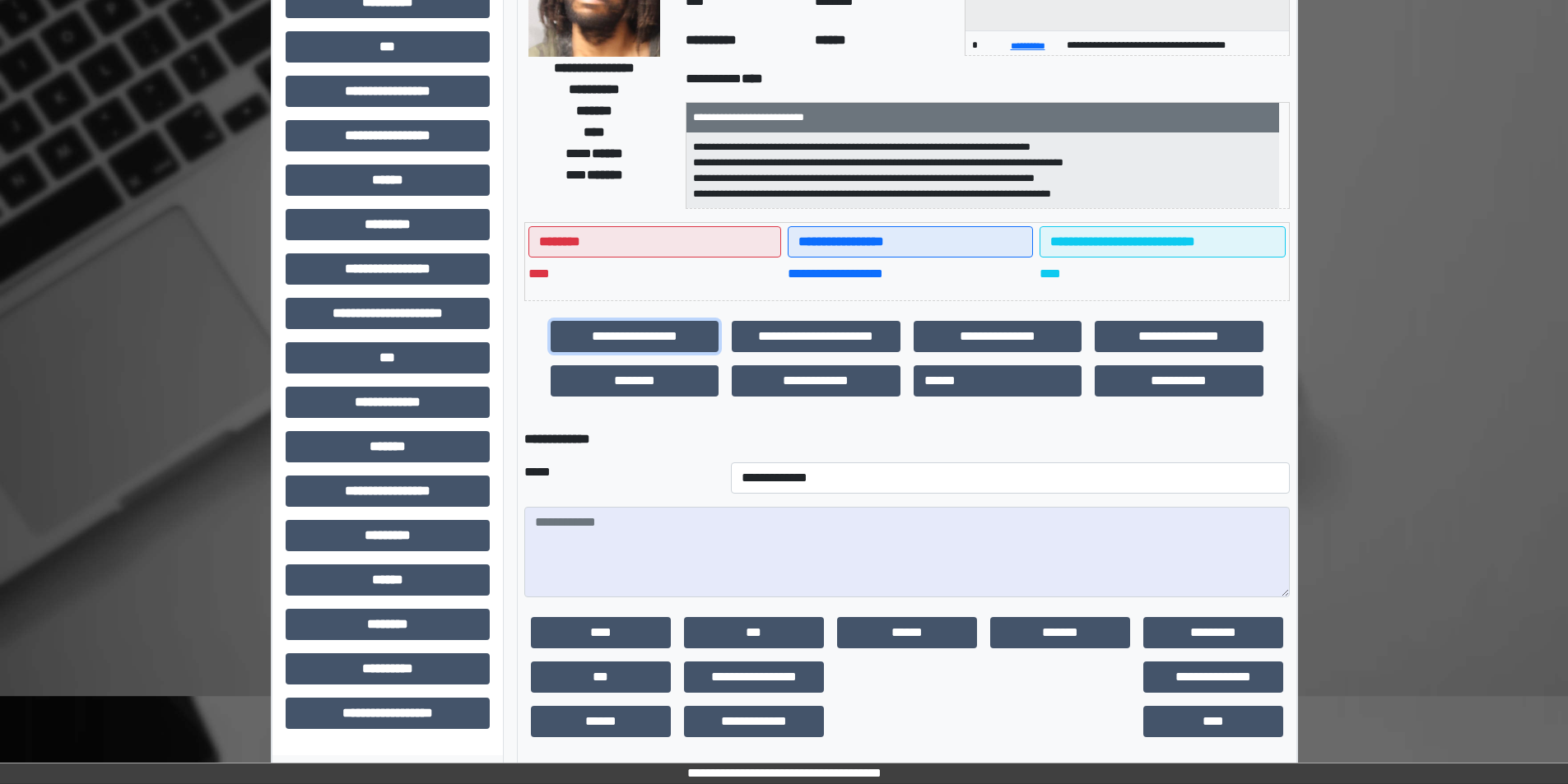 scroll, scrollTop: 203, scrollLeft: 0, axis: vertical 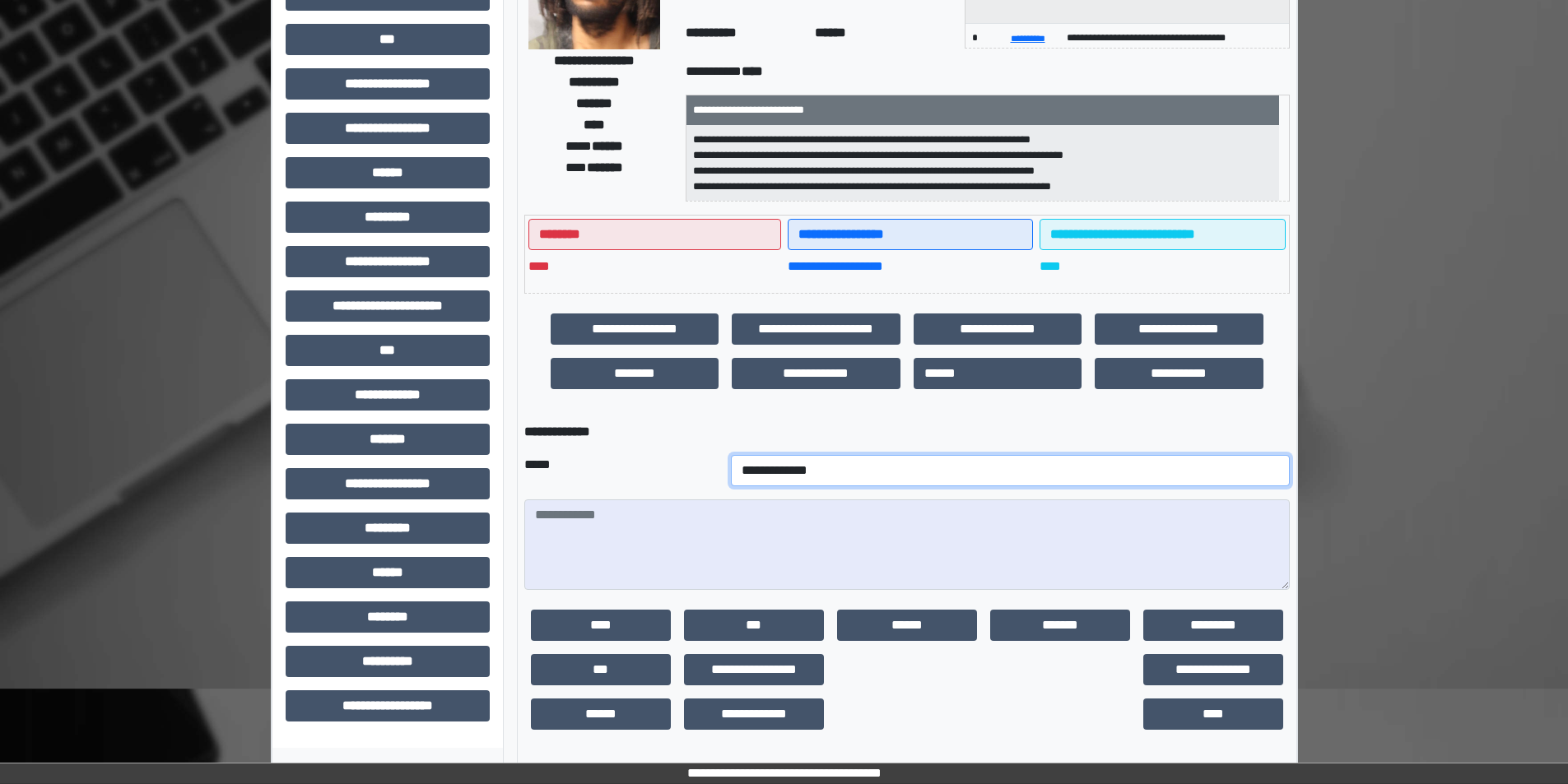 click on "**********" at bounding box center (1010, 471) 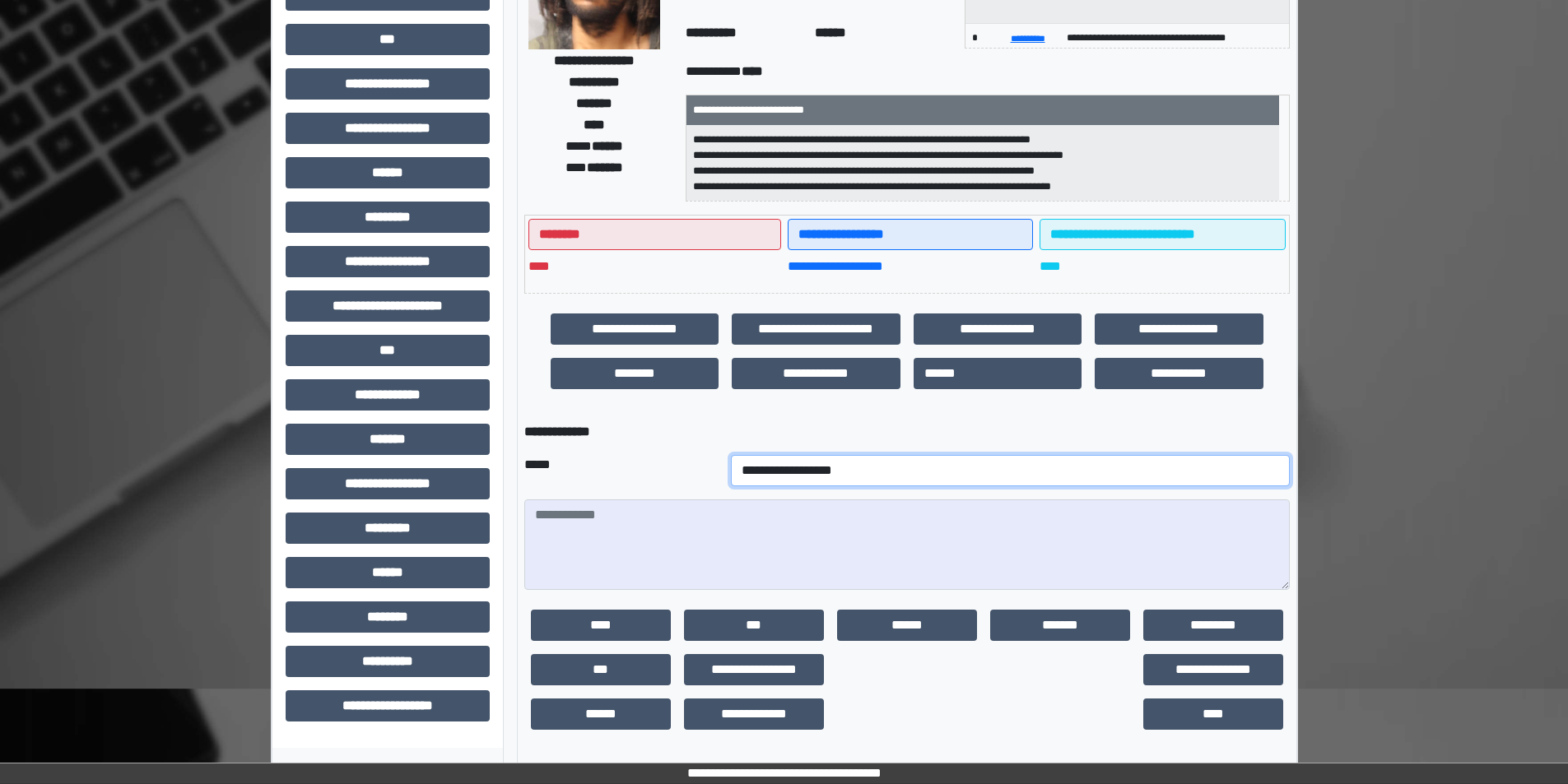 click on "**********" at bounding box center [1010, 471] 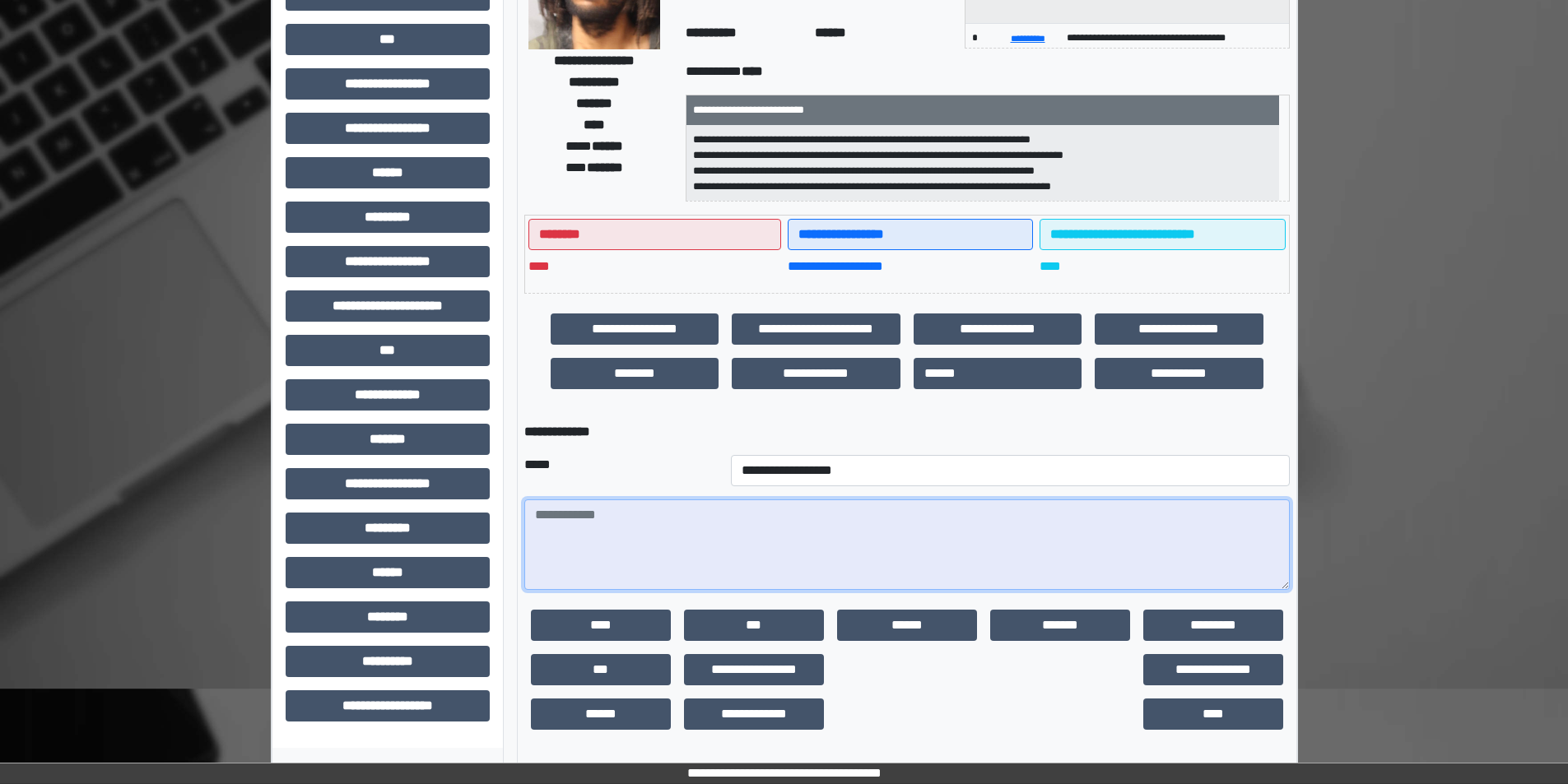 click at bounding box center [907, 545] 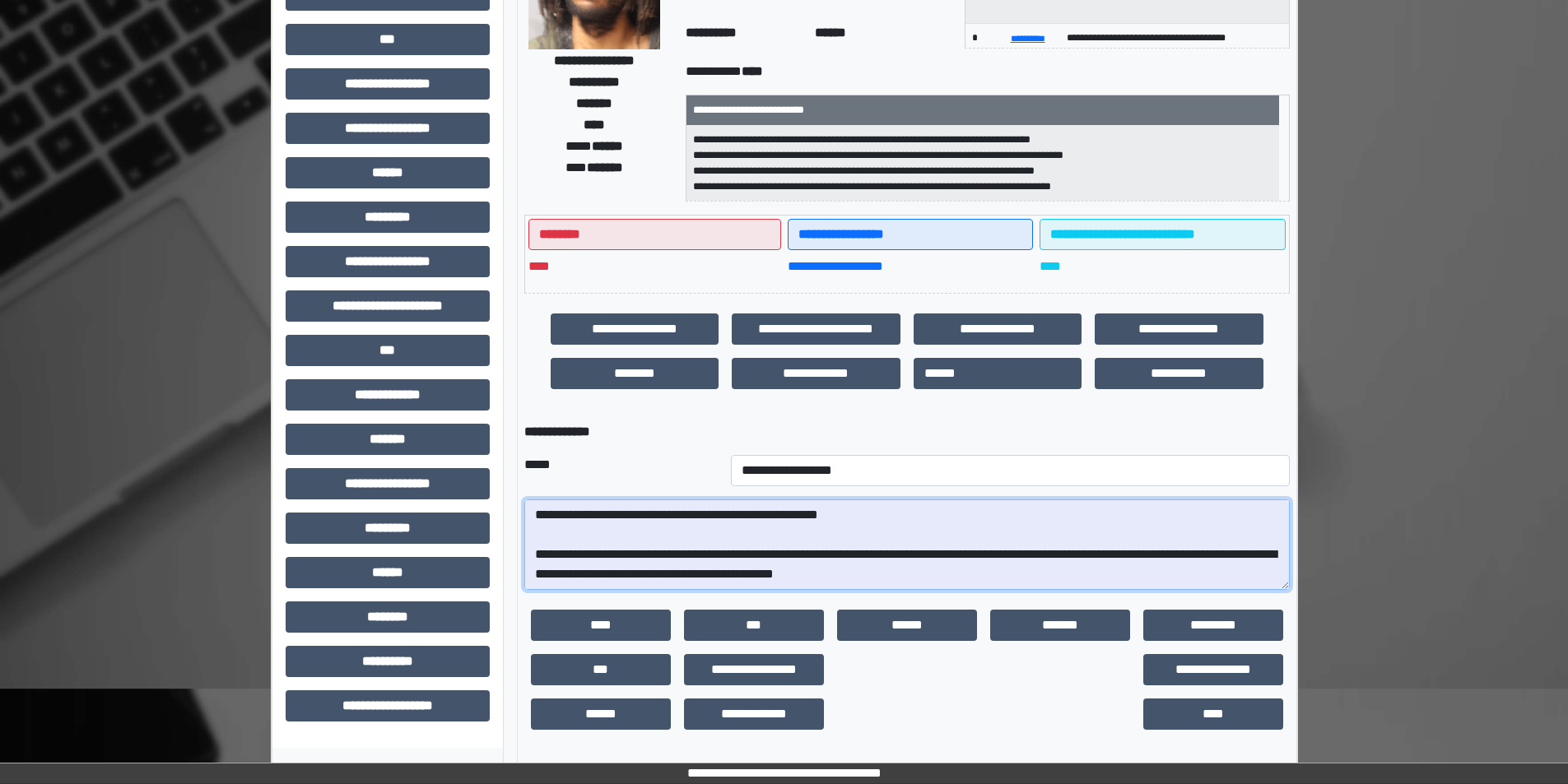 scroll, scrollTop: 192, scrollLeft: 0, axis: vertical 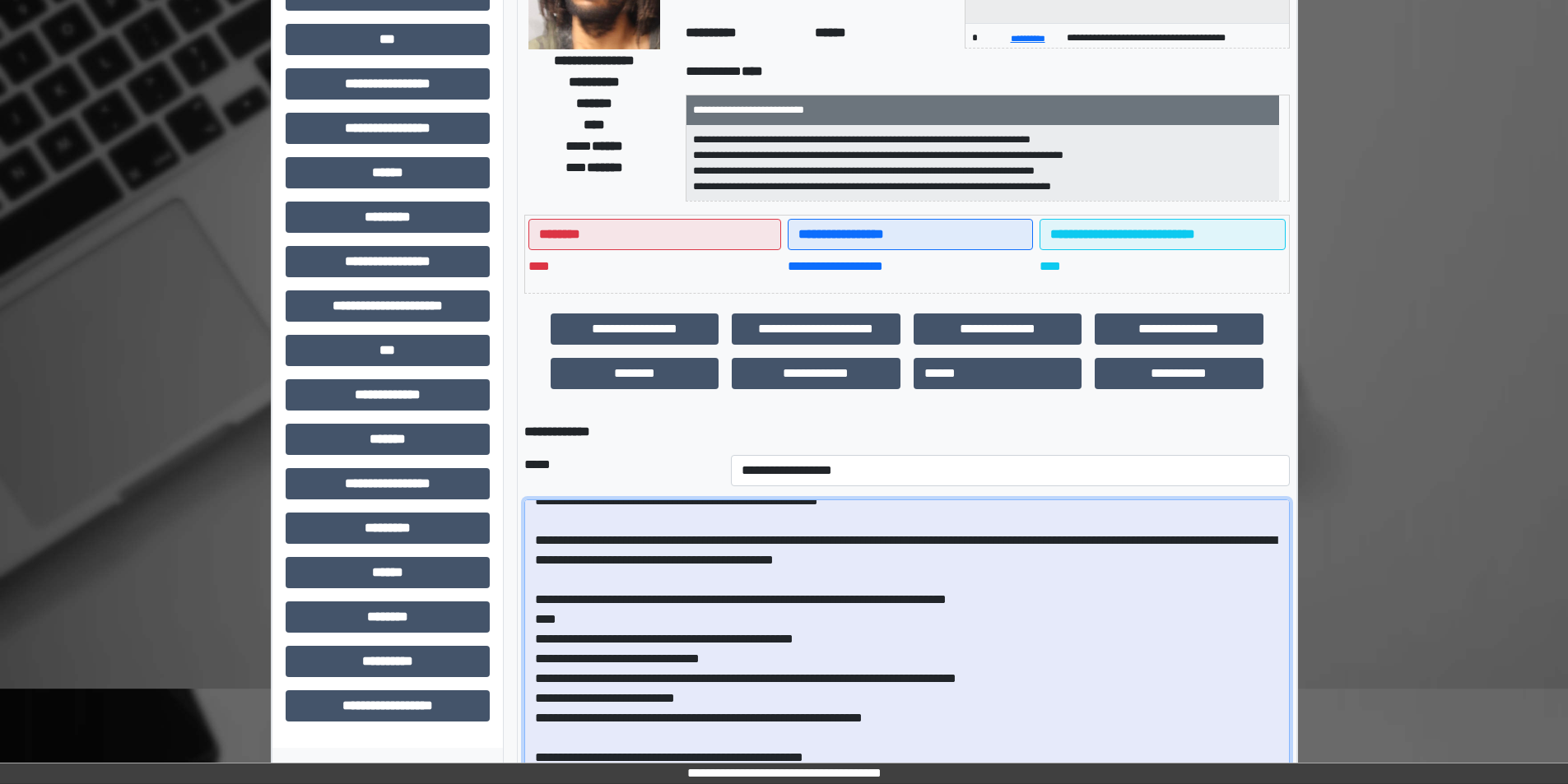 drag, startPoint x: 1286, startPoint y: 596, endPoint x: 1324, endPoint y: 765, distance: 173.21951 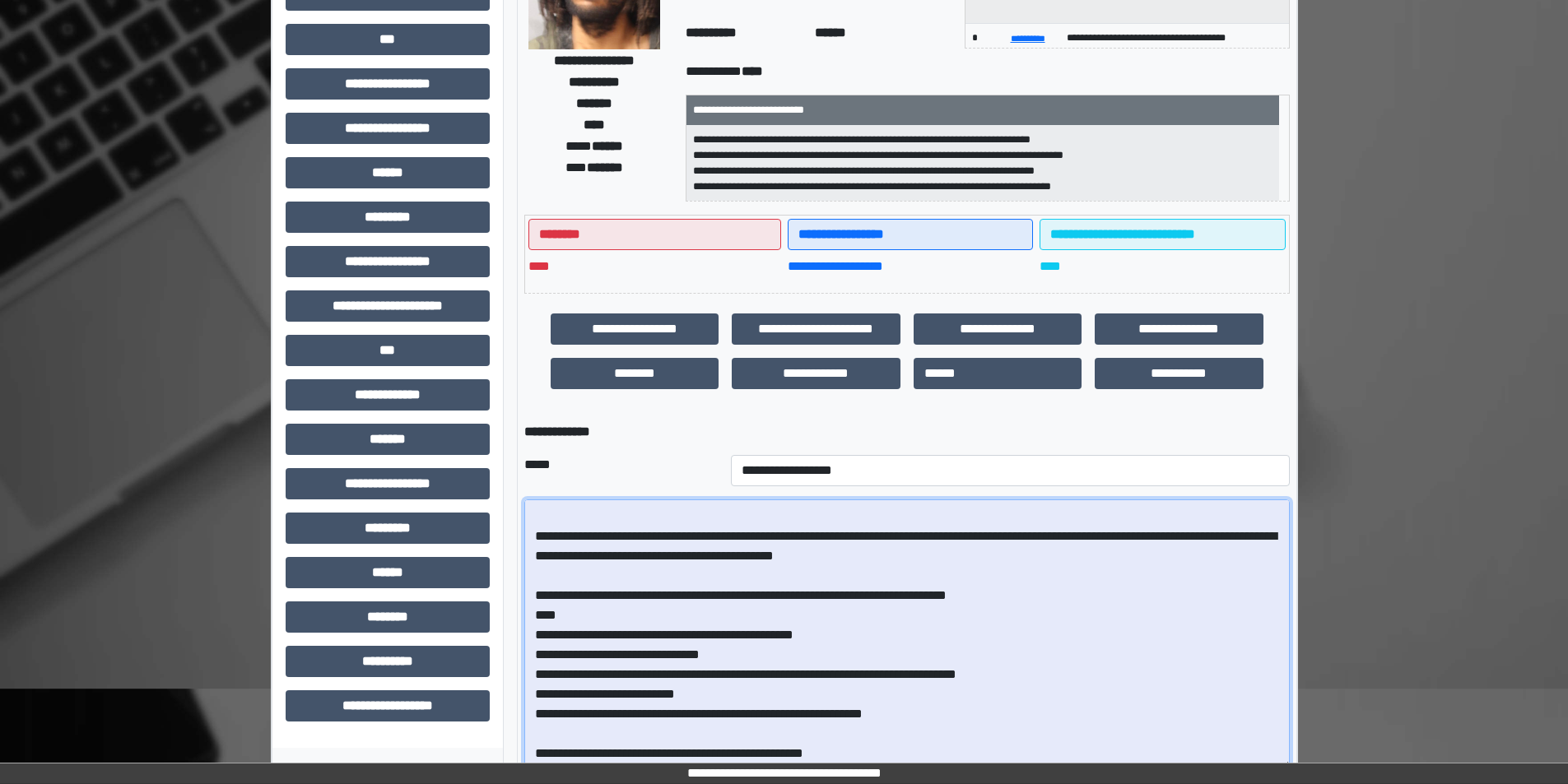 scroll, scrollTop: 0, scrollLeft: 0, axis: both 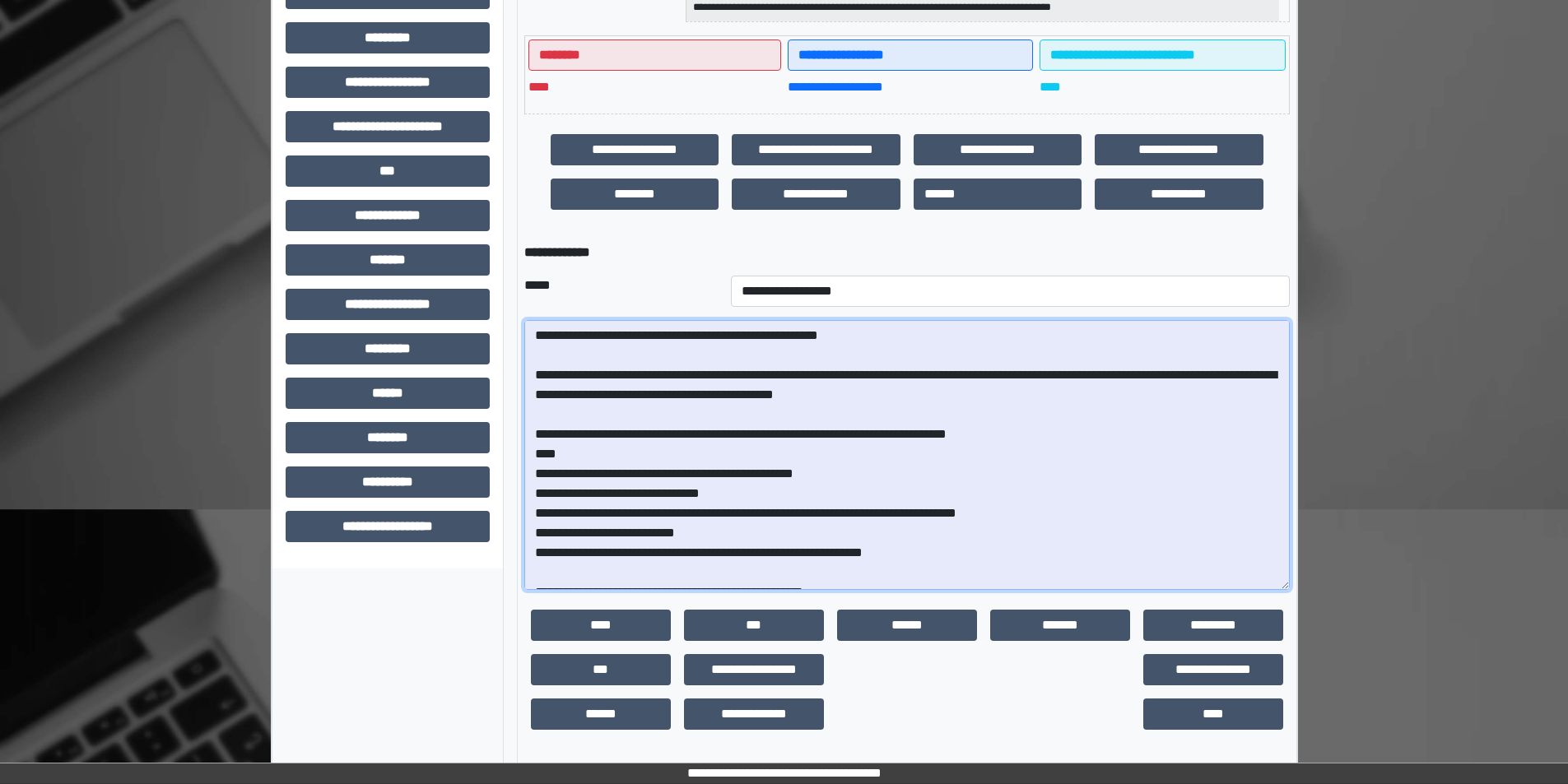 click on "**********" at bounding box center [907, 455] 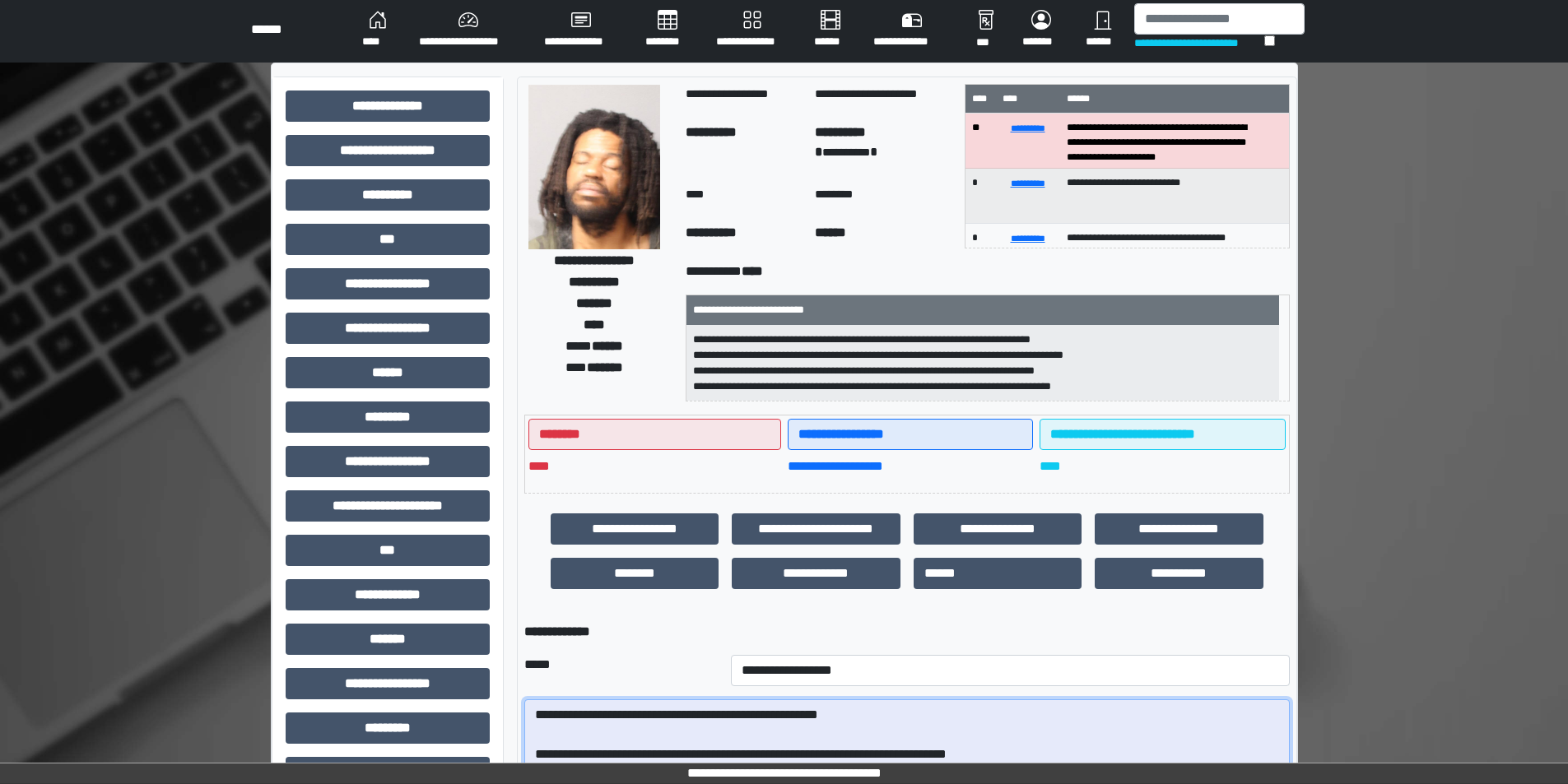scroll, scrollTop: 0, scrollLeft: 0, axis: both 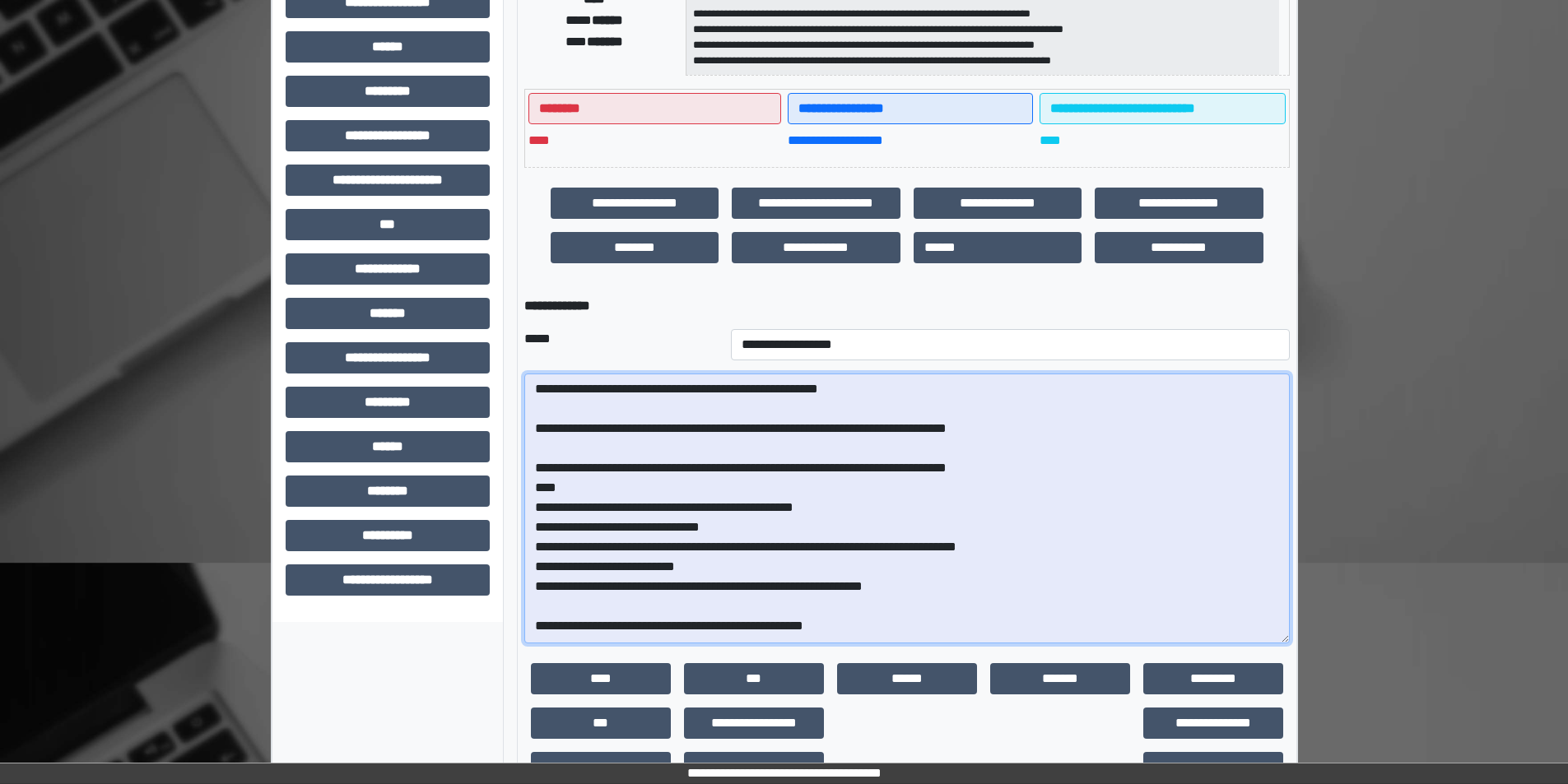 click on "**********" at bounding box center [907, 508] 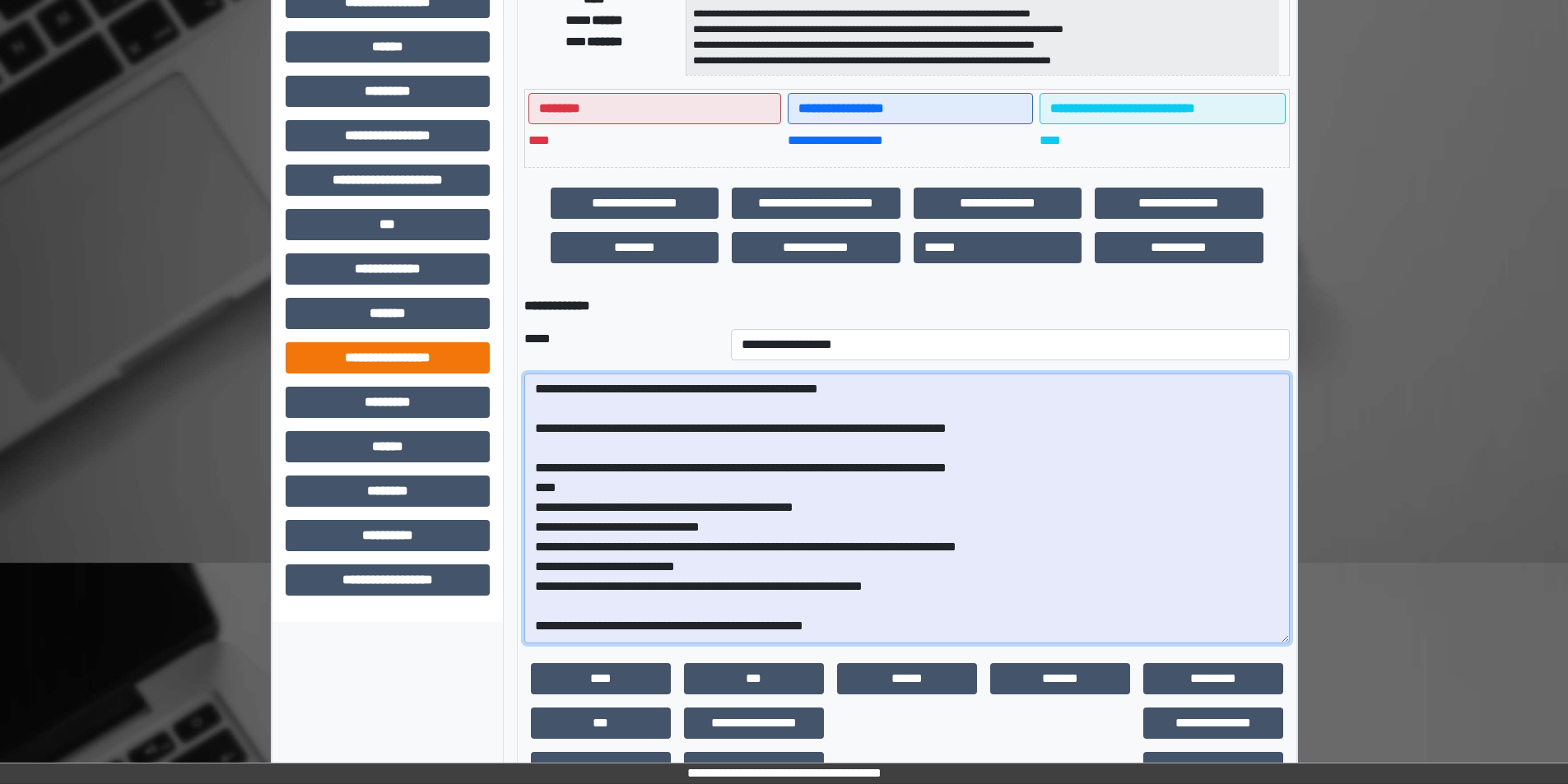 drag, startPoint x: 658, startPoint y: 392, endPoint x: 439, endPoint y: 372, distance: 219.91135 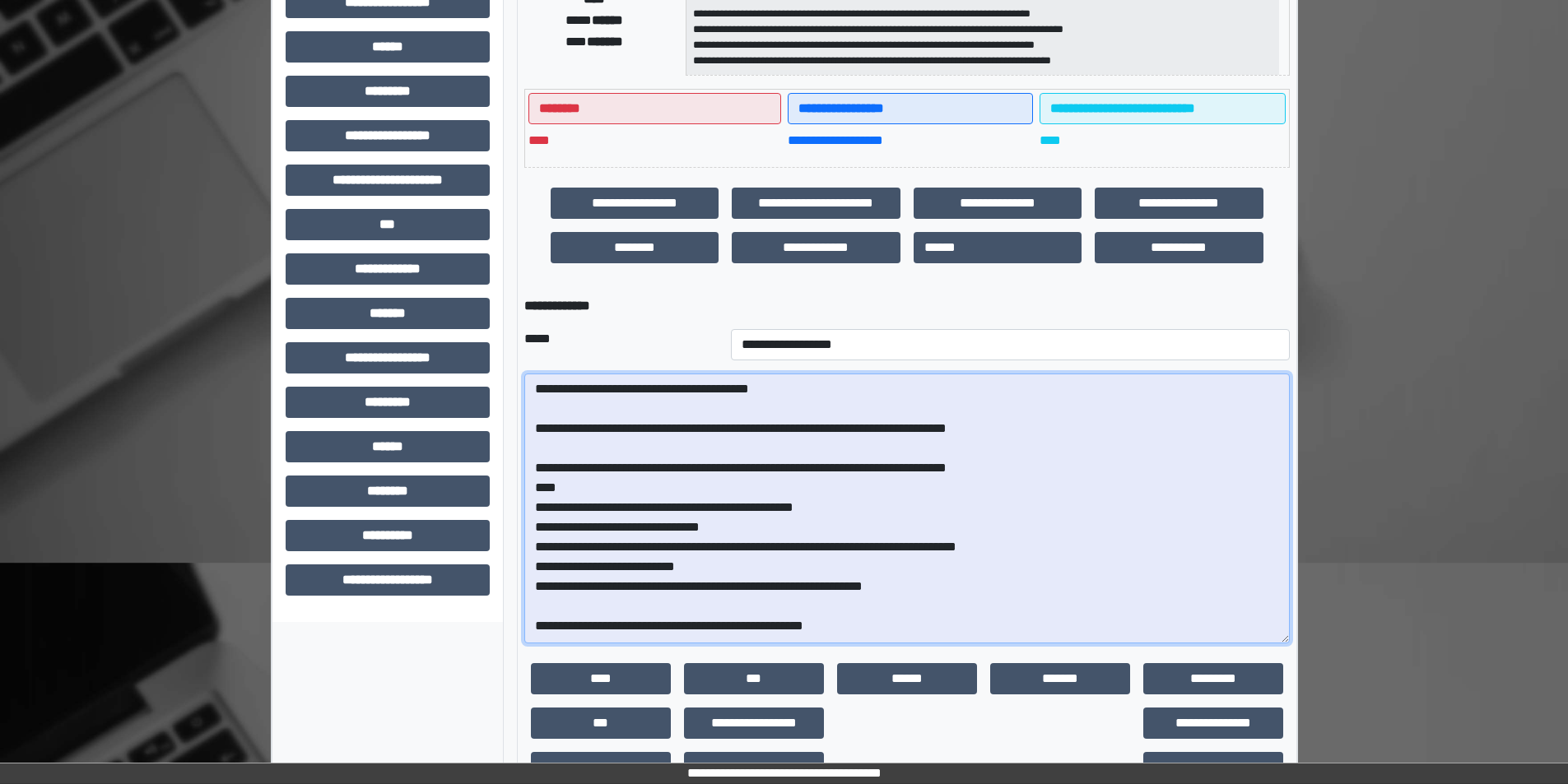 click on "**********" at bounding box center [907, 508] 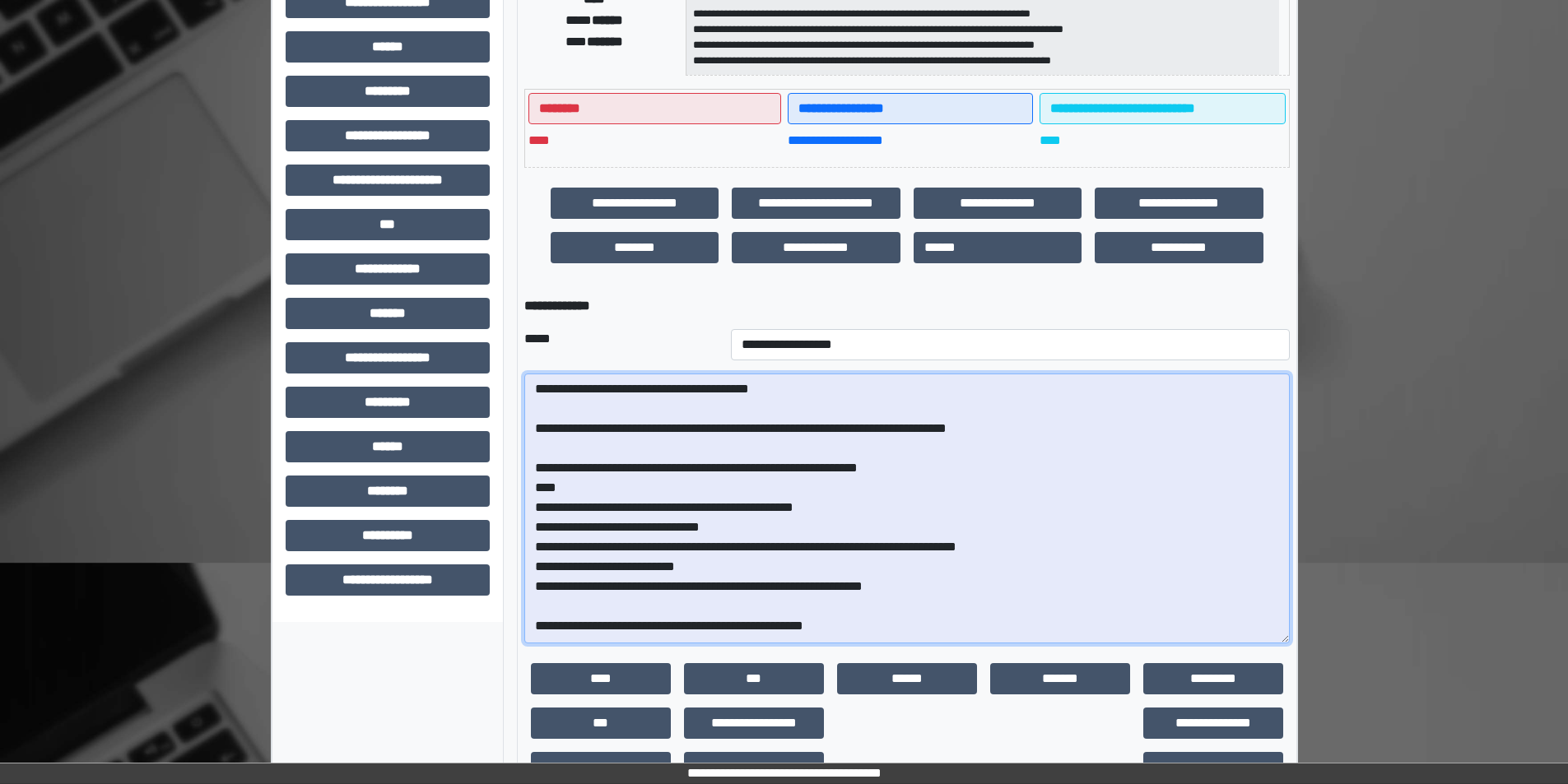 click on "**********" at bounding box center (907, 508) 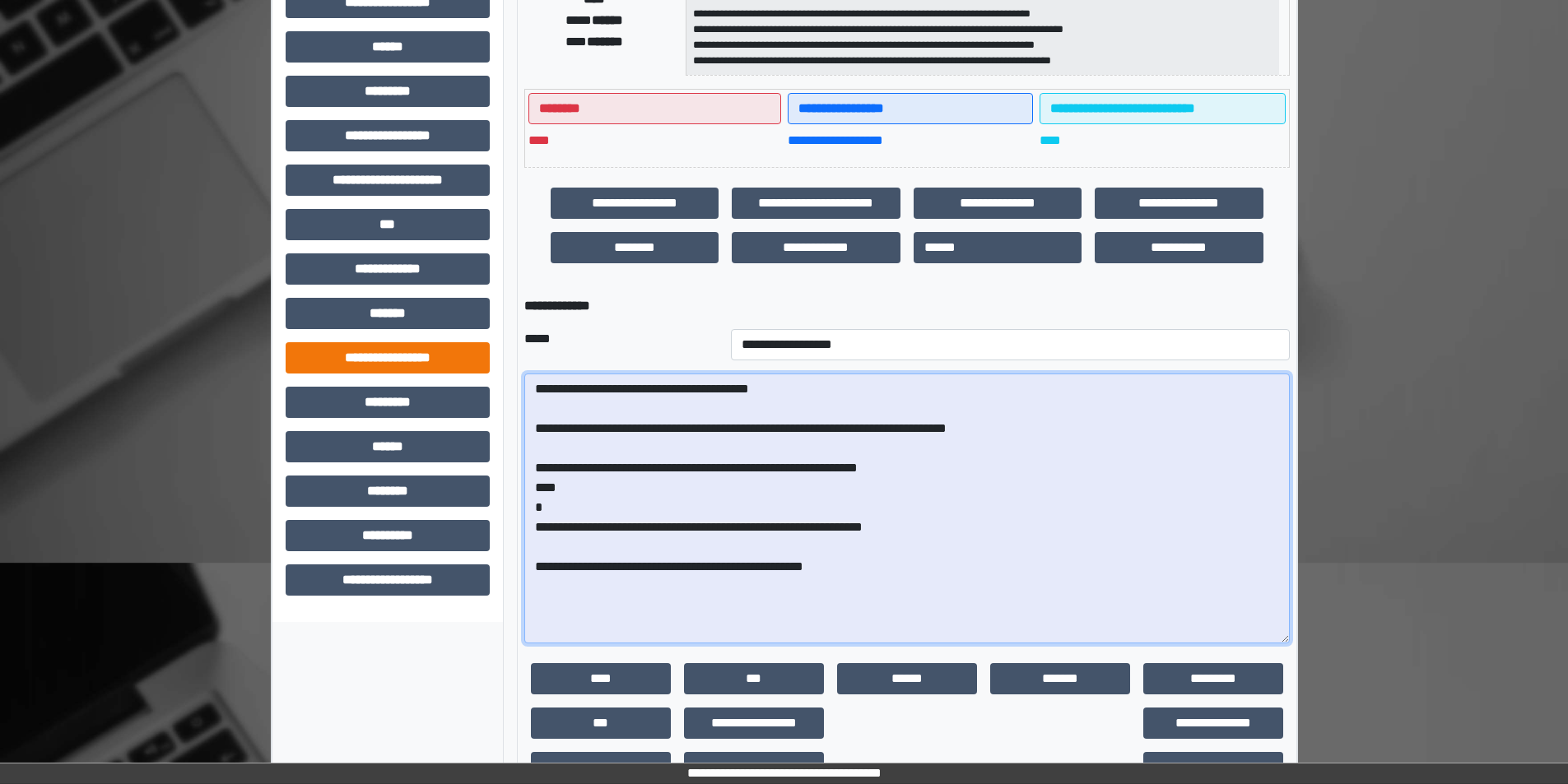 drag, startPoint x: 856, startPoint y: 553, endPoint x: 461, endPoint y: 370, distance: 435.33206 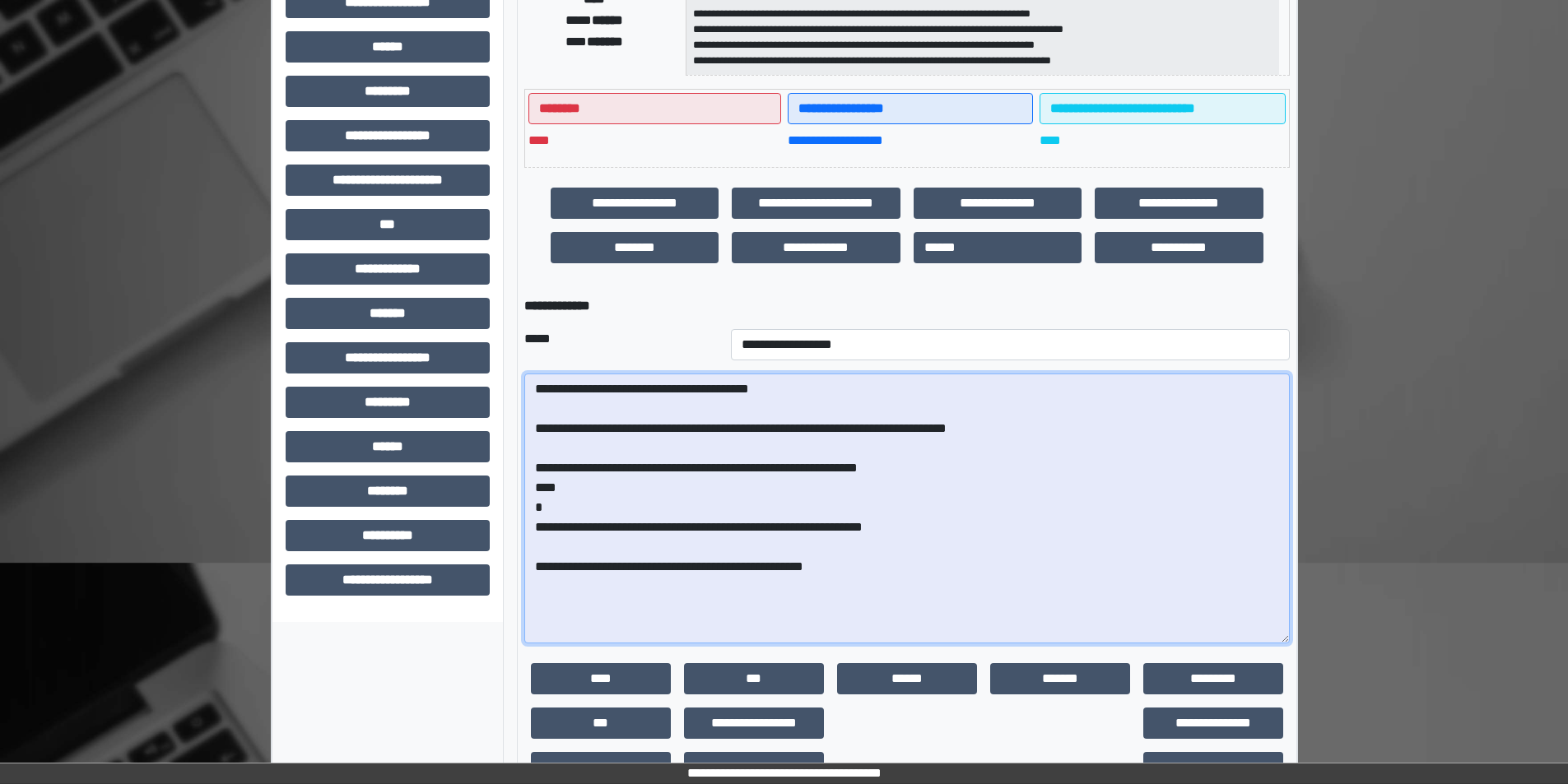 click on "**********" at bounding box center [907, 508] 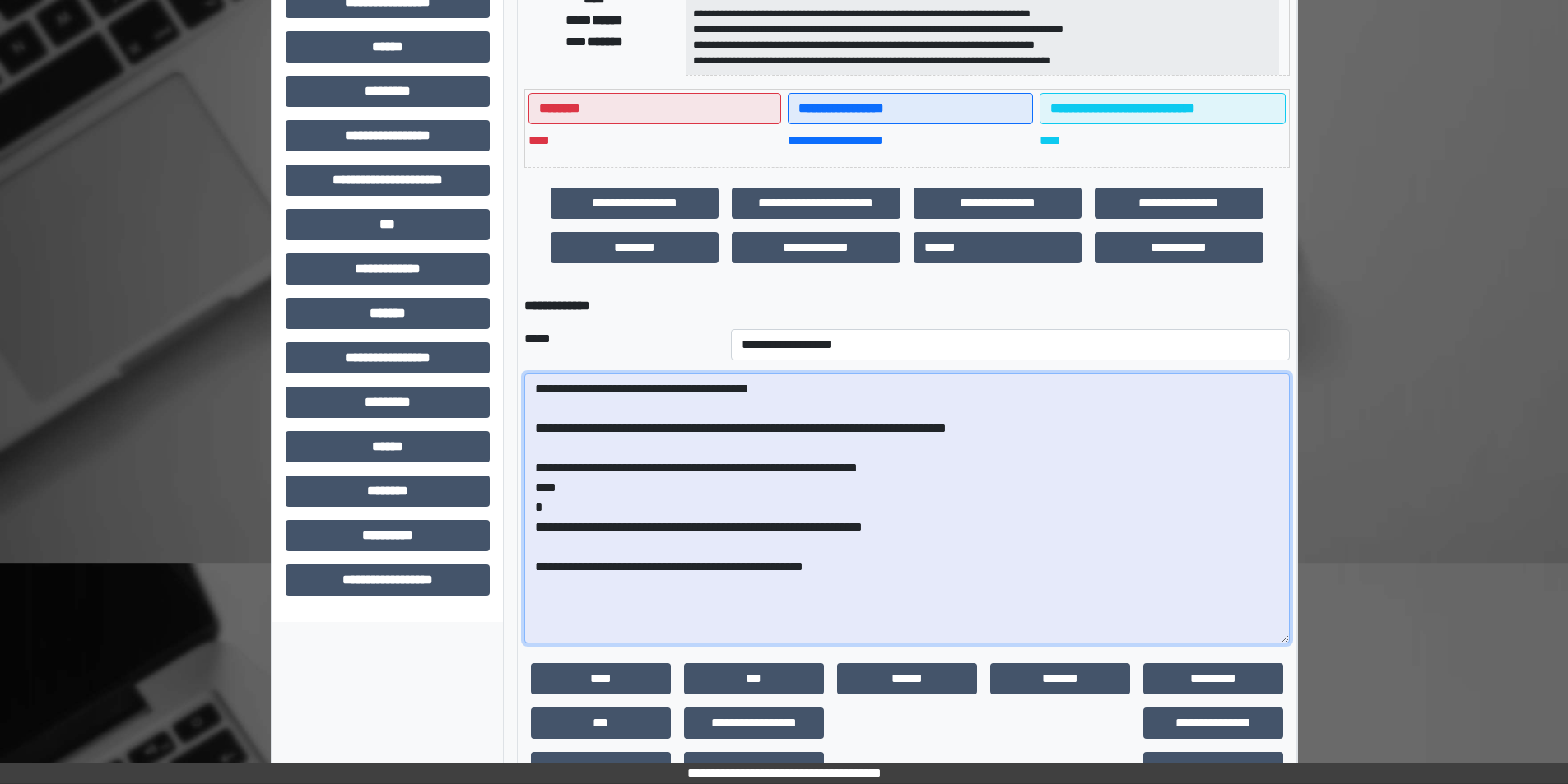 drag, startPoint x: 868, startPoint y: 571, endPoint x: 528, endPoint y: 429, distance: 368.46167 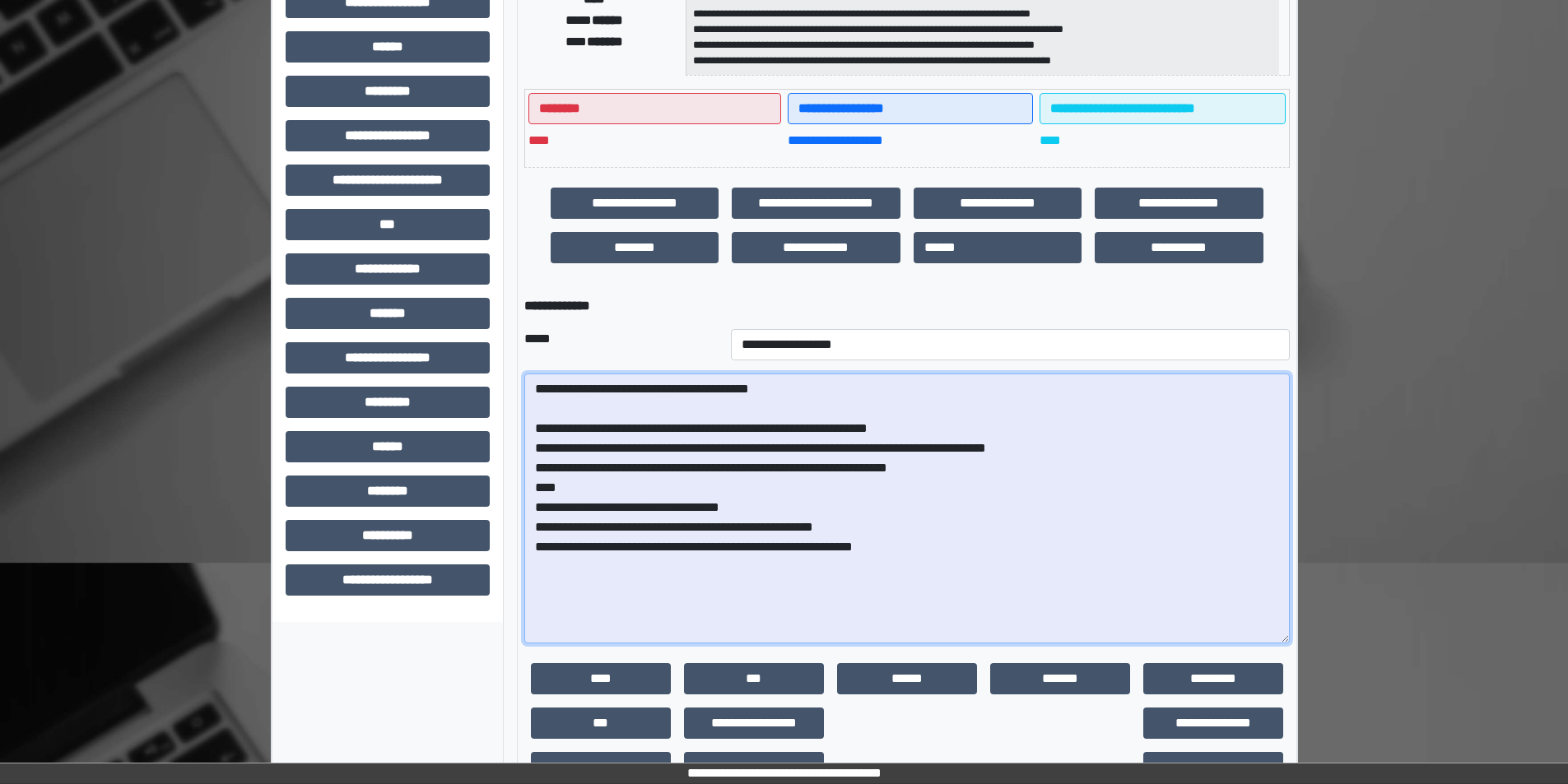 drag, startPoint x: 535, startPoint y: 429, endPoint x: 982, endPoint y: 428, distance: 447.0011 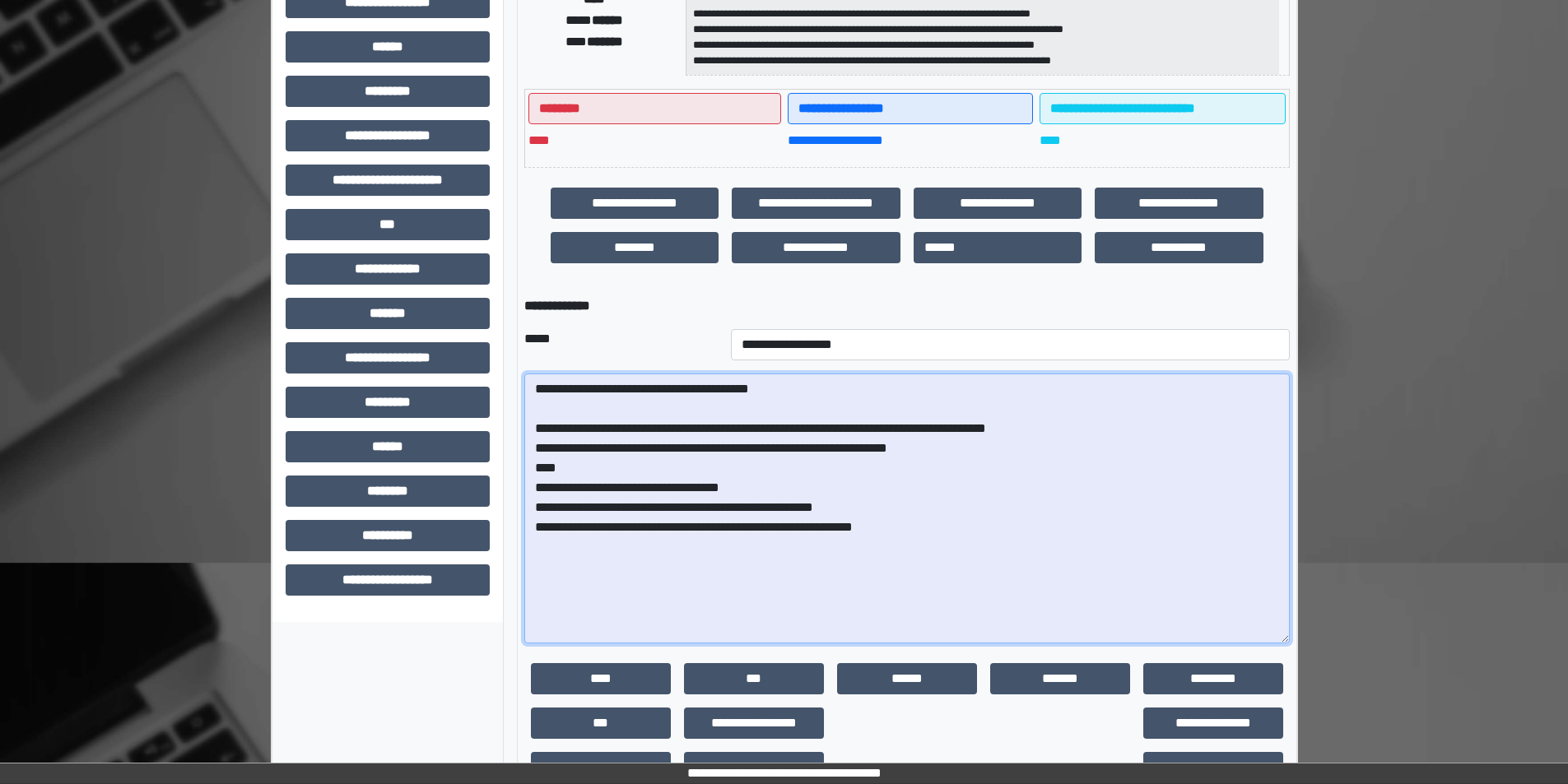 click on "**********" at bounding box center (907, 508) 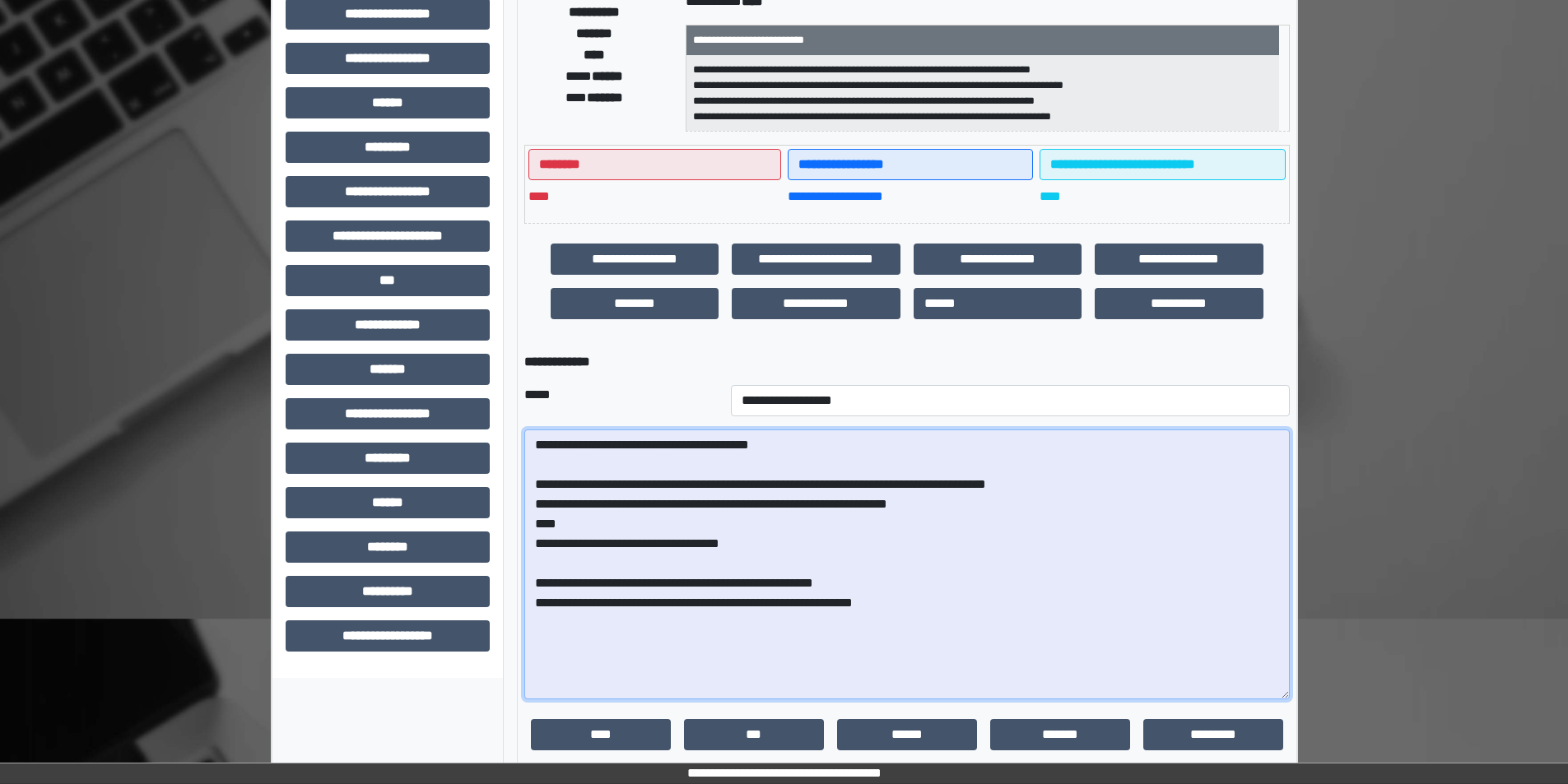 scroll, scrollTop: 383, scrollLeft: 0, axis: vertical 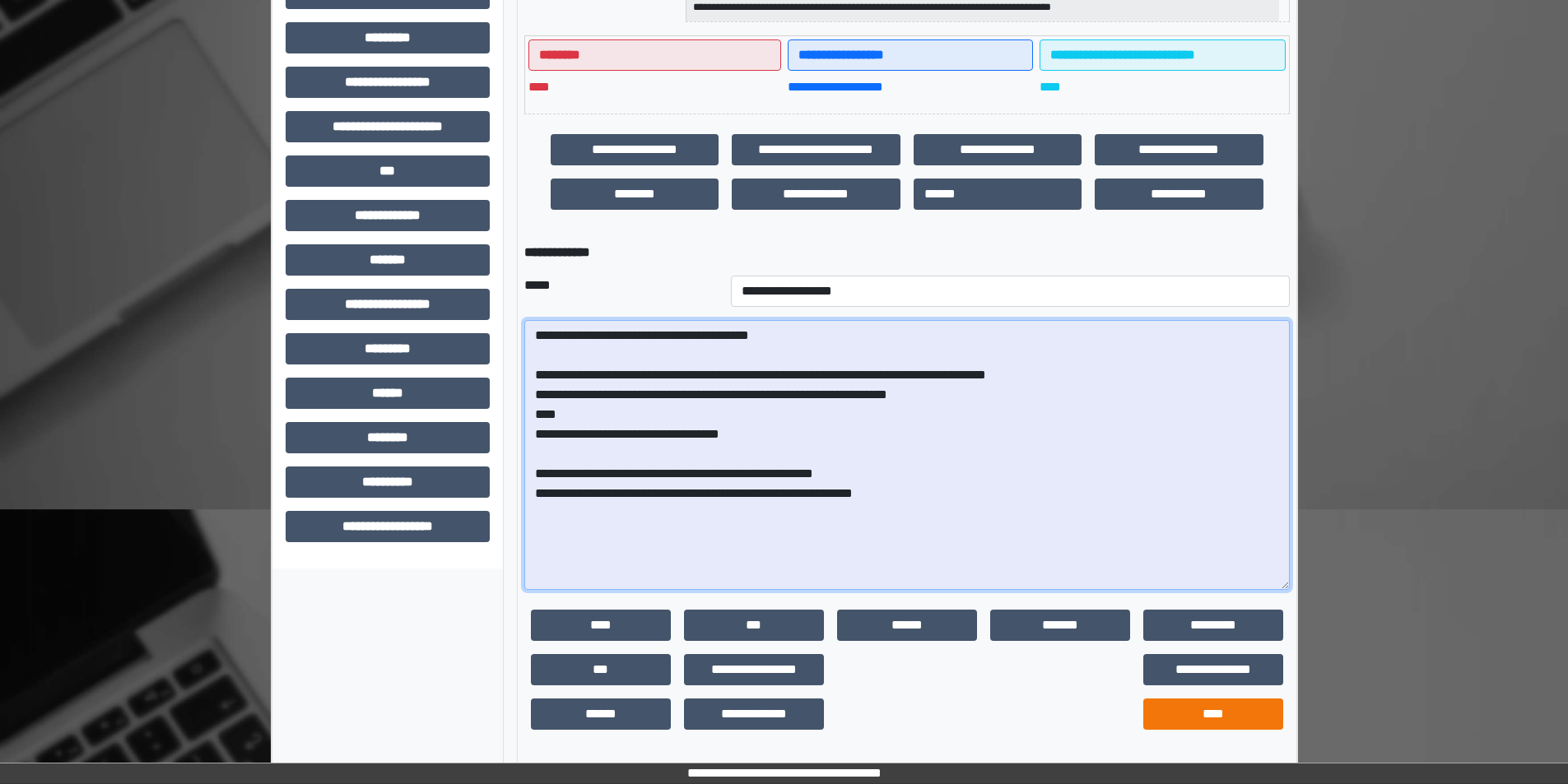 type on "**********" 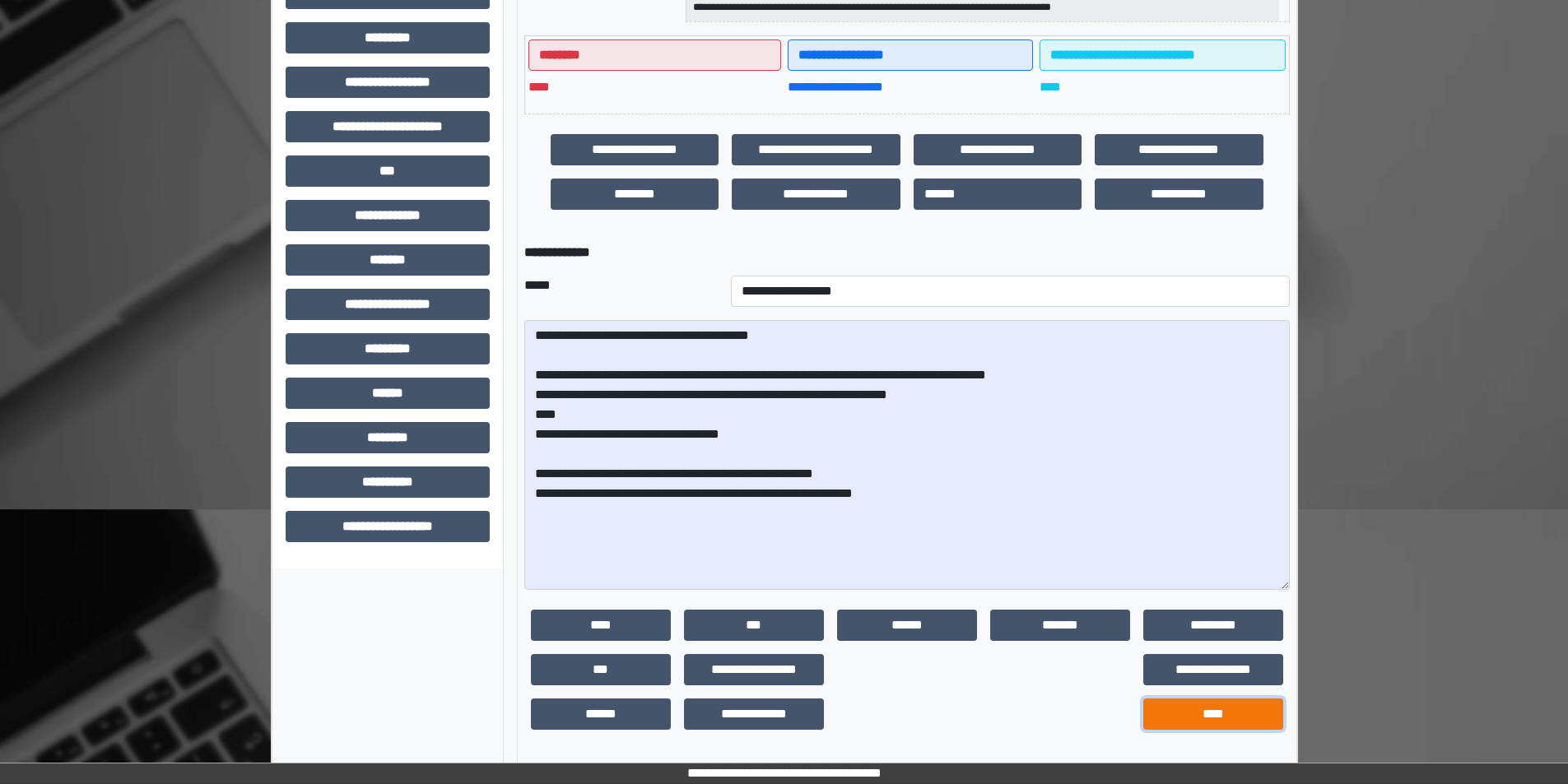 click on "****" at bounding box center (1213, 714) 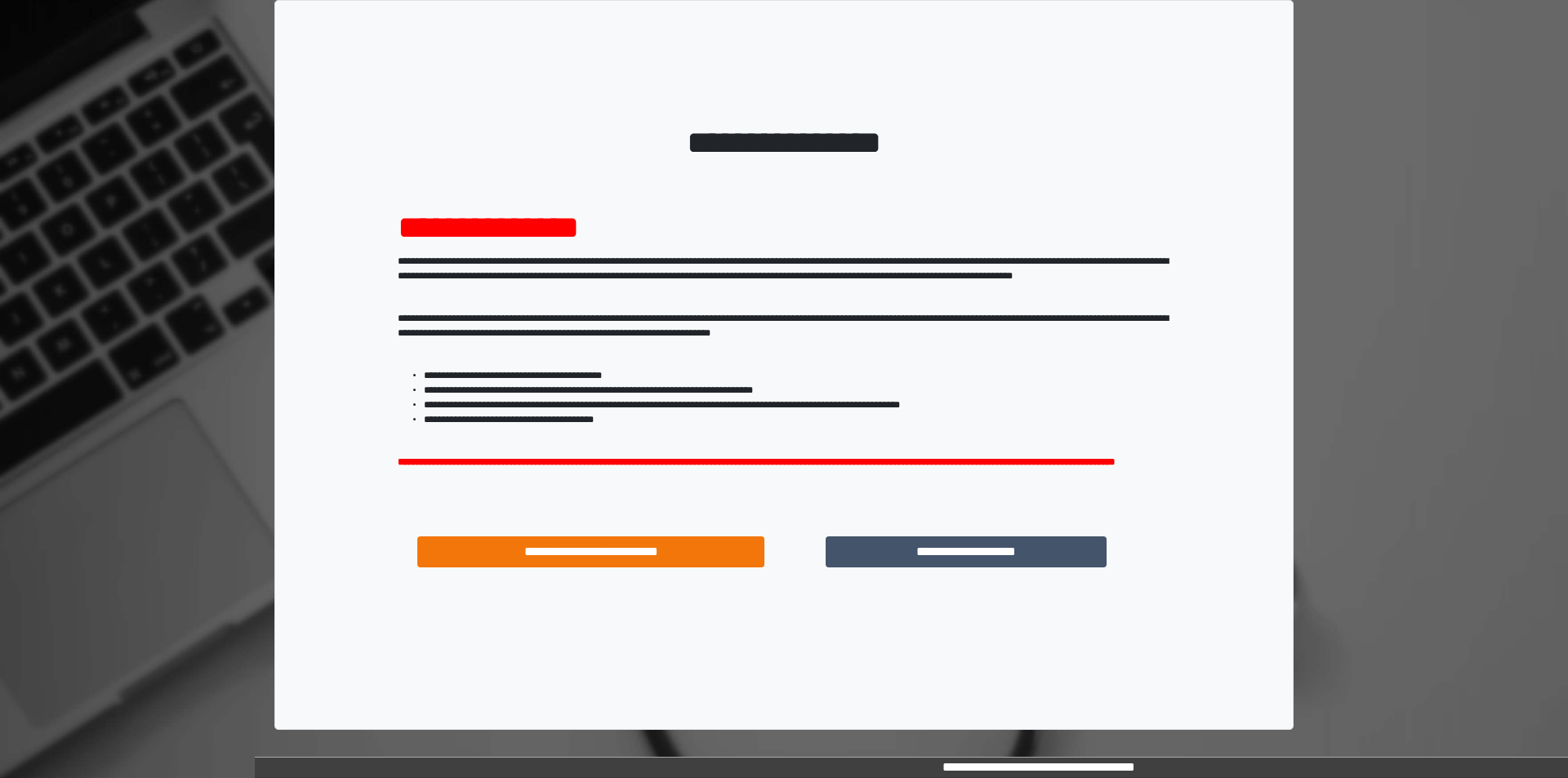 scroll, scrollTop: 0, scrollLeft: 0, axis: both 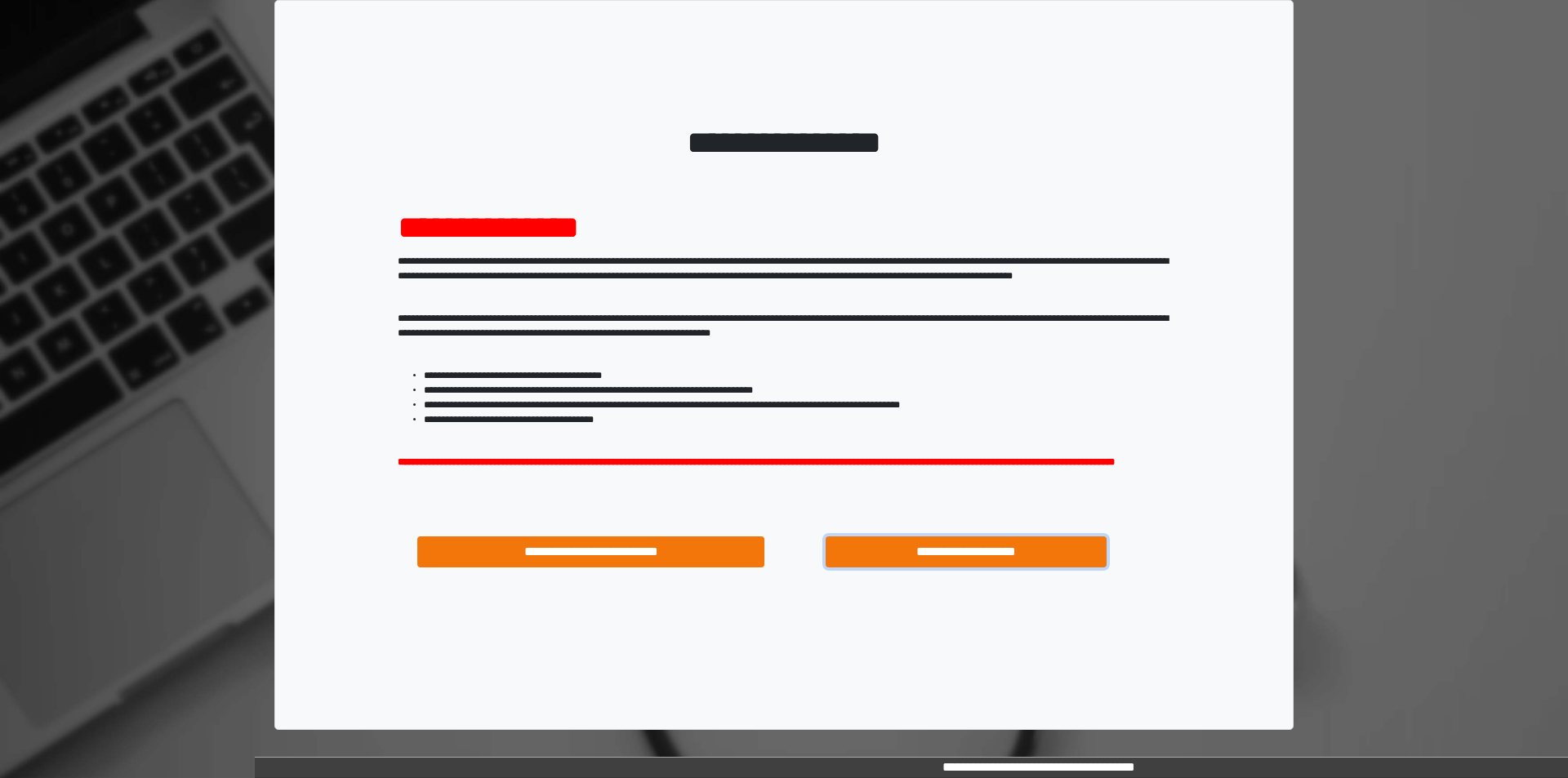 click on "**********" at bounding box center [966, 552] 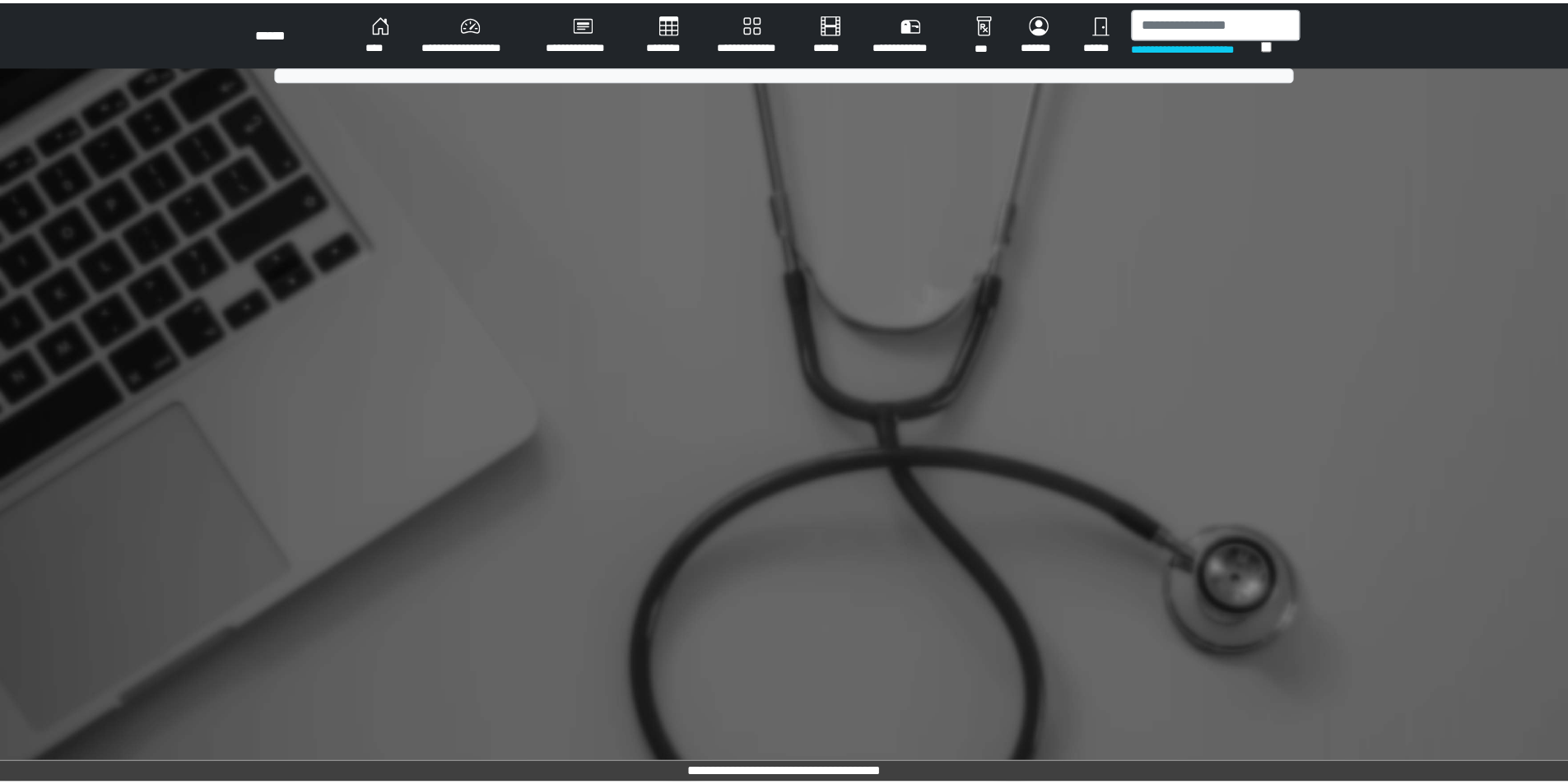 scroll, scrollTop: 0, scrollLeft: 0, axis: both 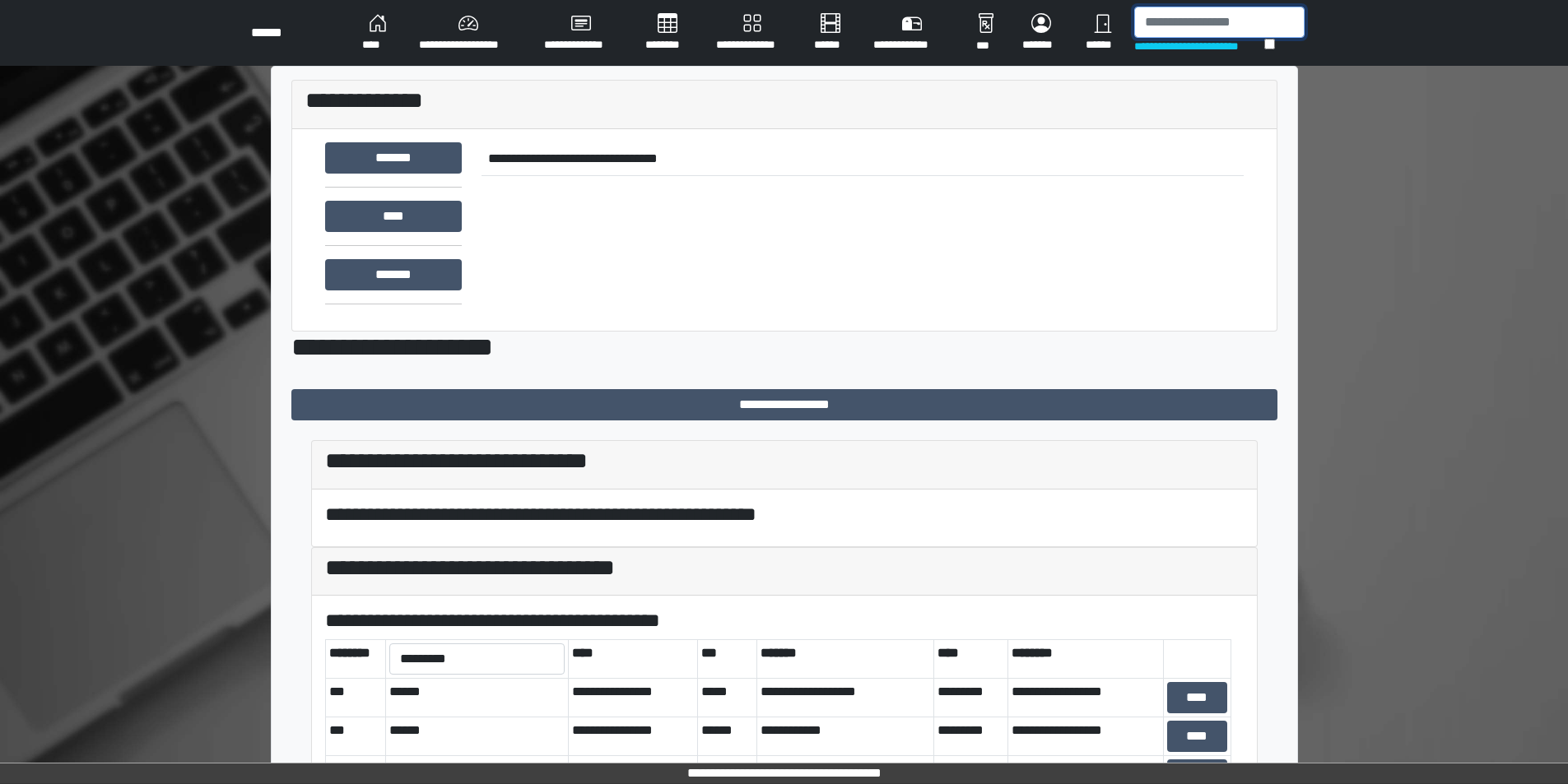 click at bounding box center [1219, 22] 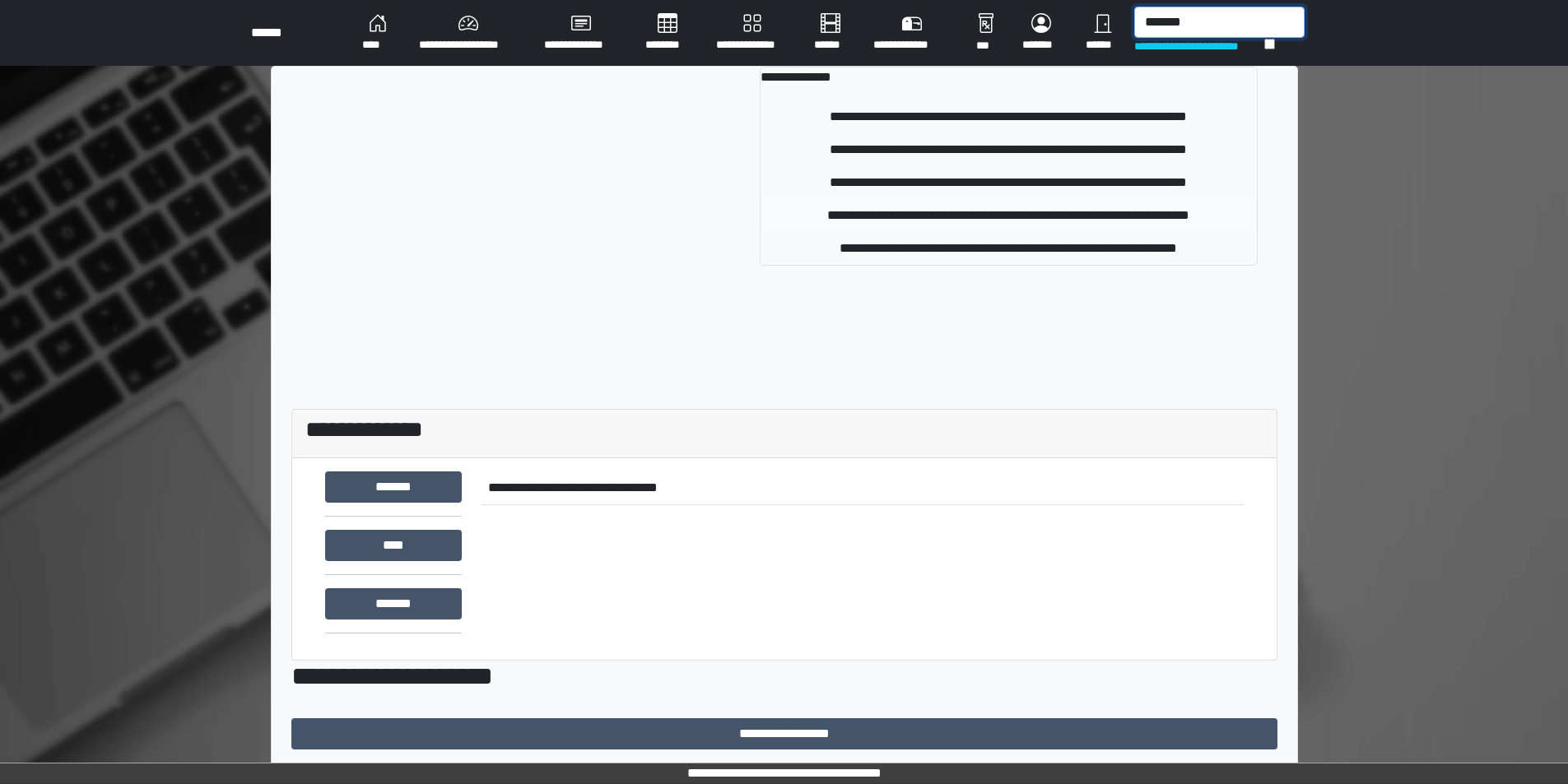 type on "*******" 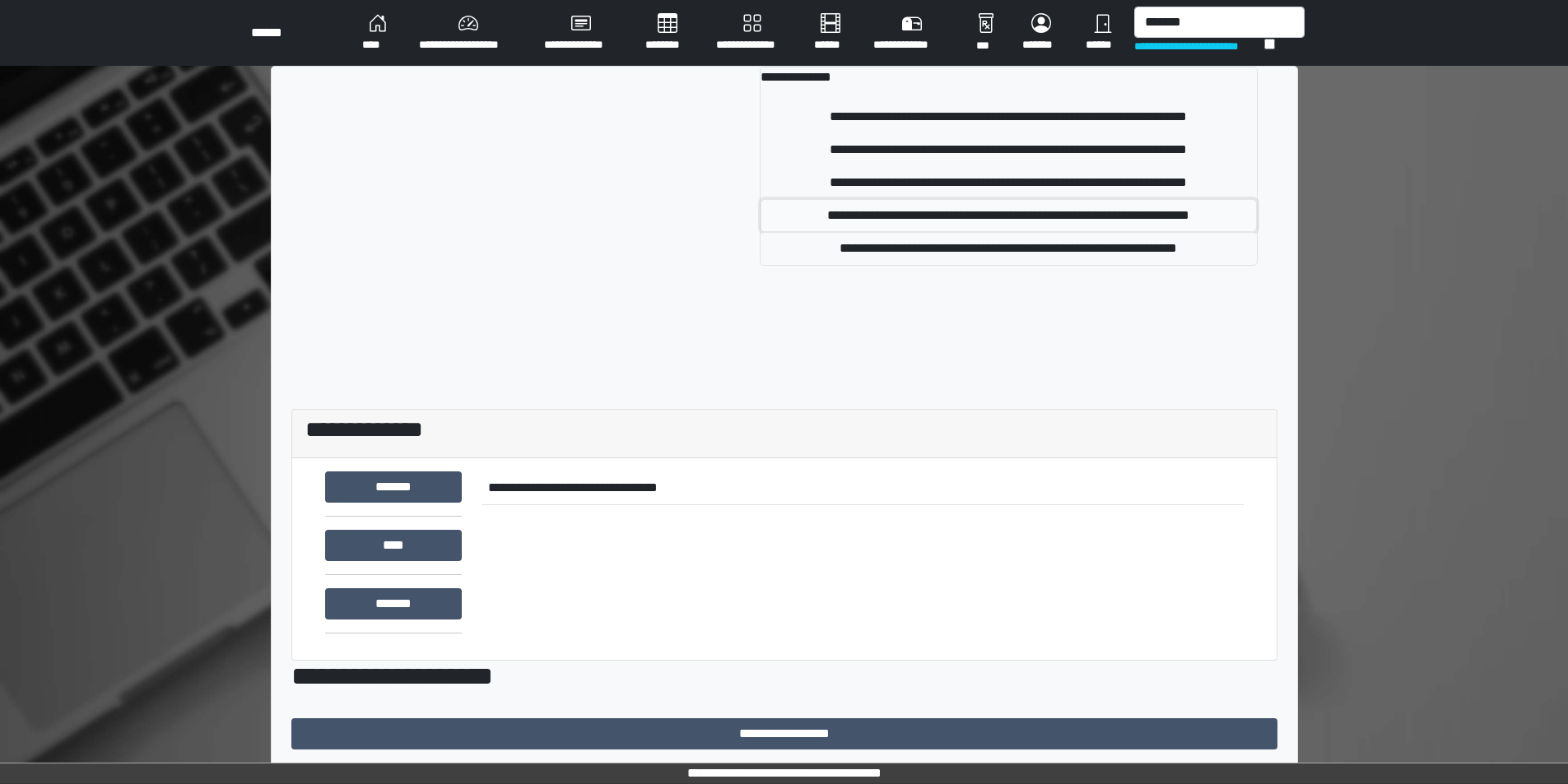 click on "**********" at bounding box center (1008, 216) 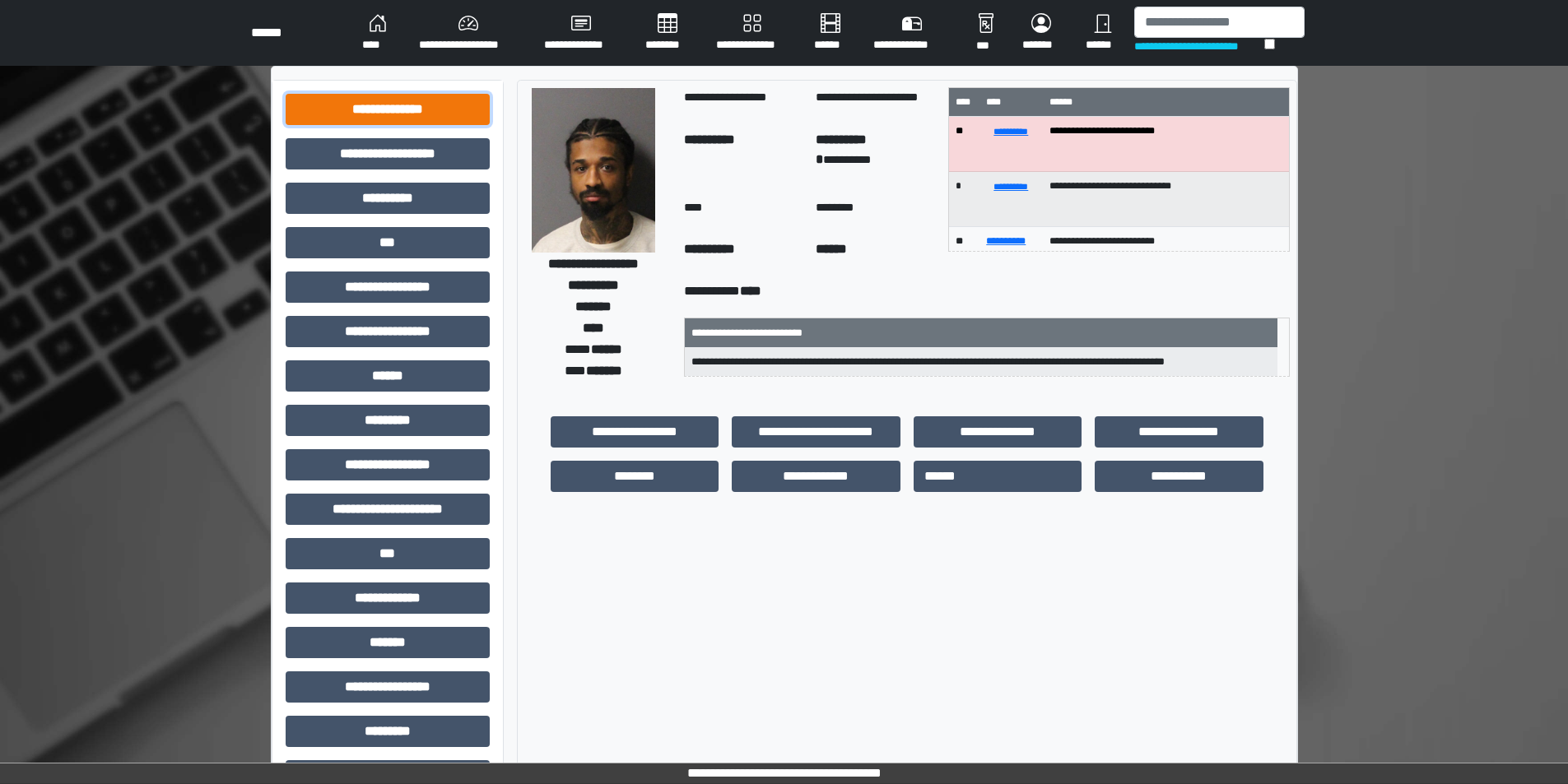 click on "**********" at bounding box center (388, 109) 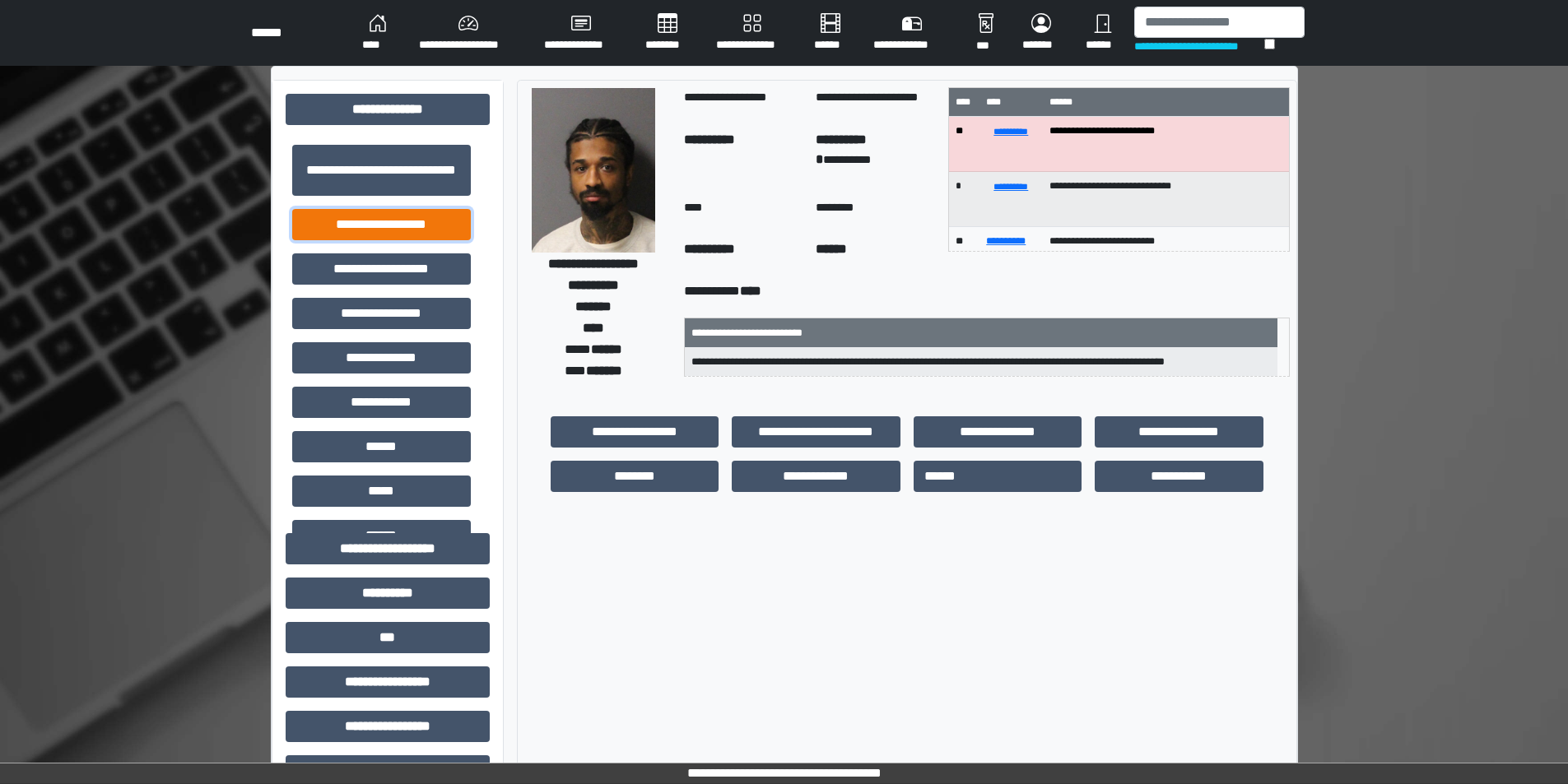 click on "**********" at bounding box center (381, 225) 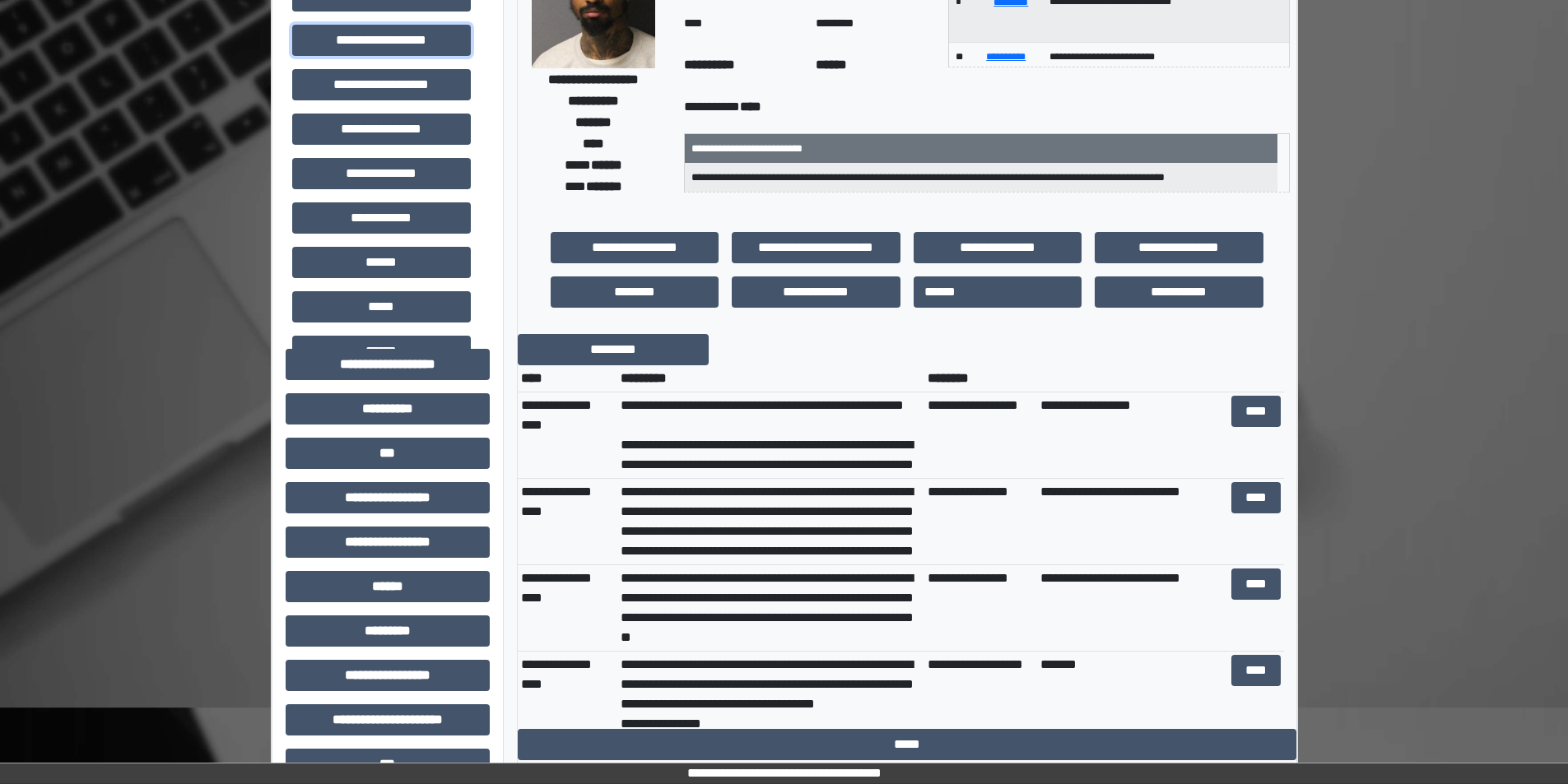 scroll, scrollTop: 247, scrollLeft: 0, axis: vertical 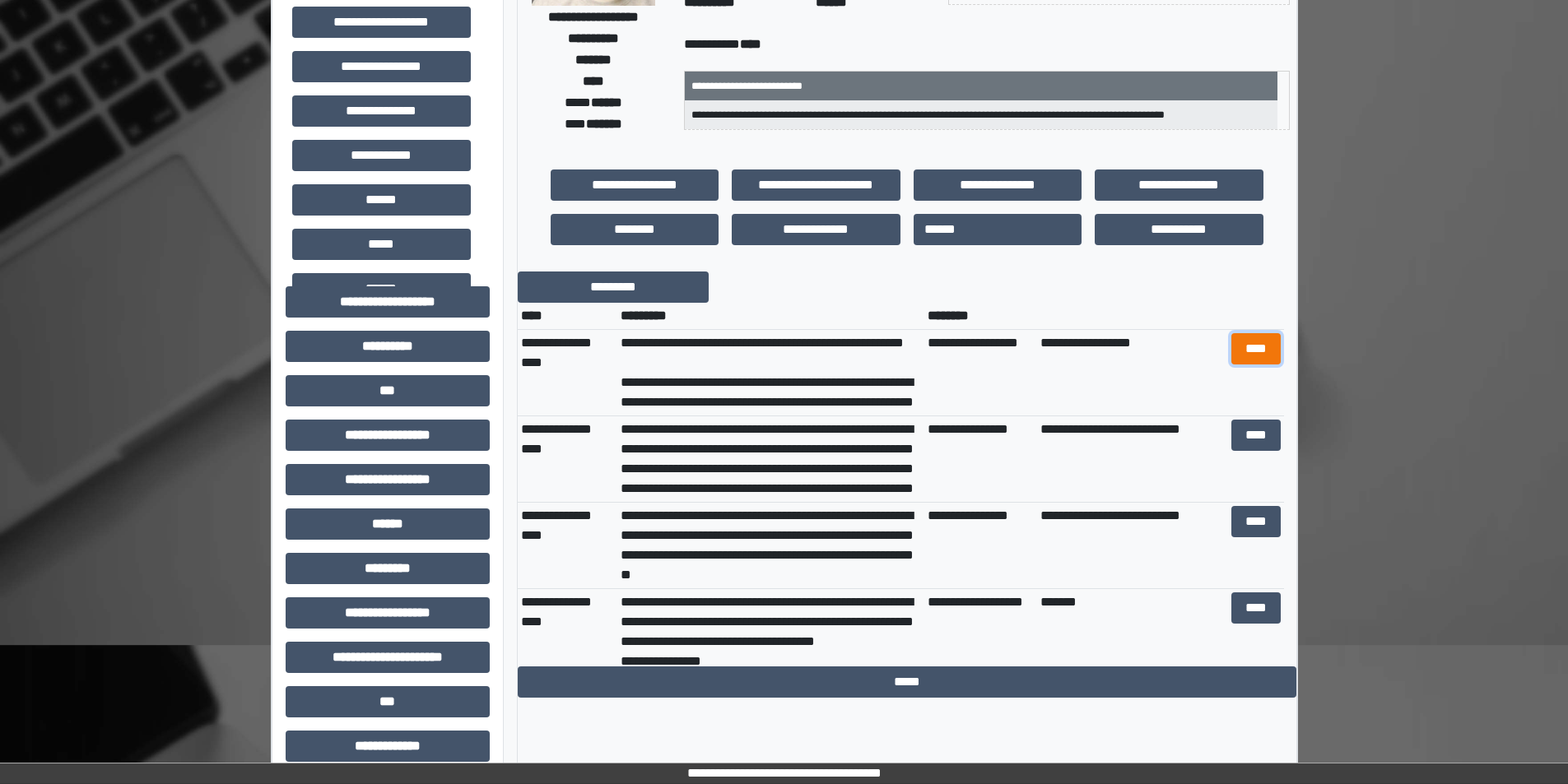 click on "****" at bounding box center (1256, 349) 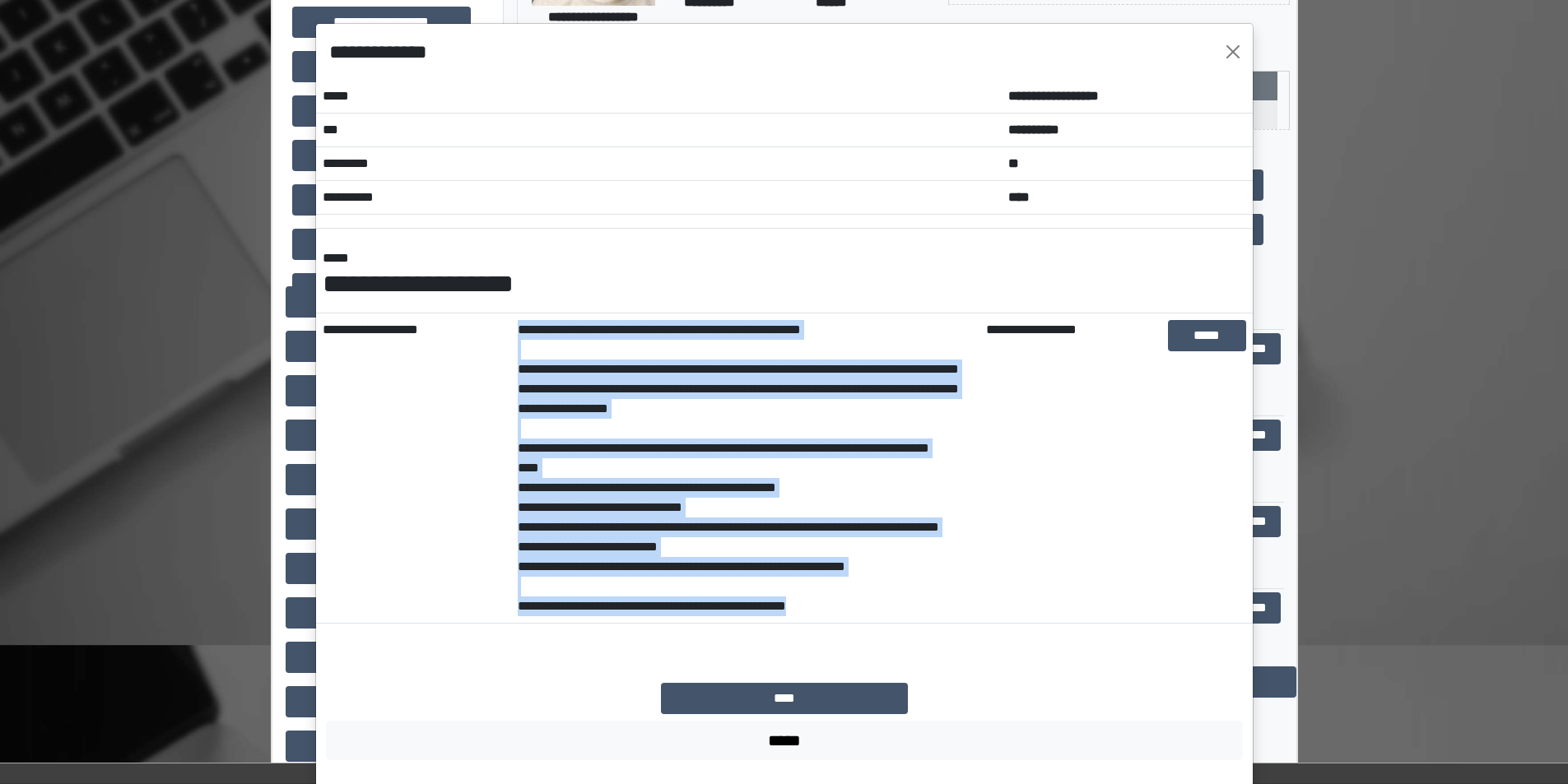 drag, startPoint x: 514, startPoint y: 332, endPoint x: 858, endPoint y: 643, distance: 463.74239 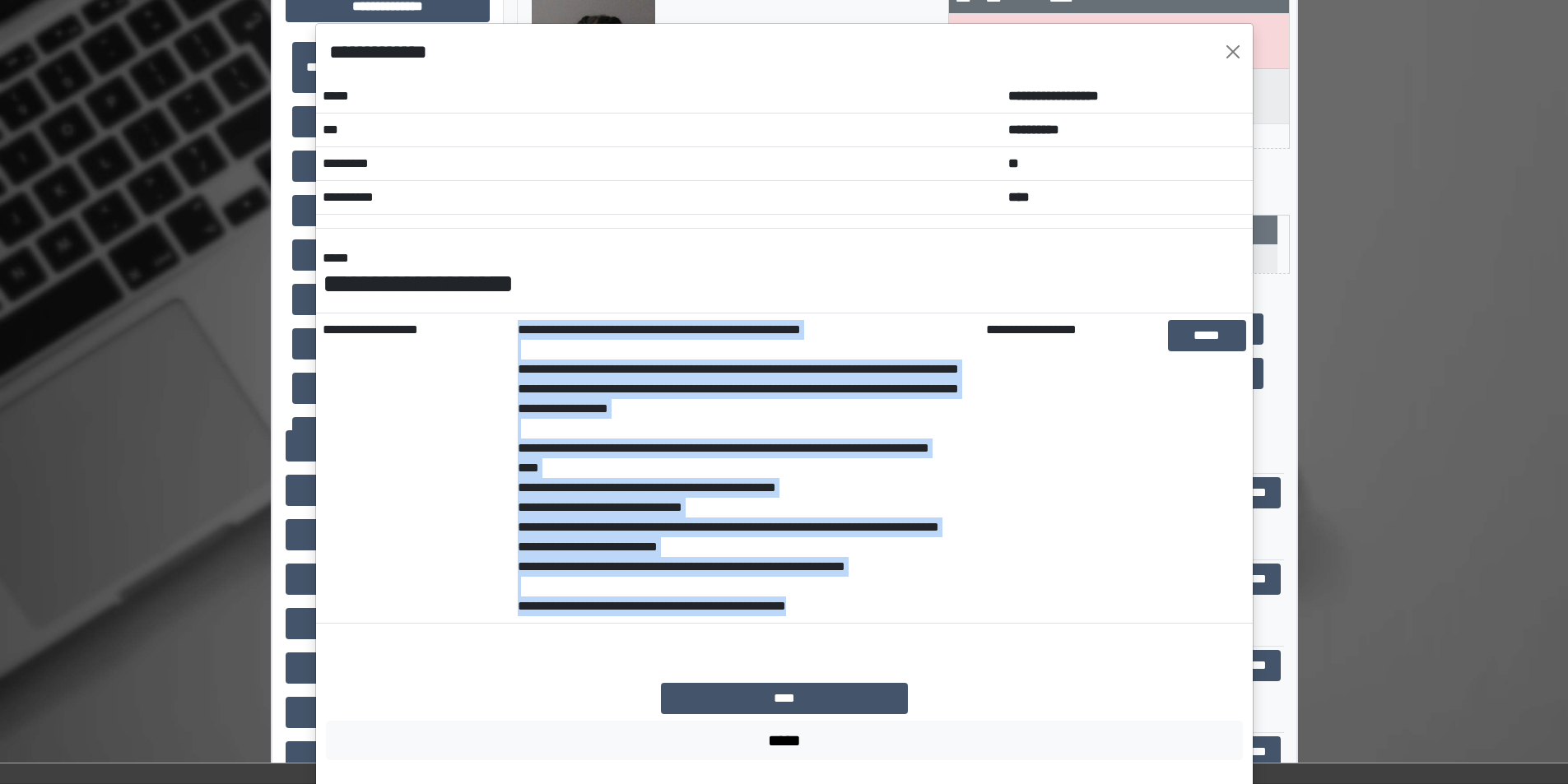scroll, scrollTop: 0, scrollLeft: 0, axis: both 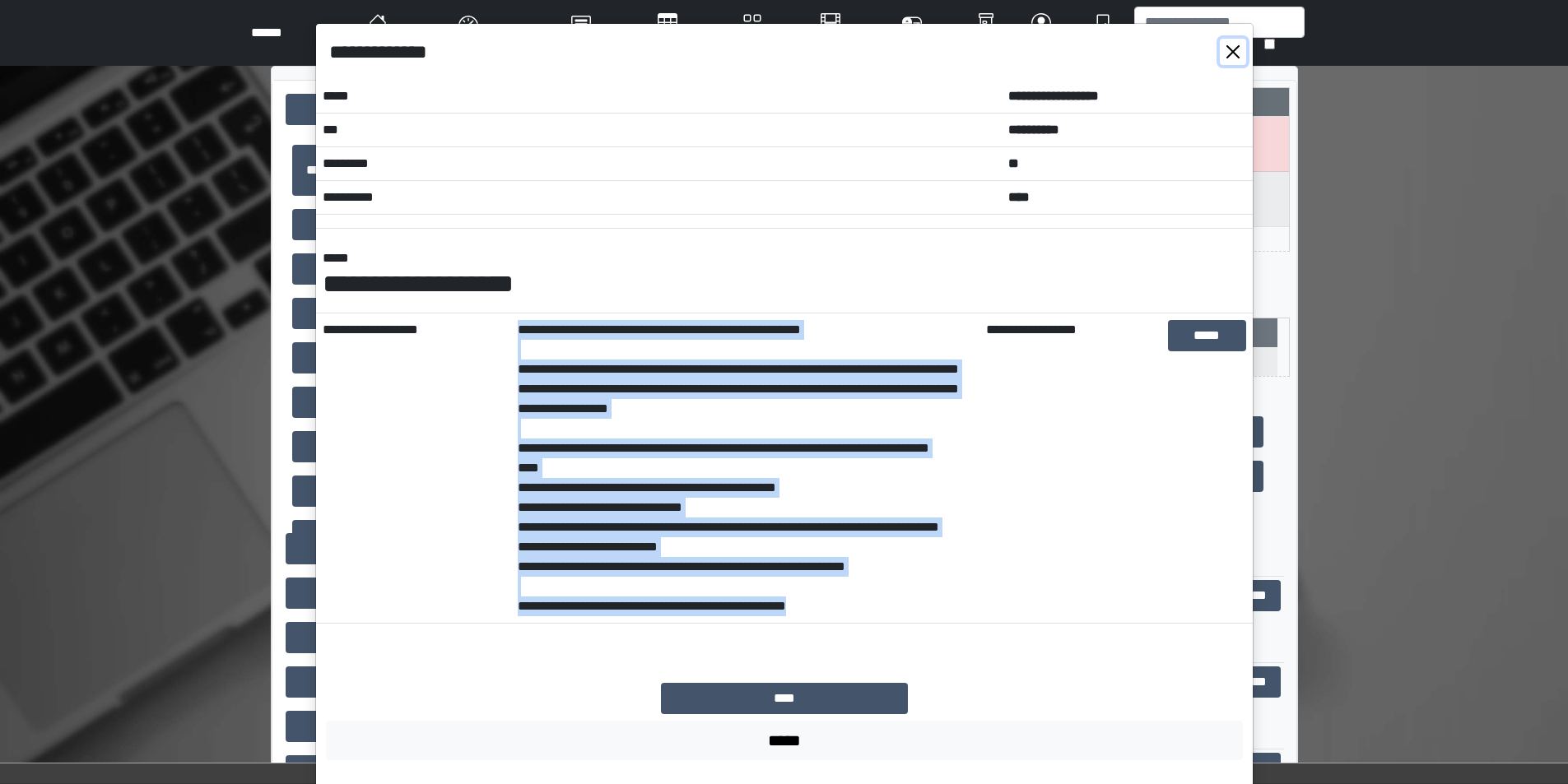 click at bounding box center [1233, 52] 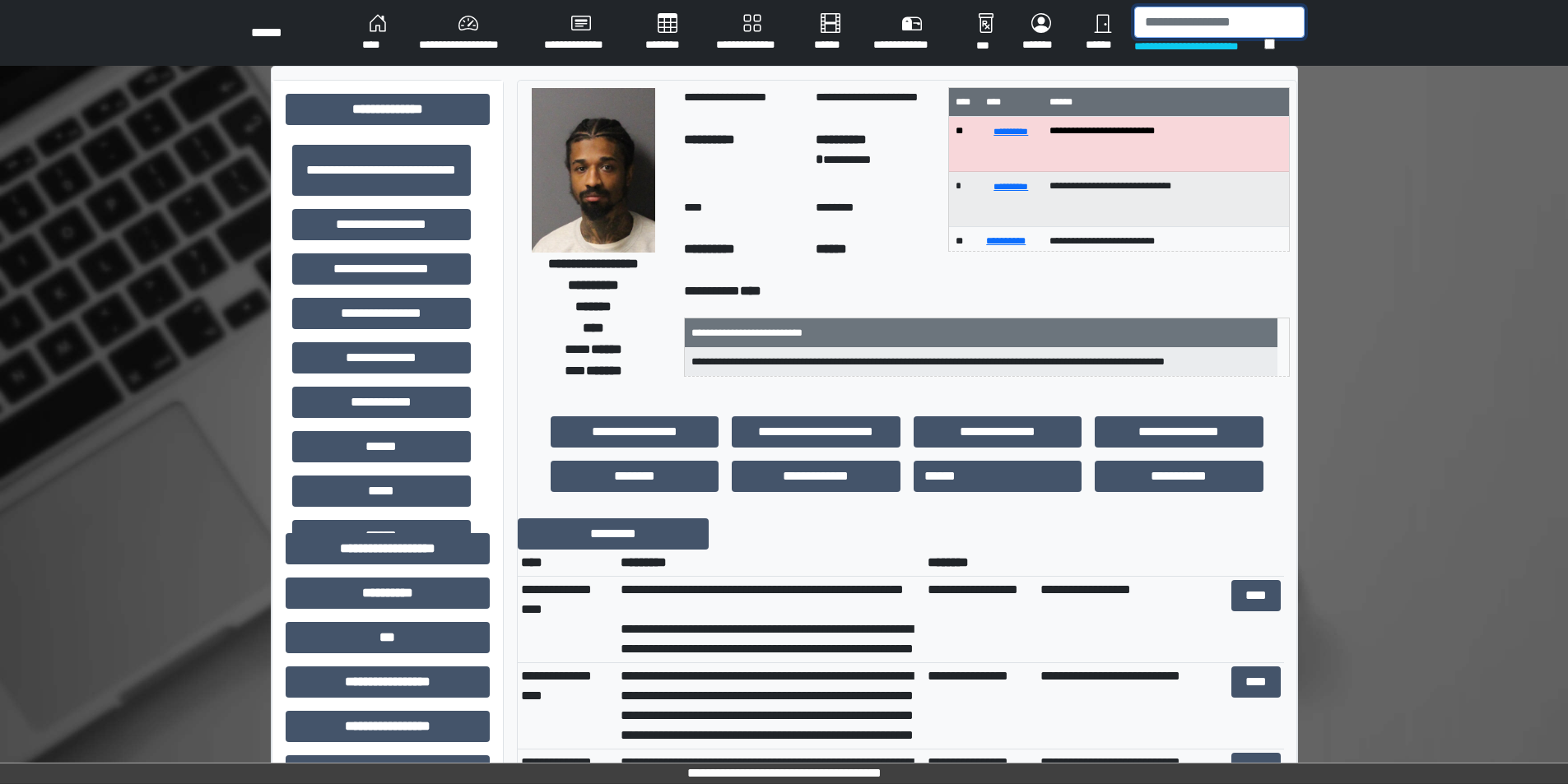 drag, startPoint x: 1211, startPoint y: 30, endPoint x: 1207, endPoint y: 15, distance: 15.524175 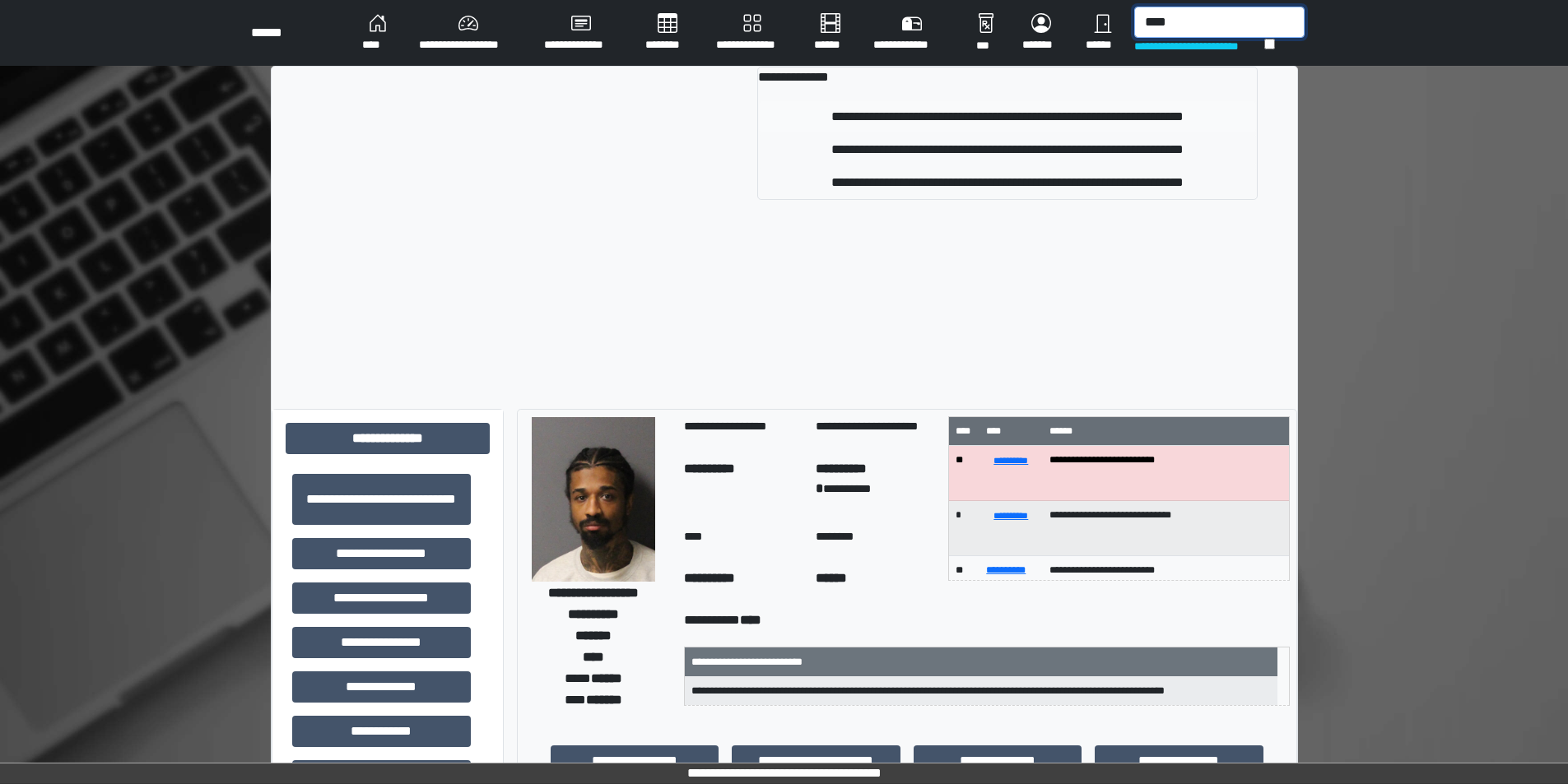 type on "****" 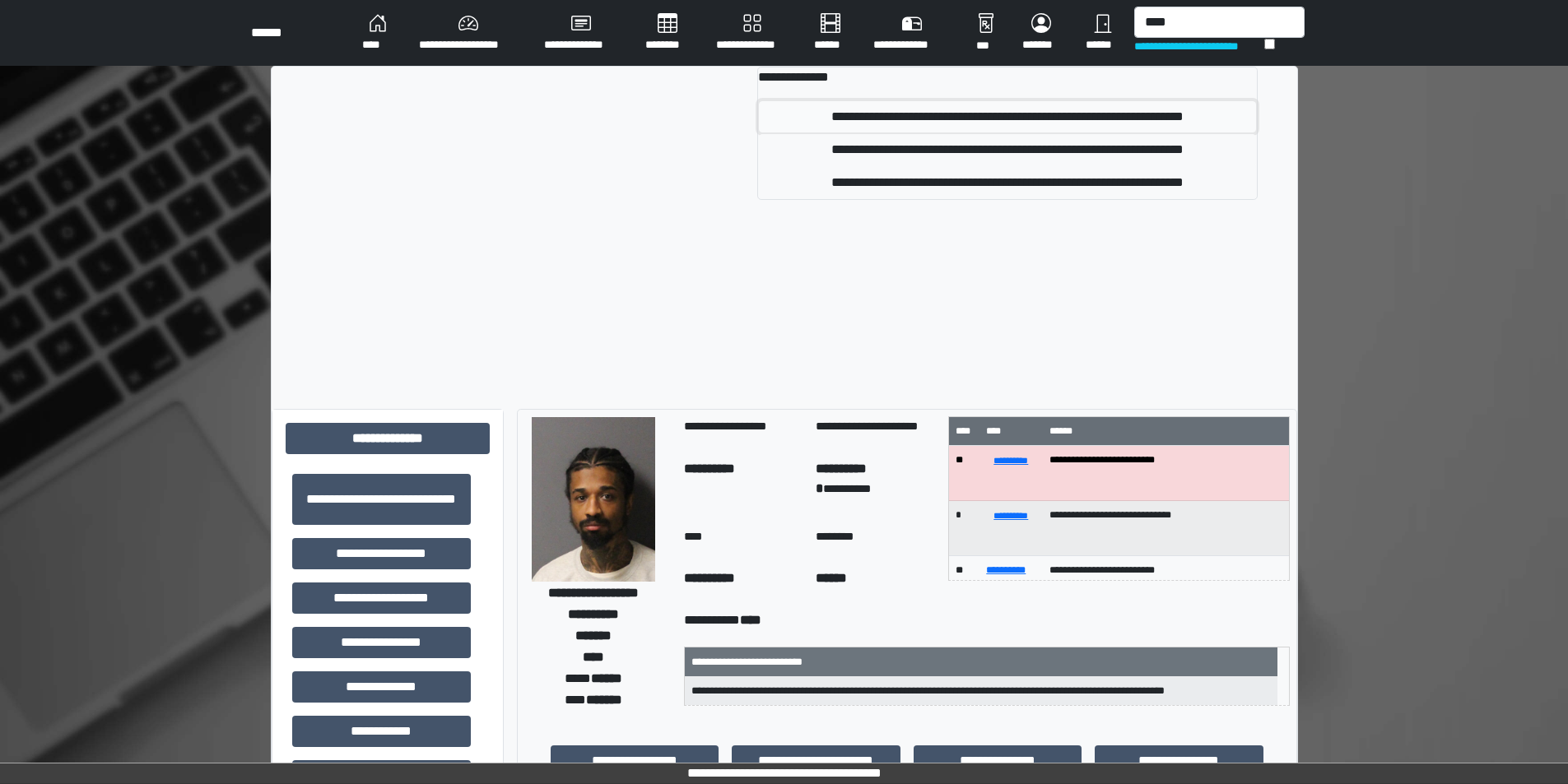 click on "**********" at bounding box center [1007, 117] 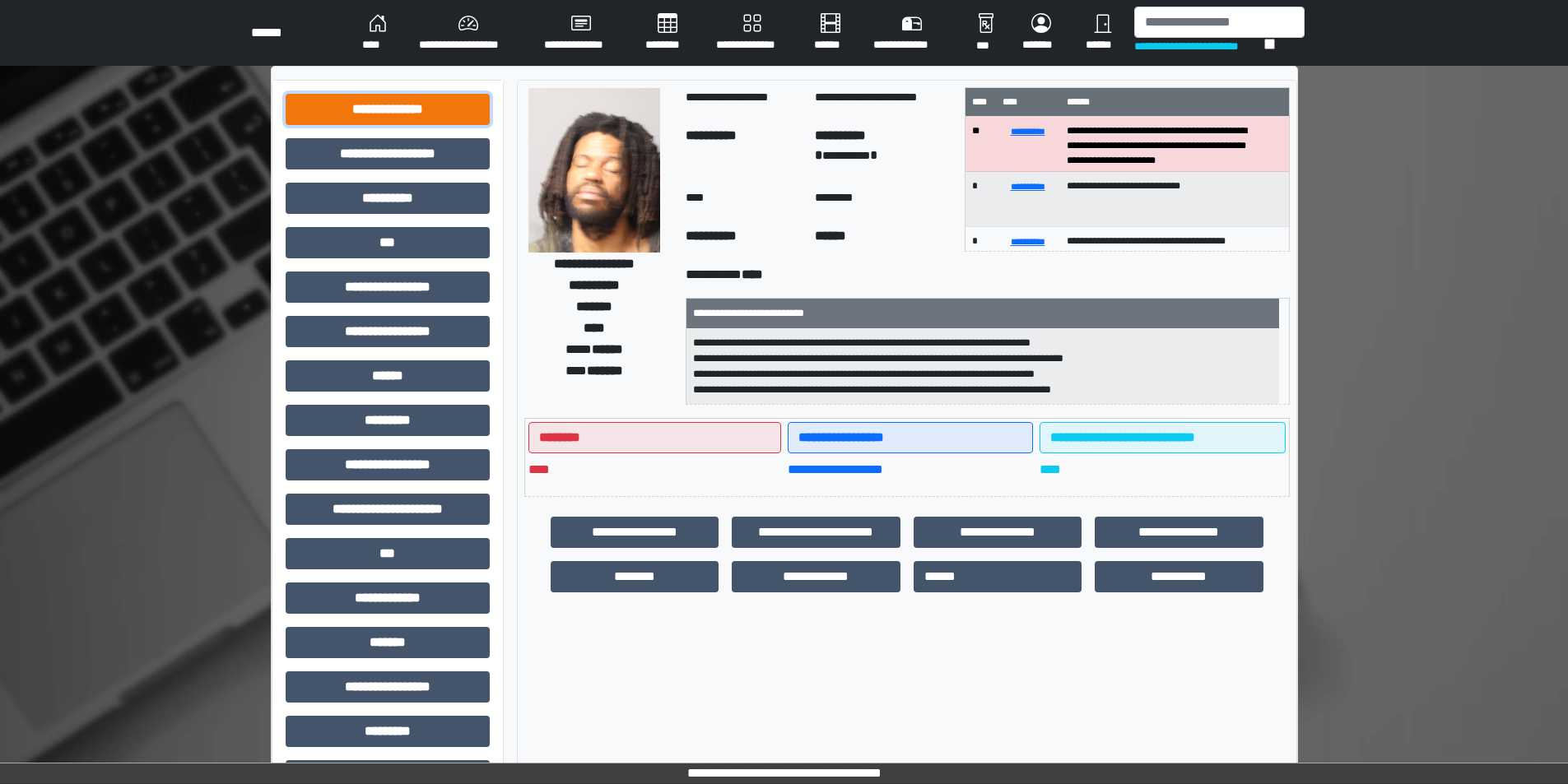 click on "**********" at bounding box center [388, 109] 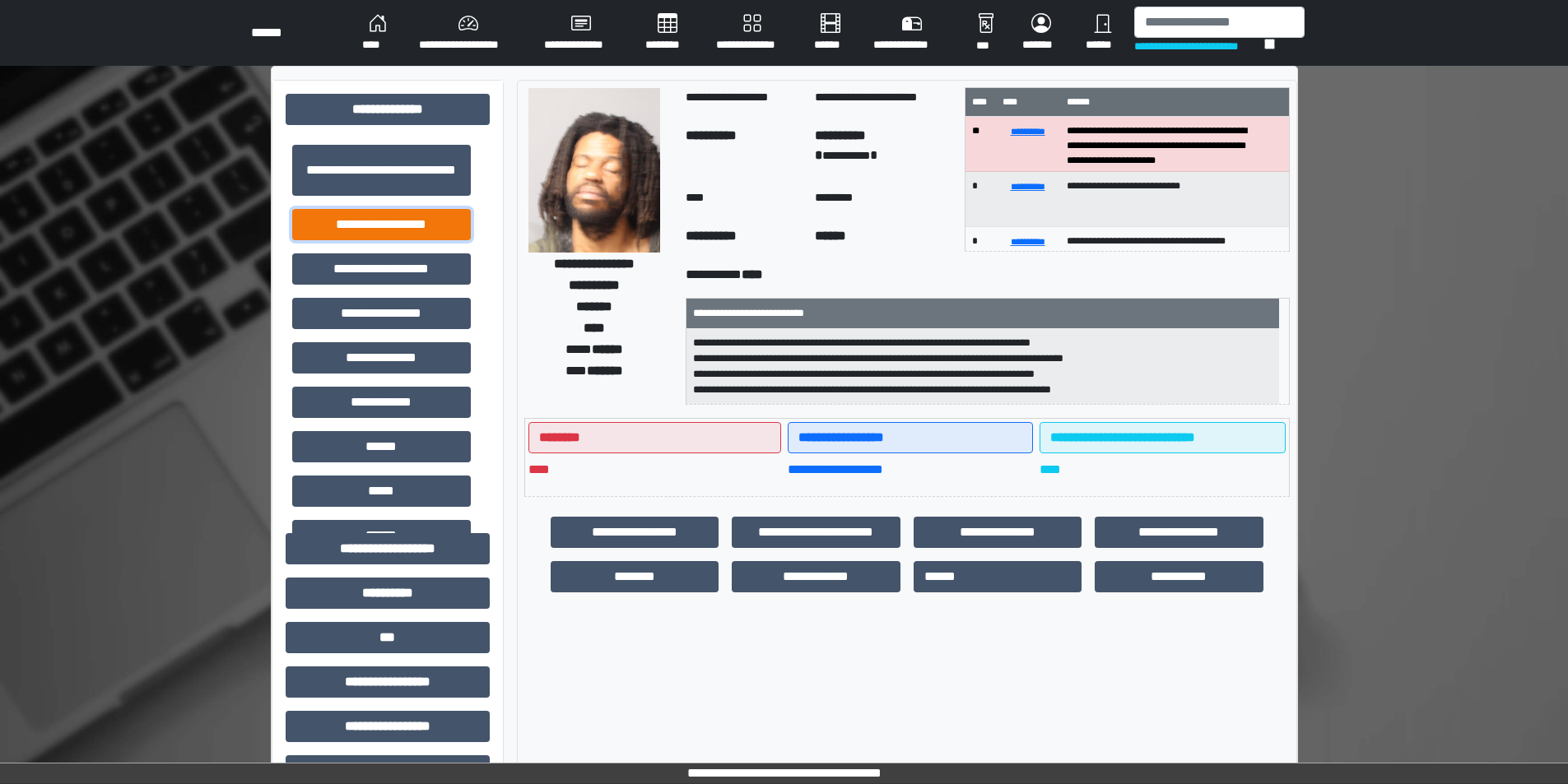 click on "**********" at bounding box center [381, 225] 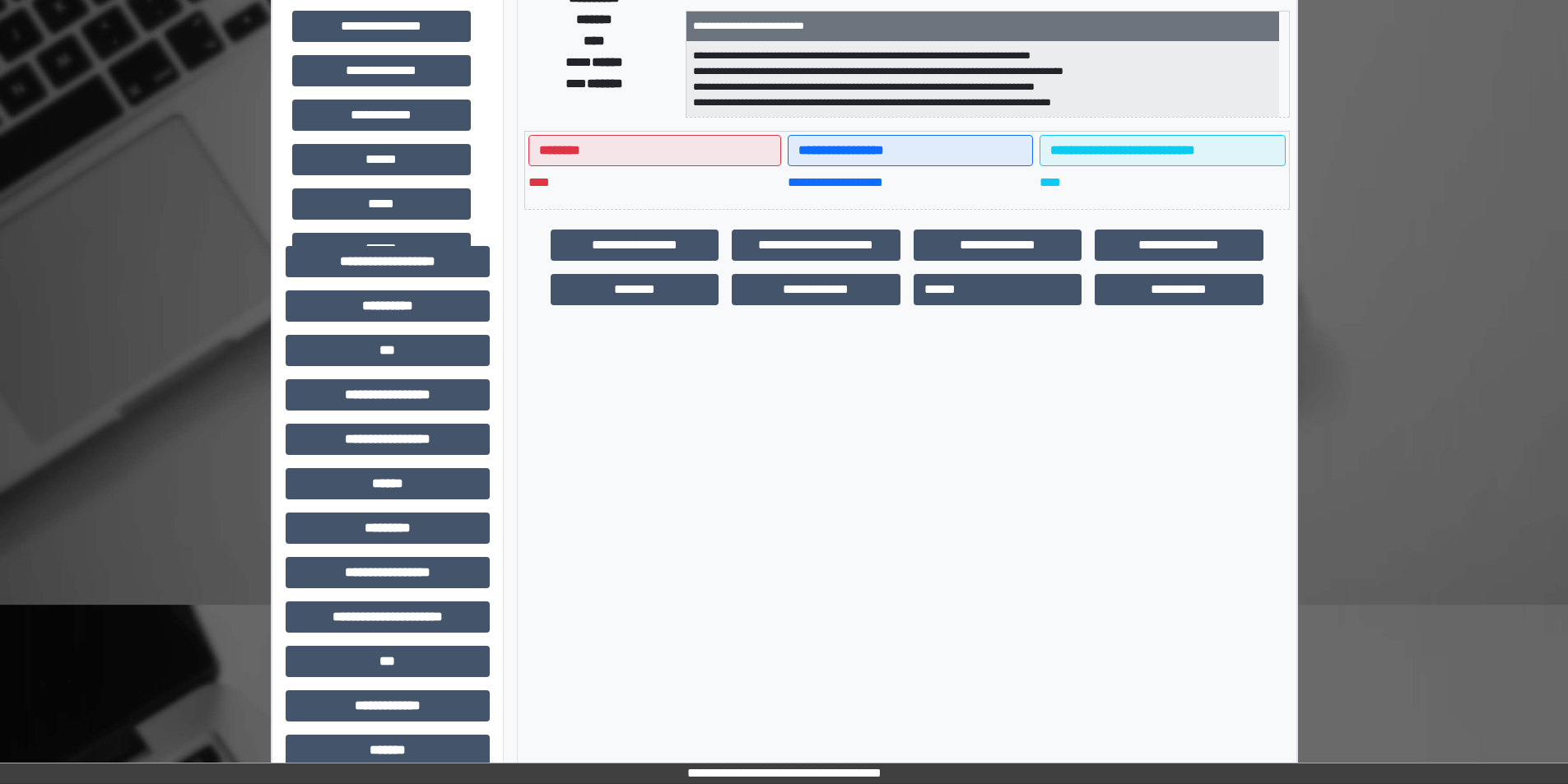 scroll, scrollTop: 0, scrollLeft: 0, axis: both 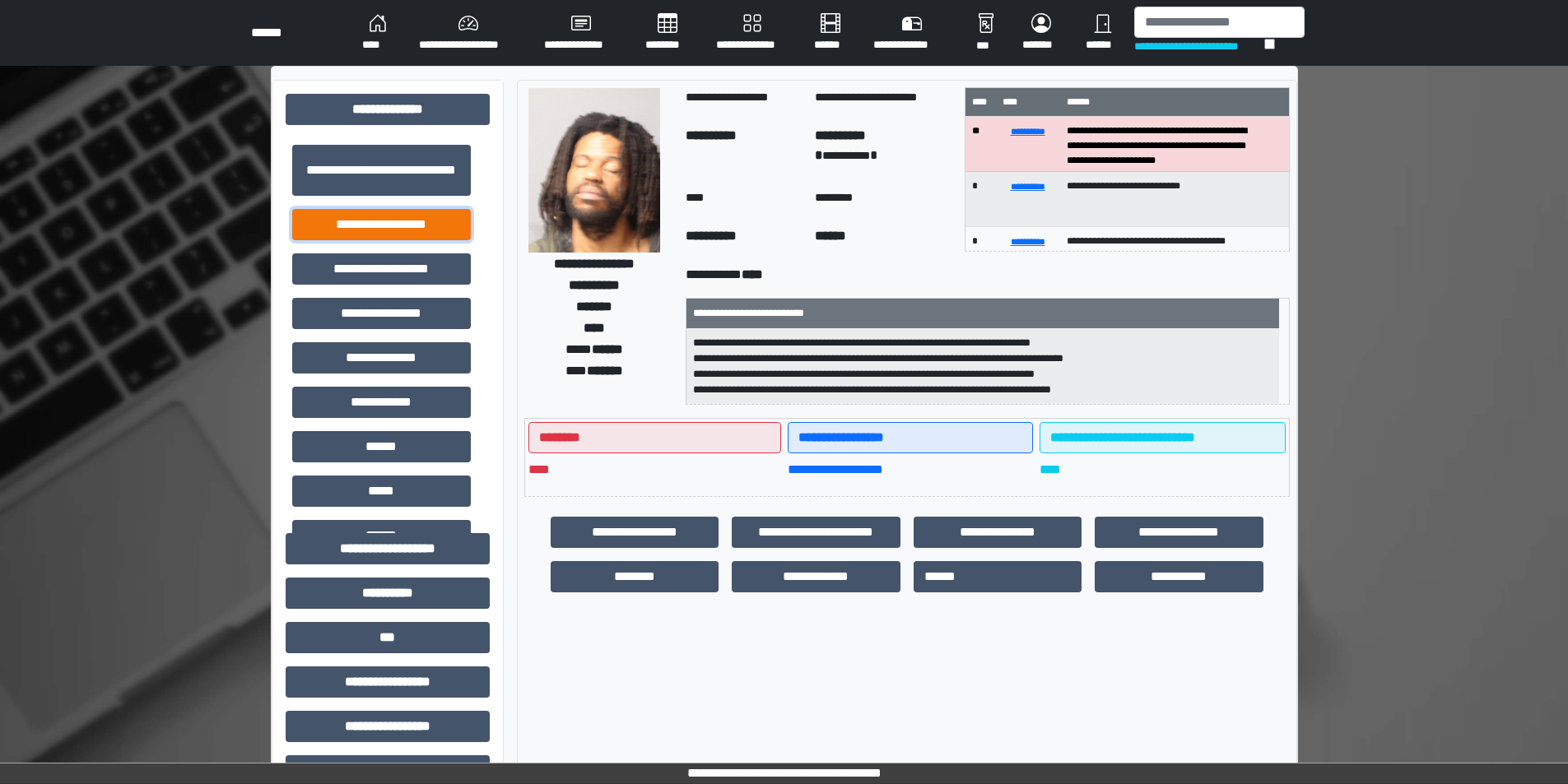 click on "**********" at bounding box center (381, 225) 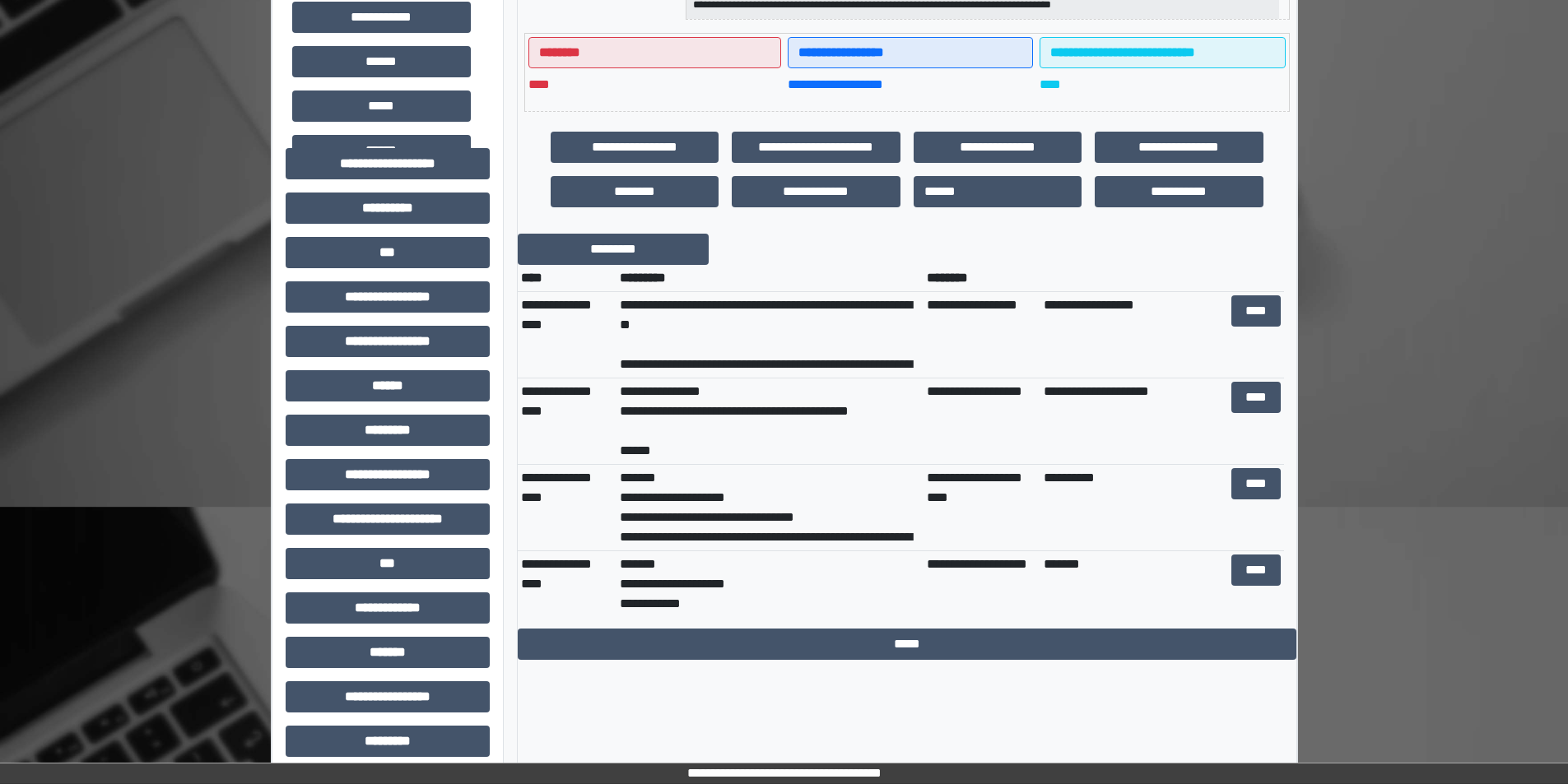 scroll, scrollTop: 411, scrollLeft: 0, axis: vertical 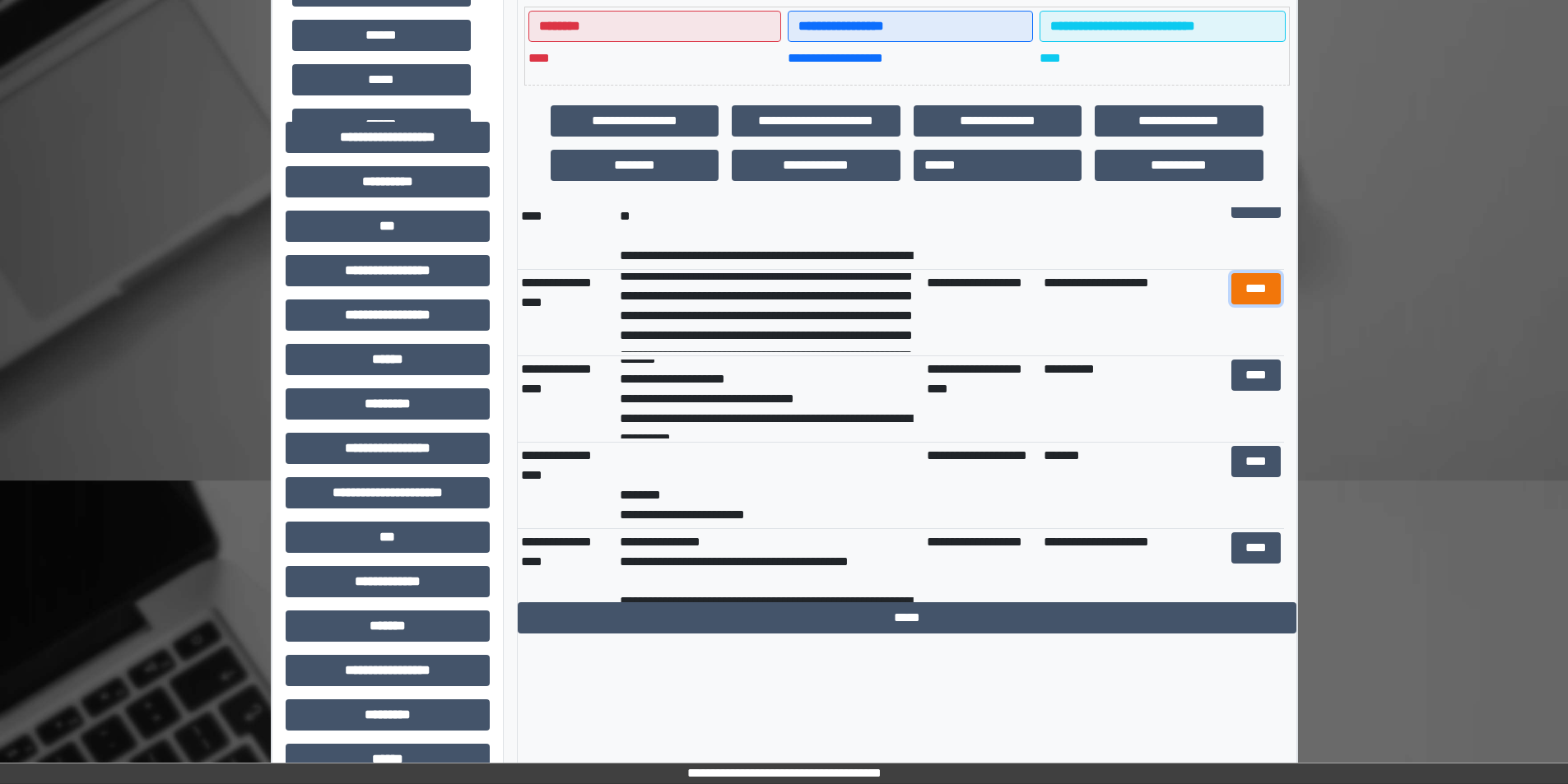 click on "****" at bounding box center [1256, 289] 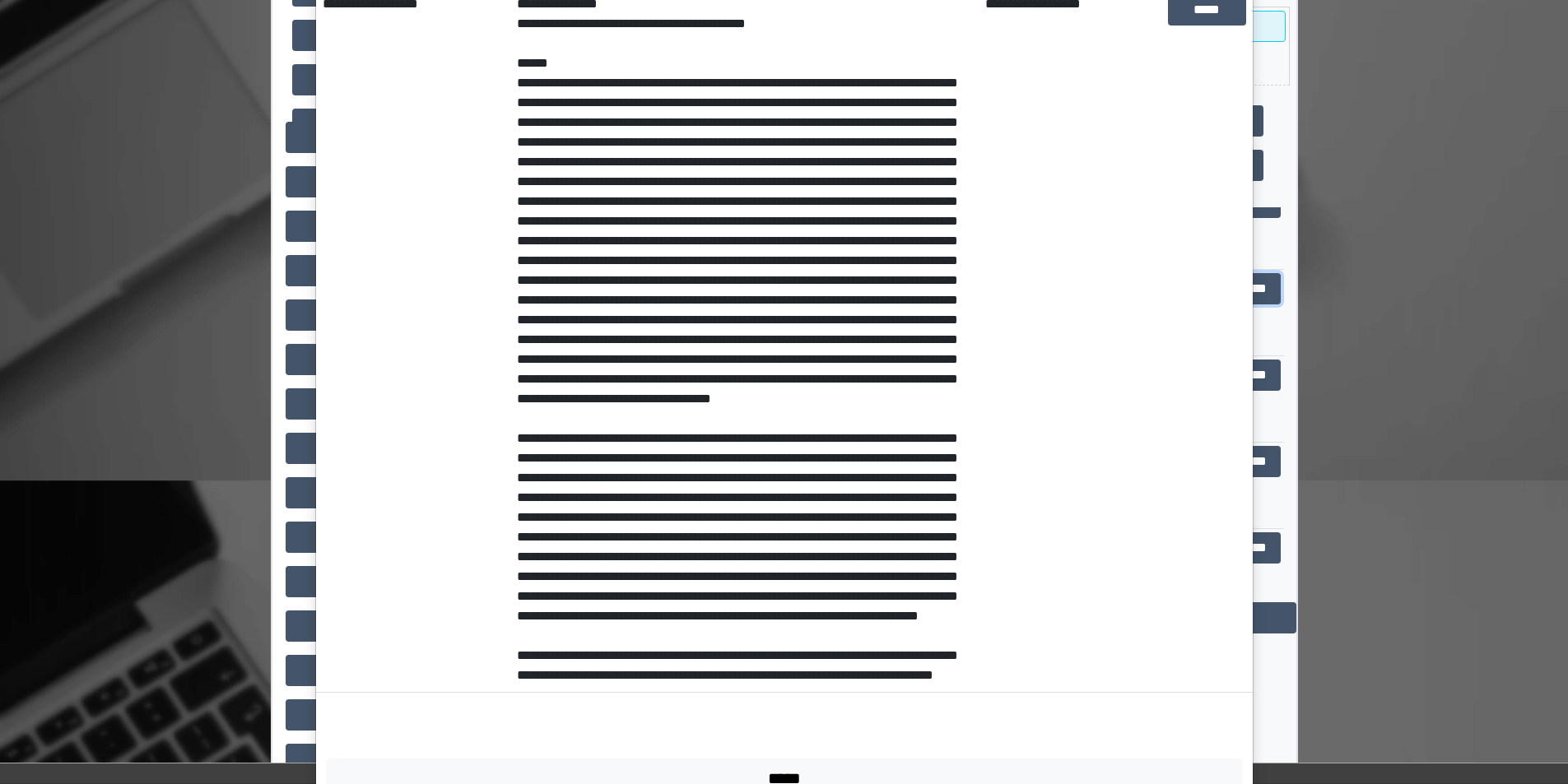 scroll, scrollTop: 329, scrollLeft: 0, axis: vertical 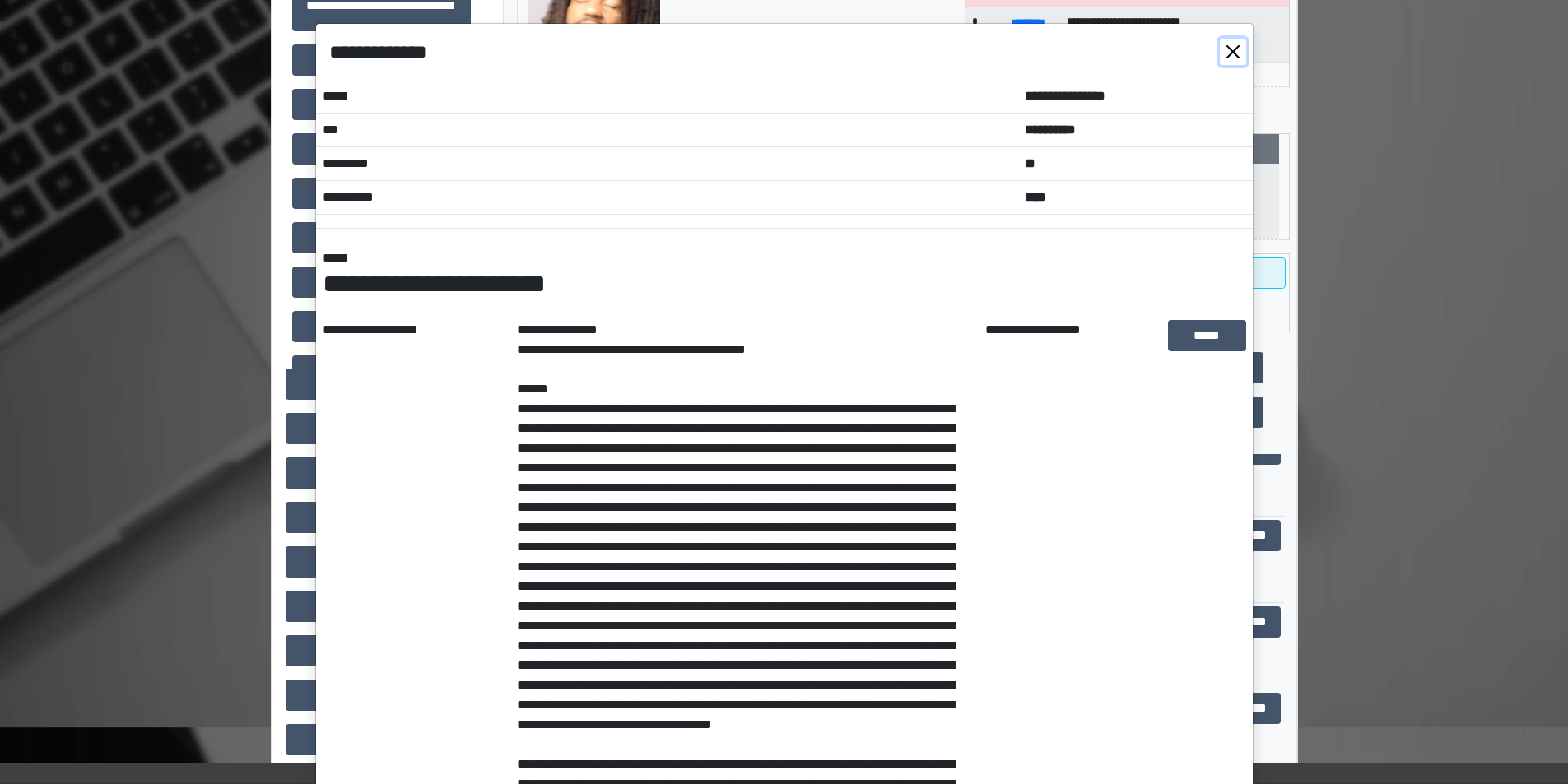 click at bounding box center (1233, 52) 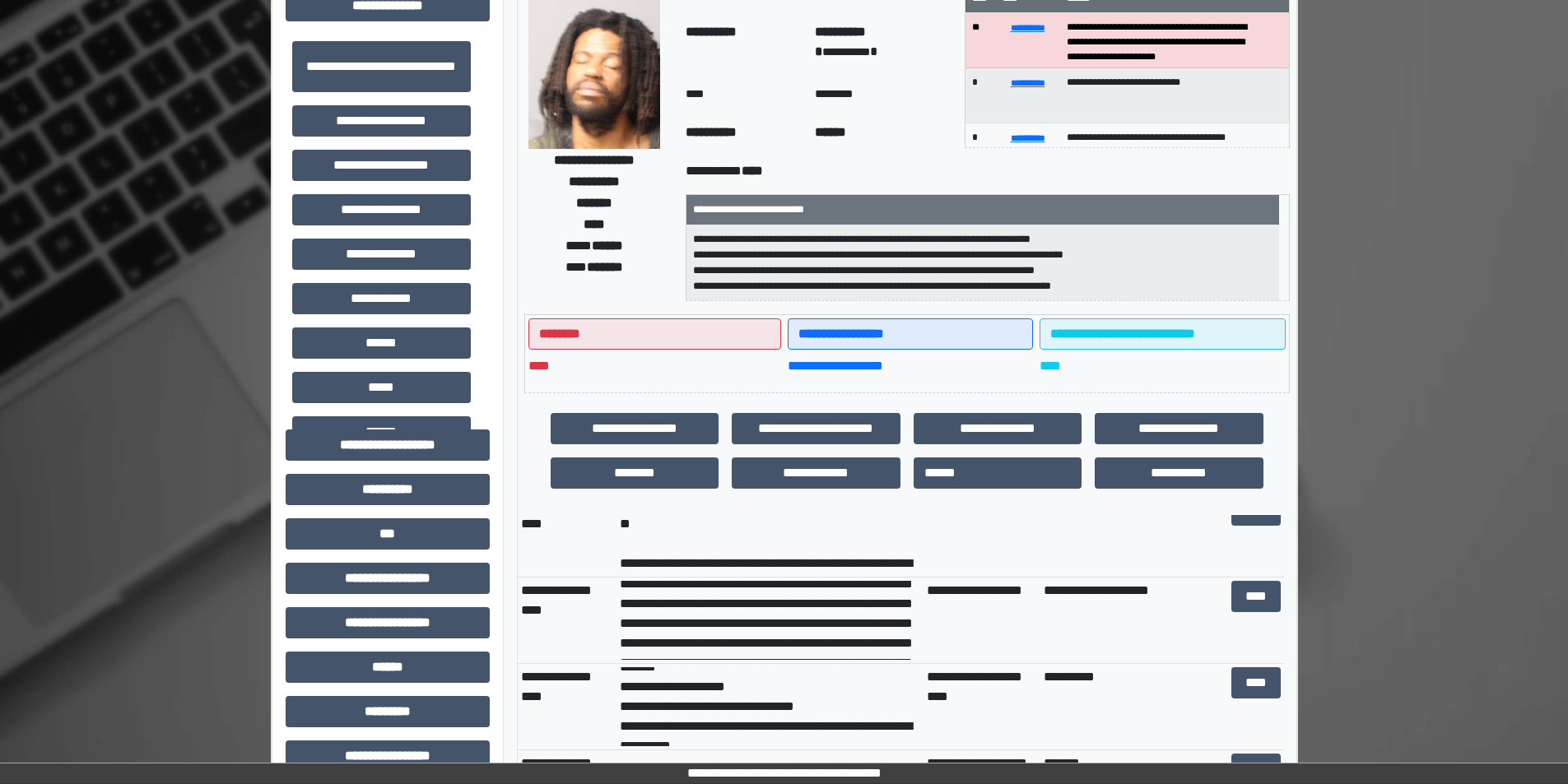 scroll, scrollTop: 329, scrollLeft: 0, axis: vertical 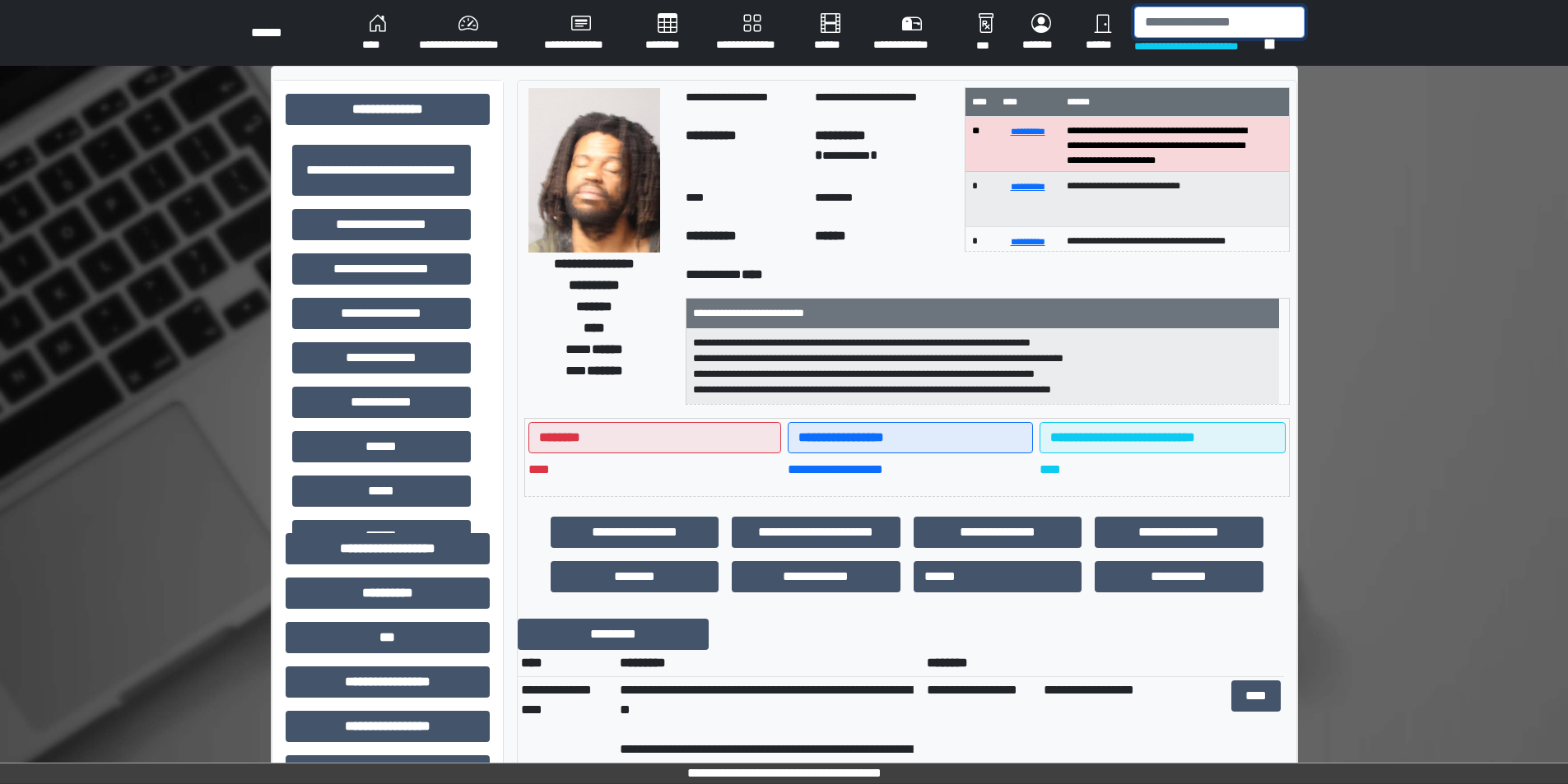 click at bounding box center (1219, 22) 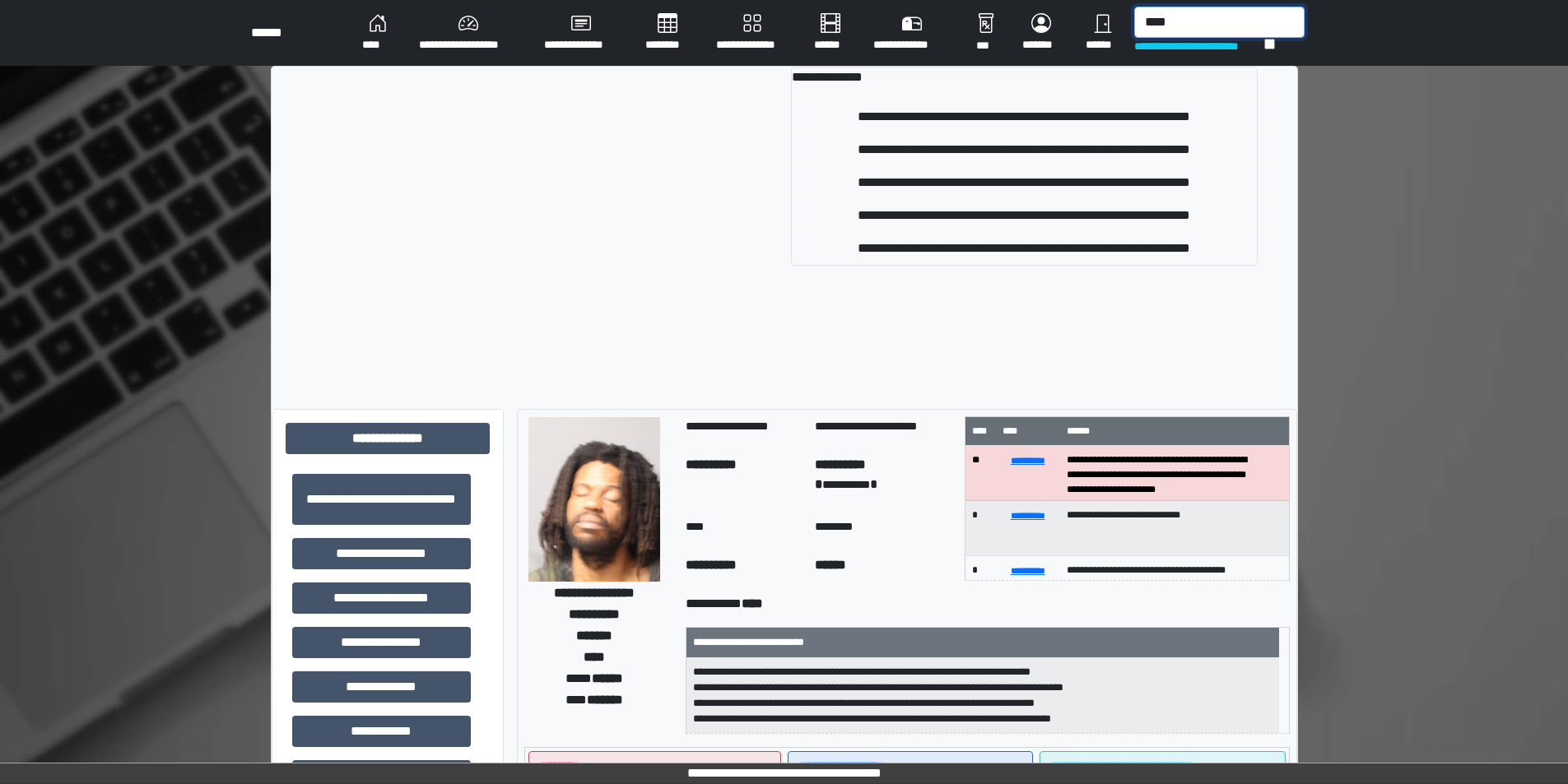 type on "****" 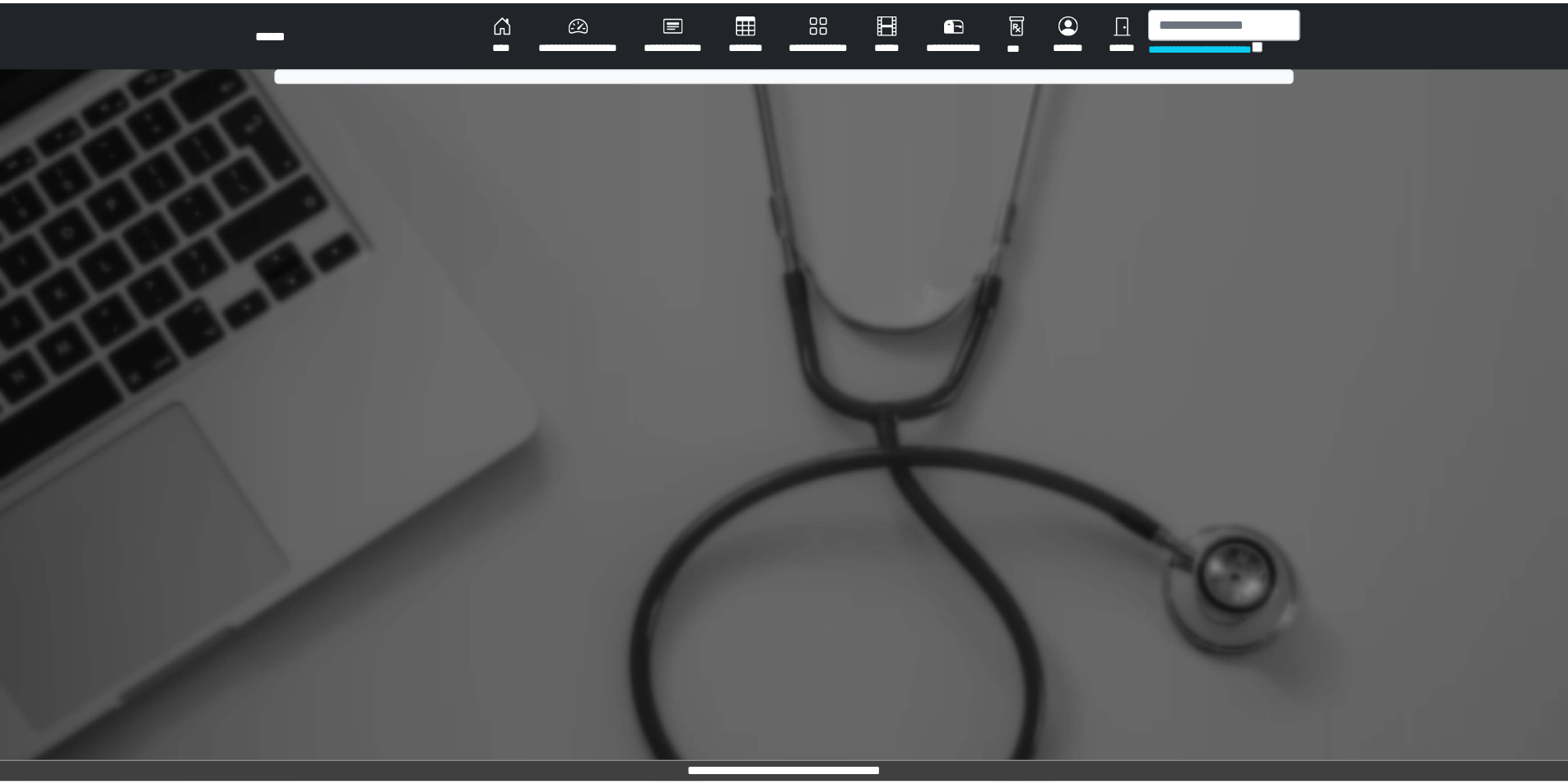 scroll, scrollTop: 0, scrollLeft: 0, axis: both 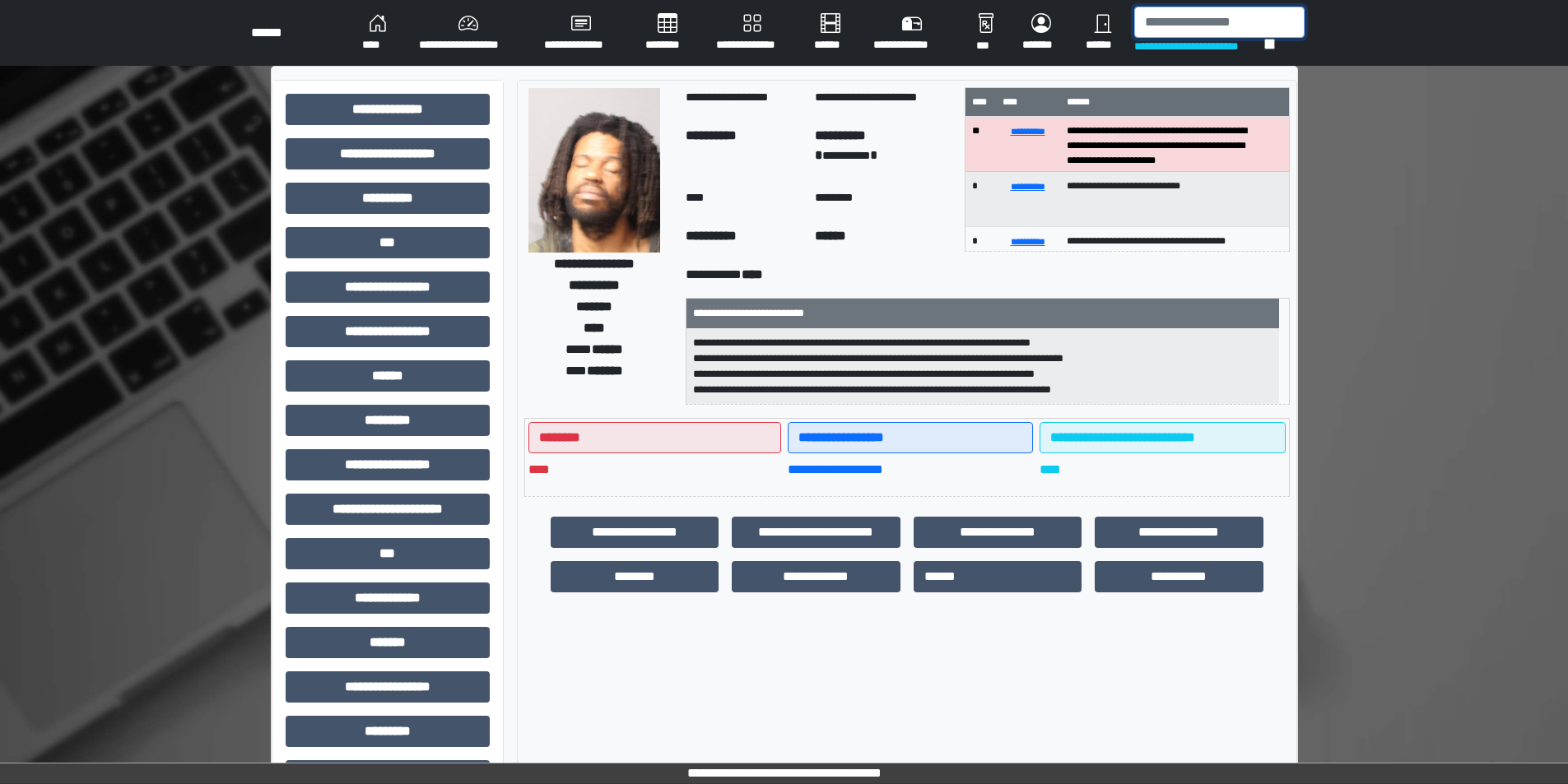 click at bounding box center (1219, 22) 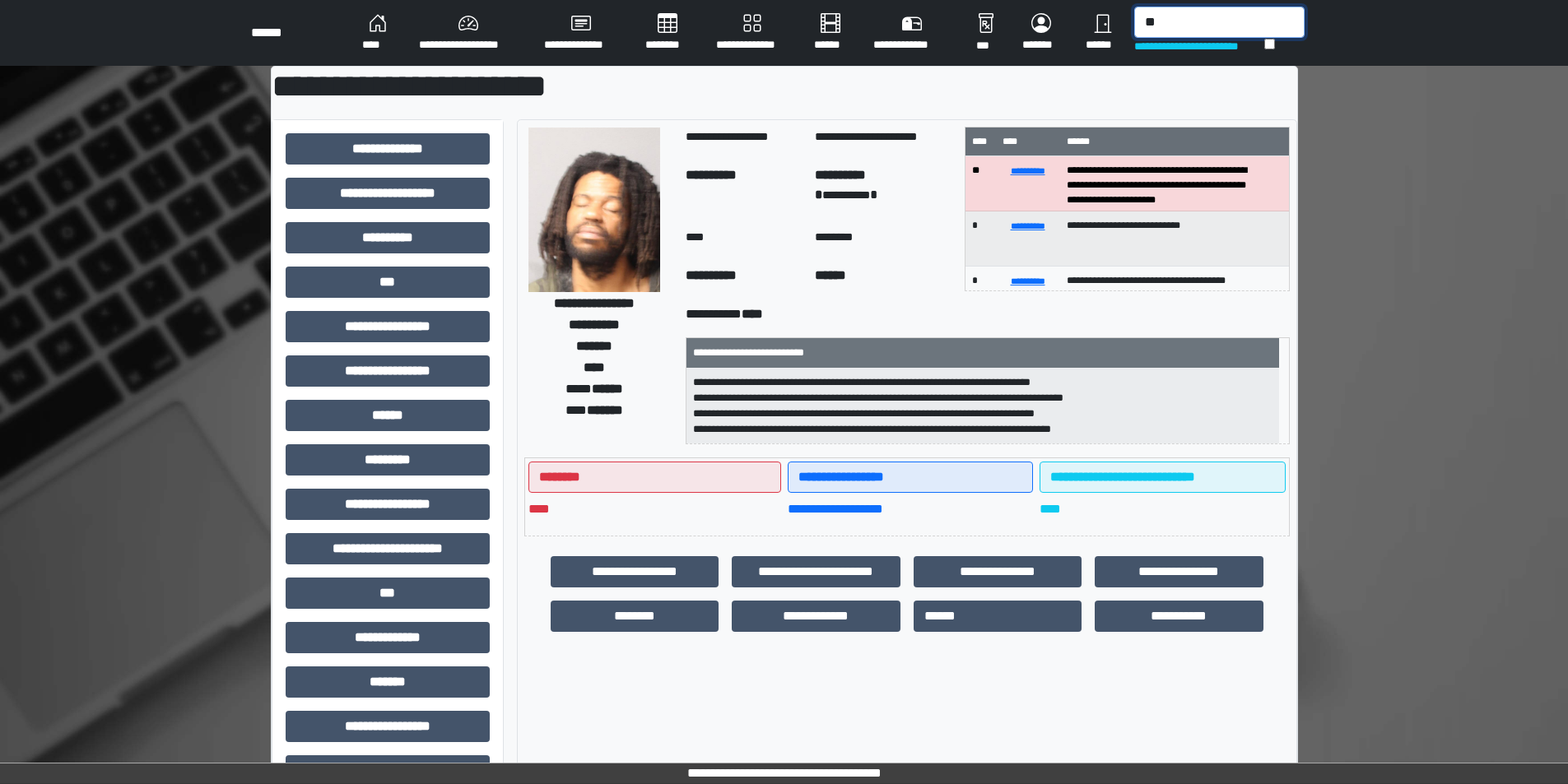 type on "*" 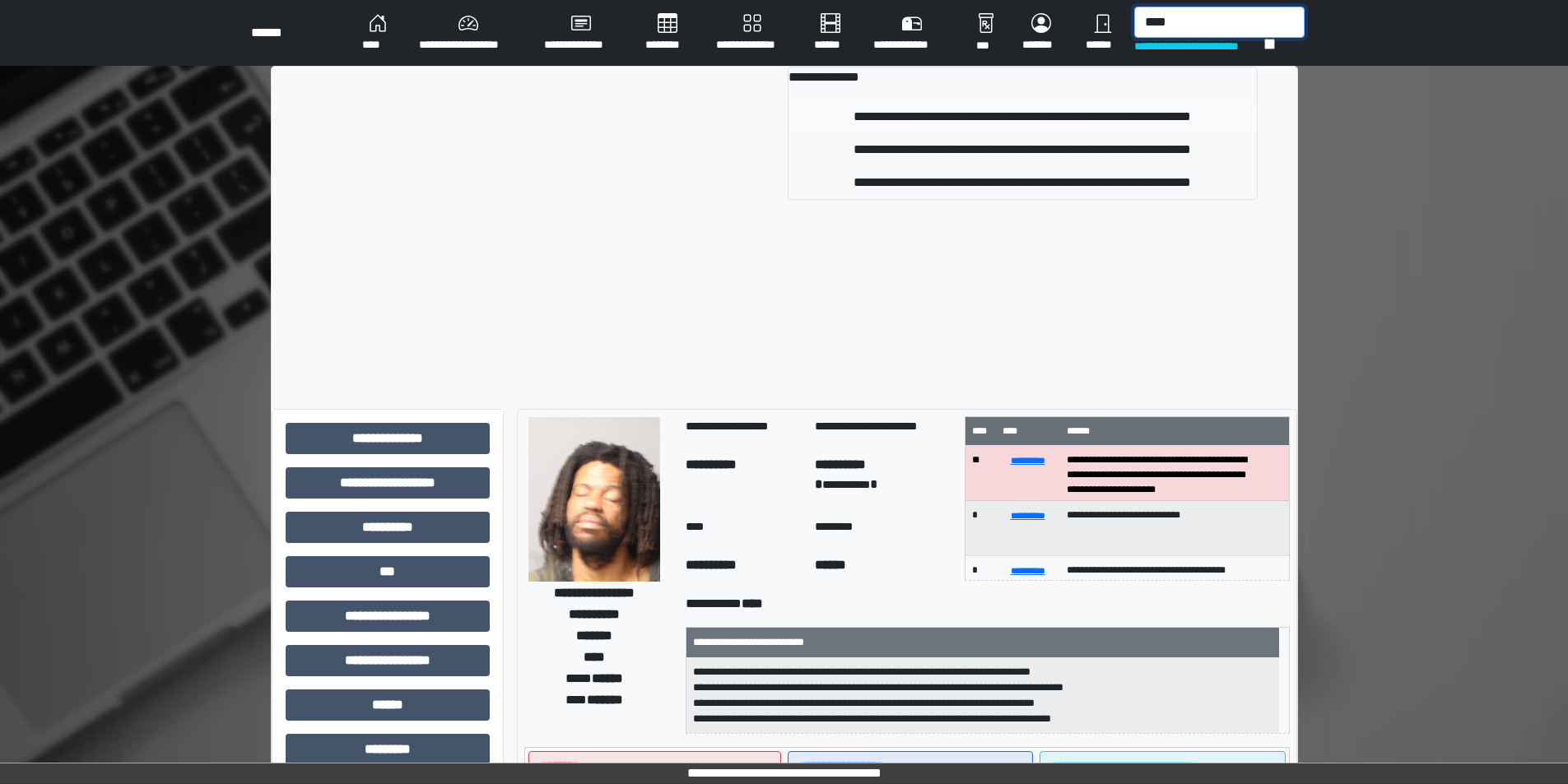 type on "****" 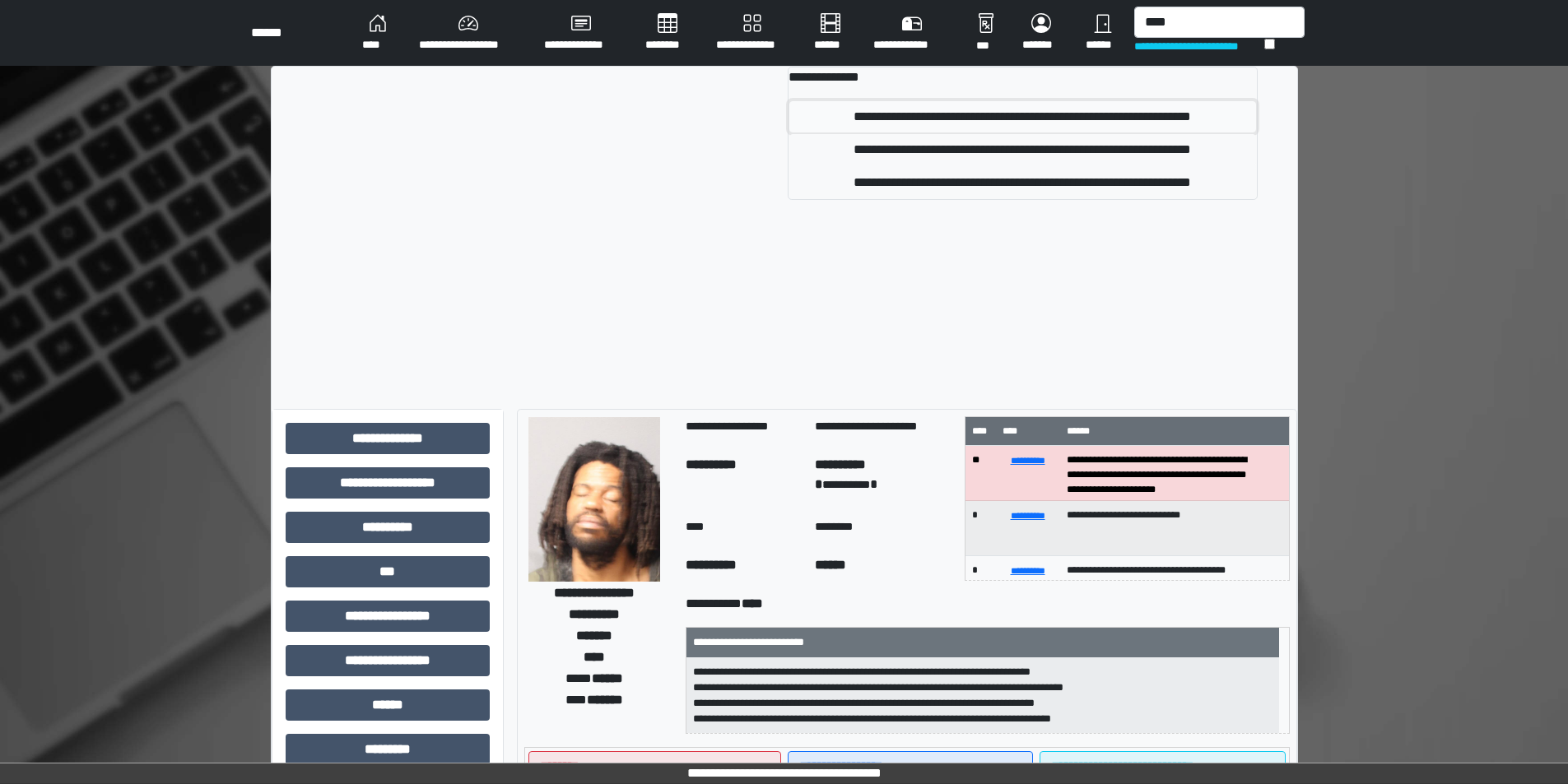 click on "**********" at bounding box center (1022, 117) 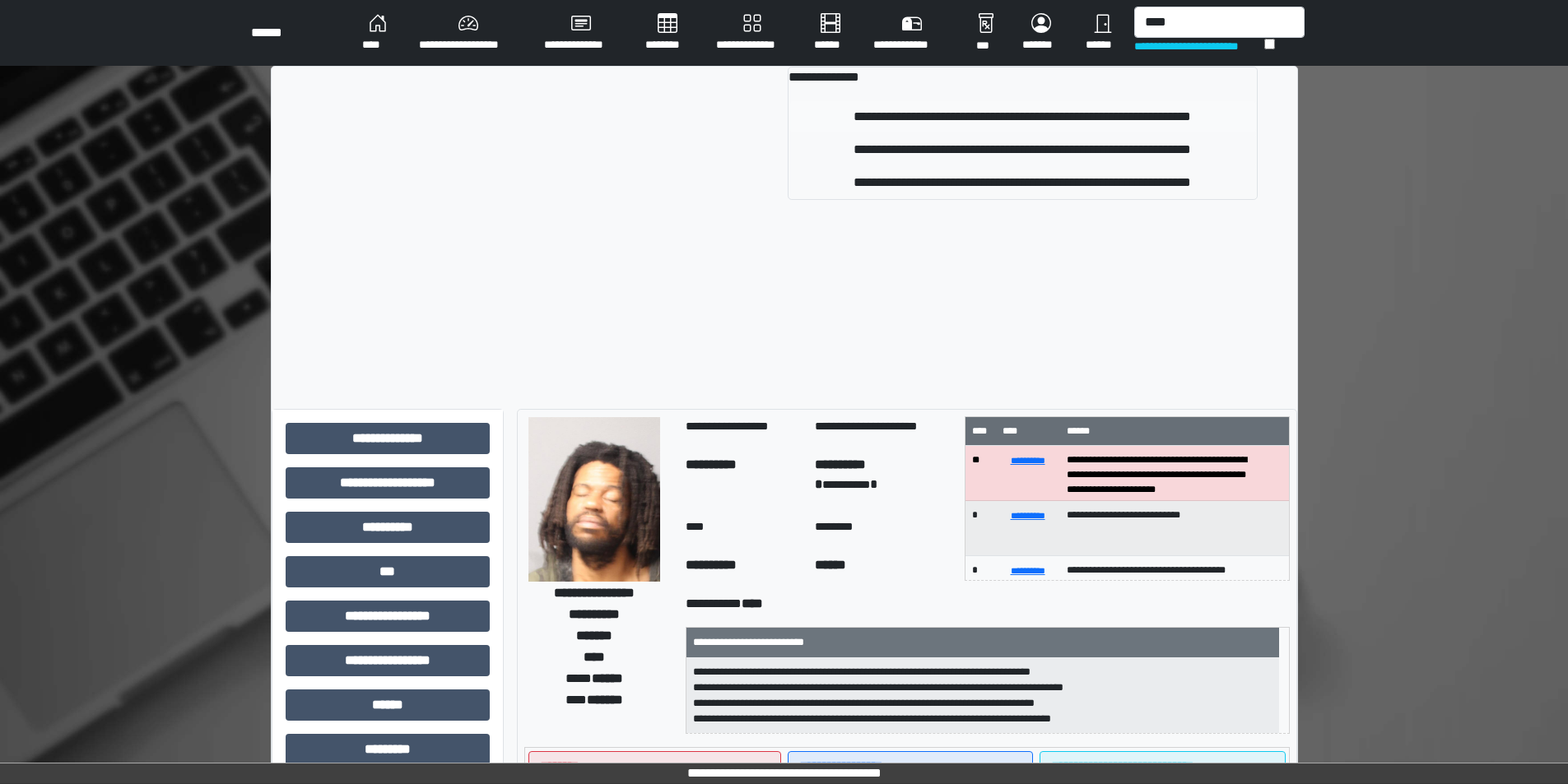 type 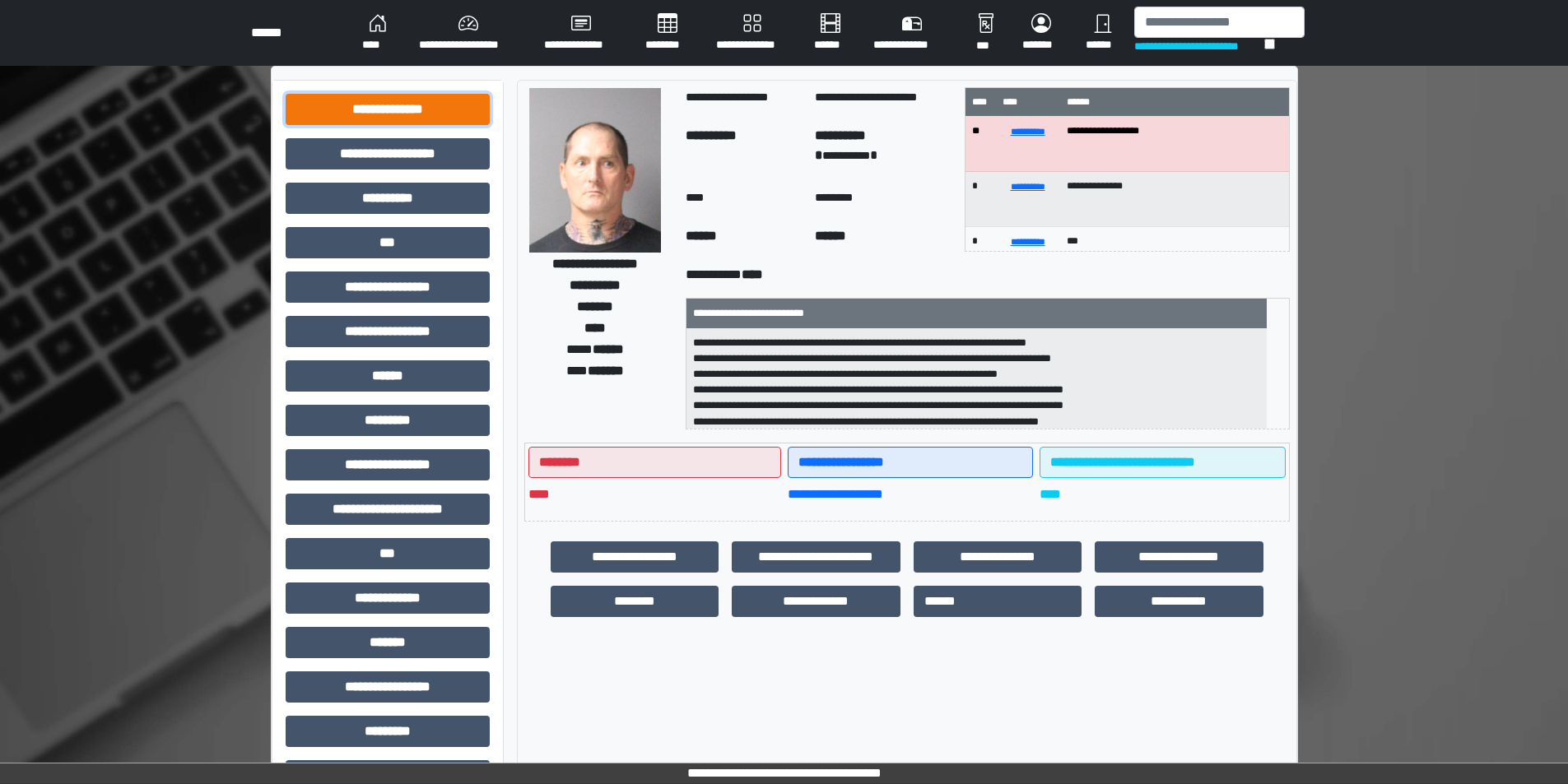 click on "**********" at bounding box center (388, 109) 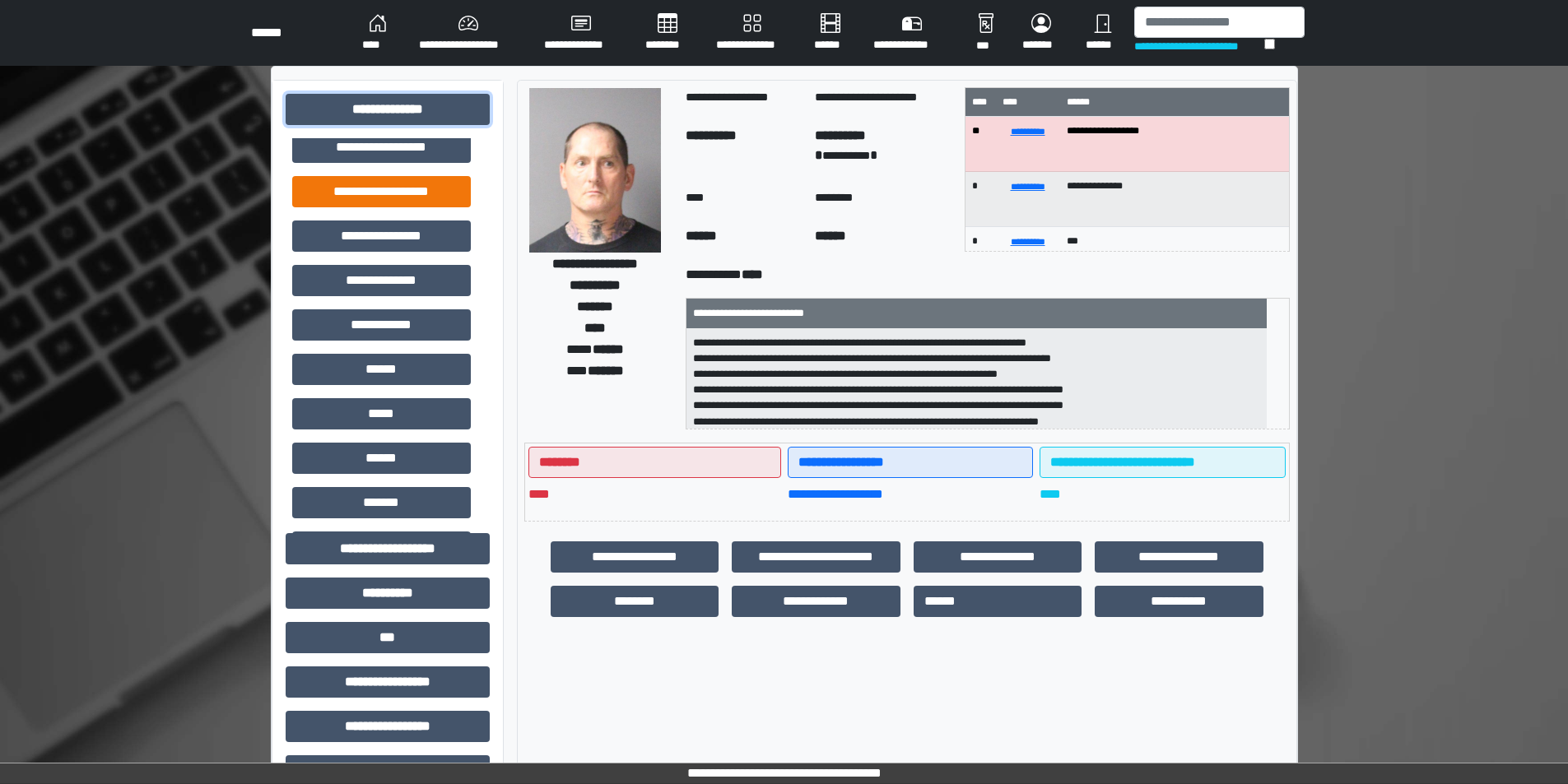 scroll, scrollTop: 0, scrollLeft: 0, axis: both 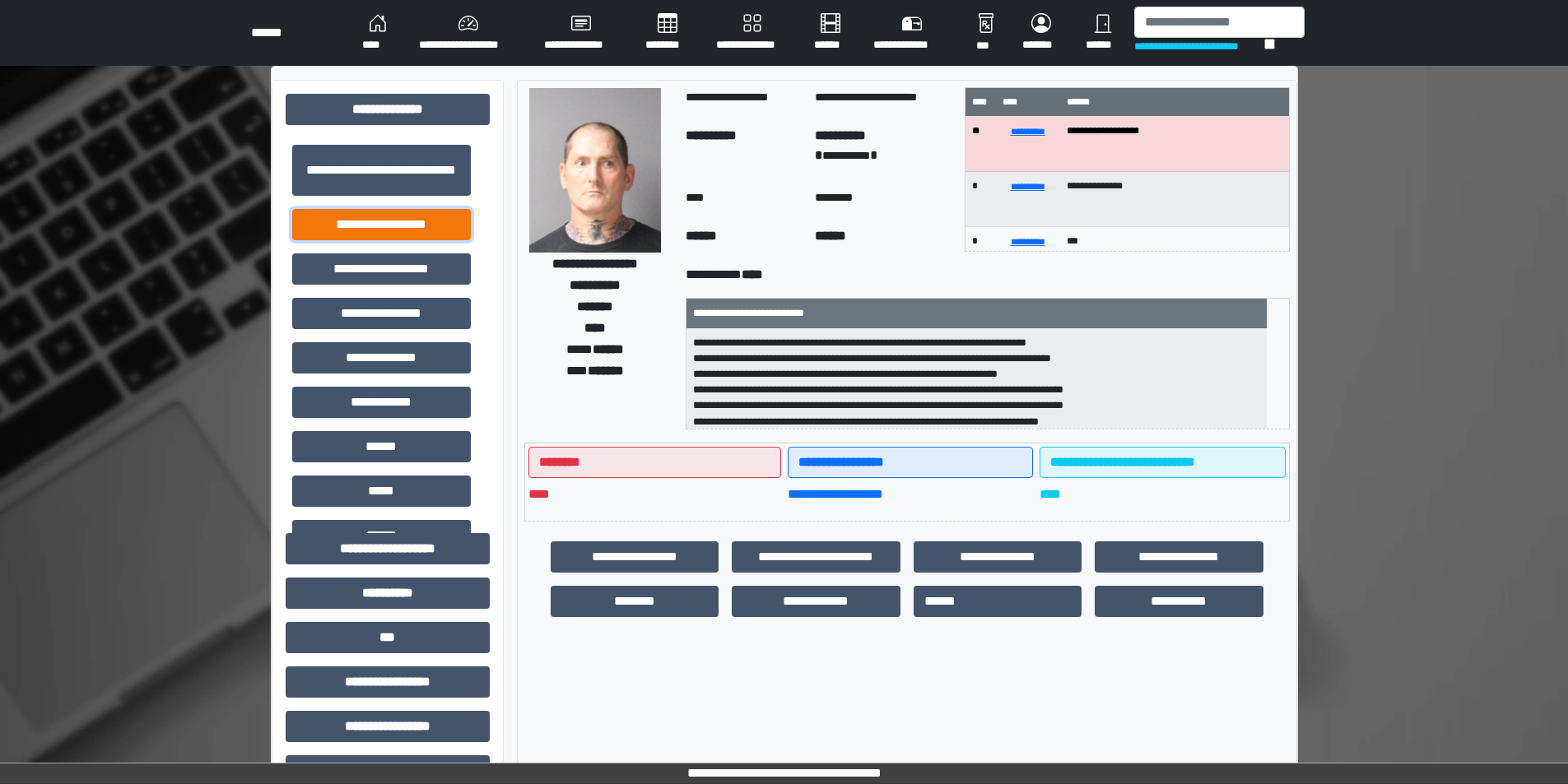 click on "**********" at bounding box center [381, 225] 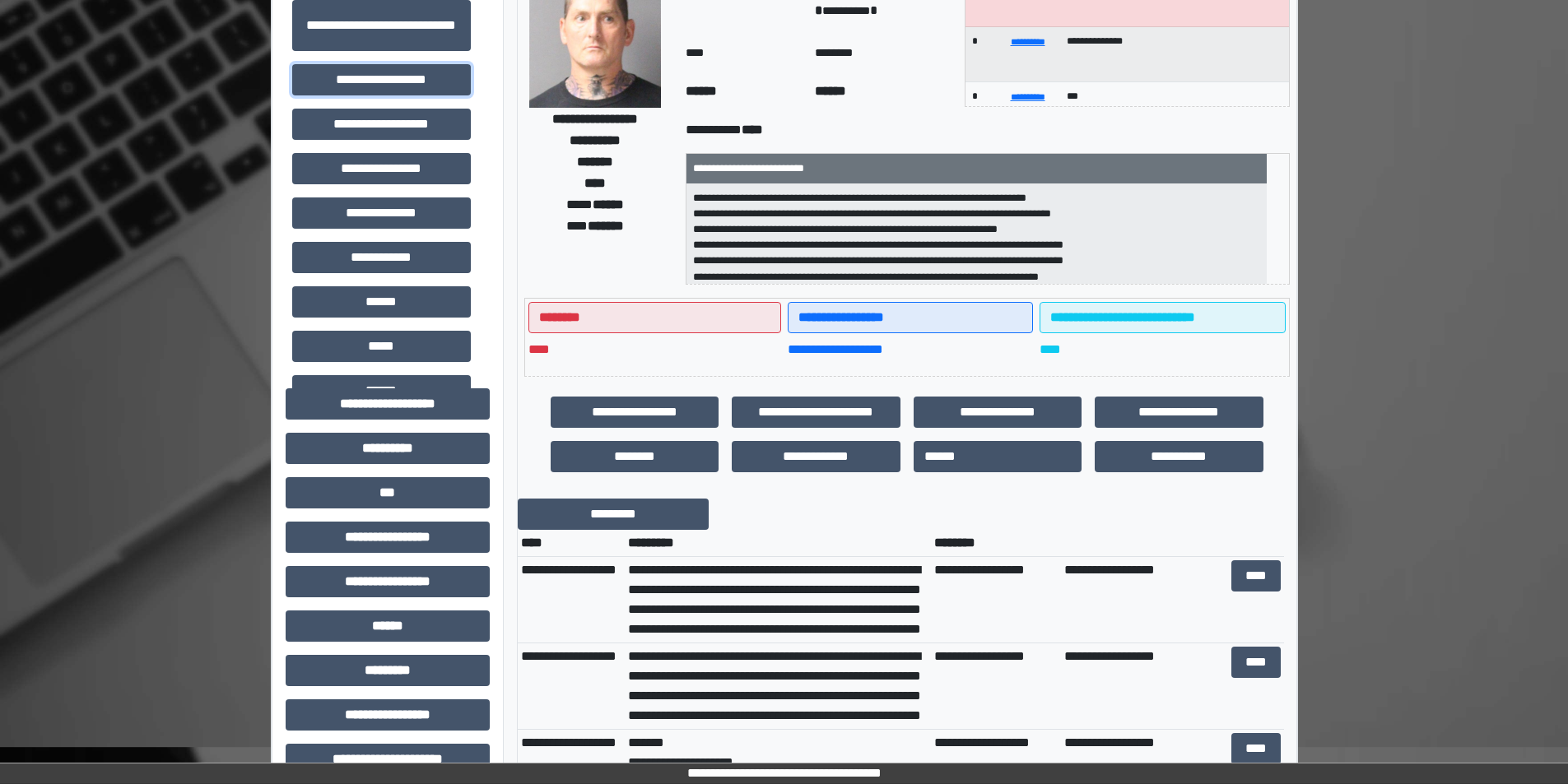 scroll, scrollTop: 165, scrollLeft: 0, axis: vertical 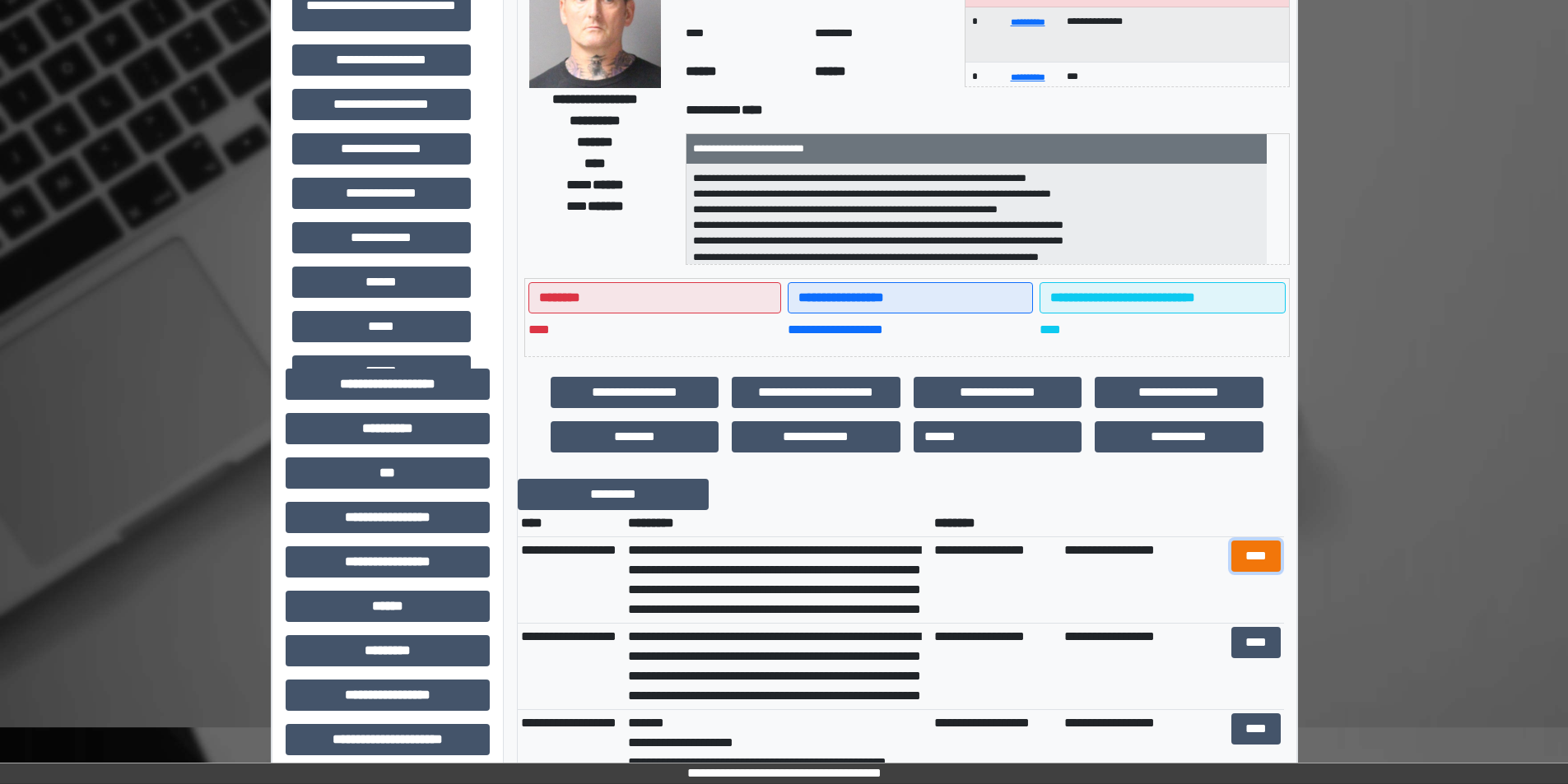 click on "****" at bounding box center [1256, 556] 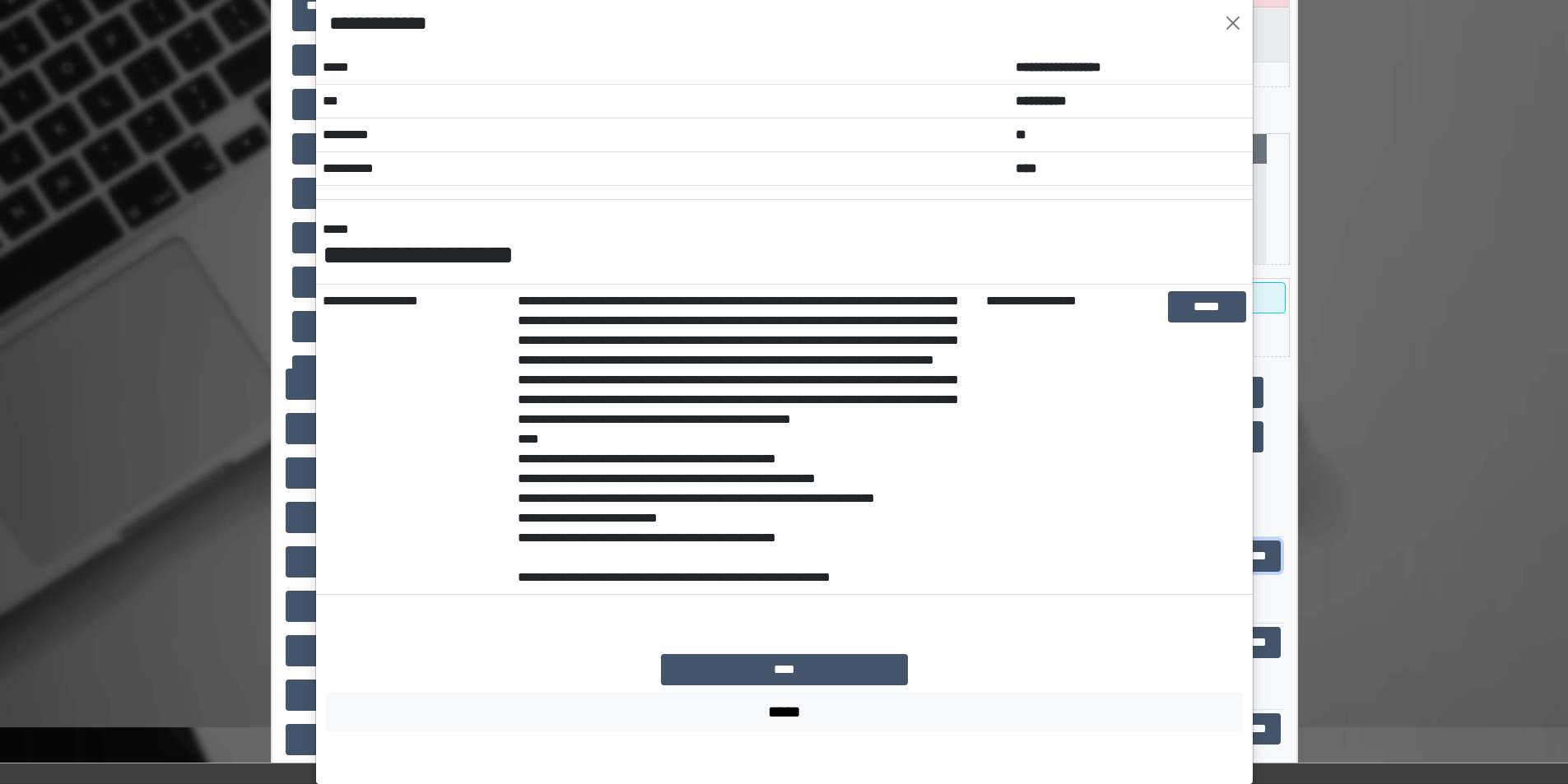 scroll, scrollTop: 53, scrollLeft: 0, axis: vertical 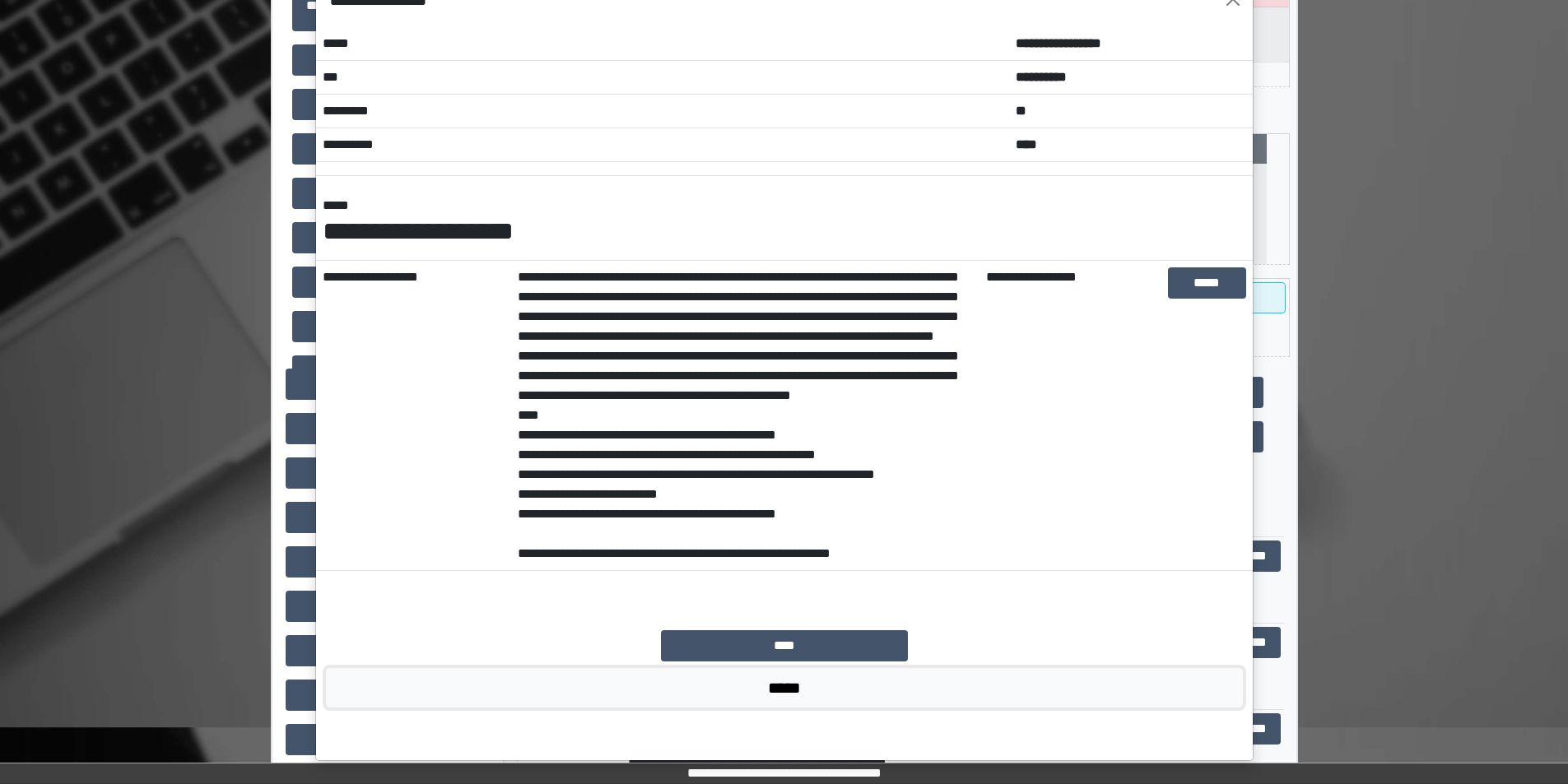 click on "*****" at bounding box center [784, 688] 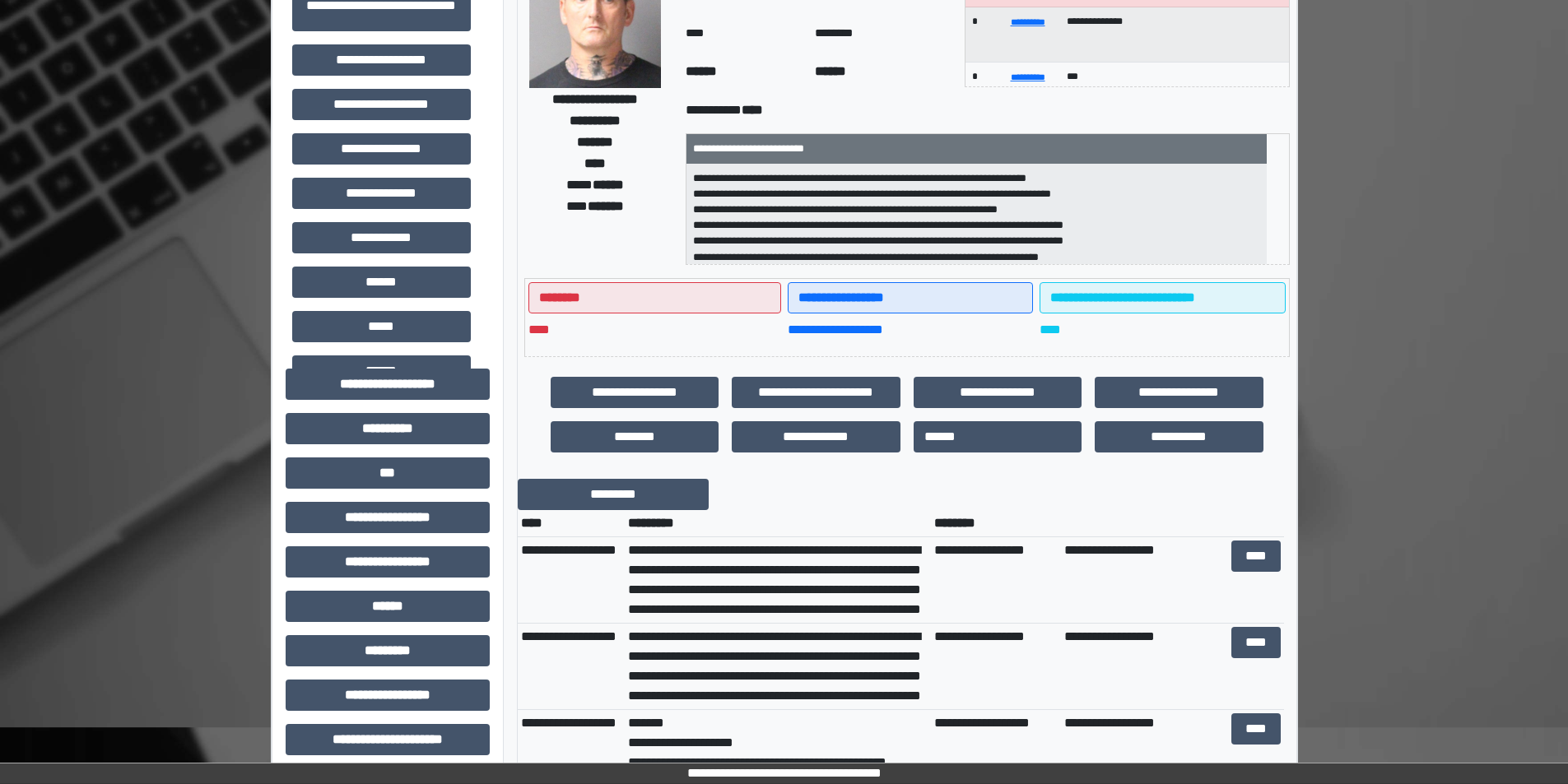 click on "**********" at bounding box center [907, 676] 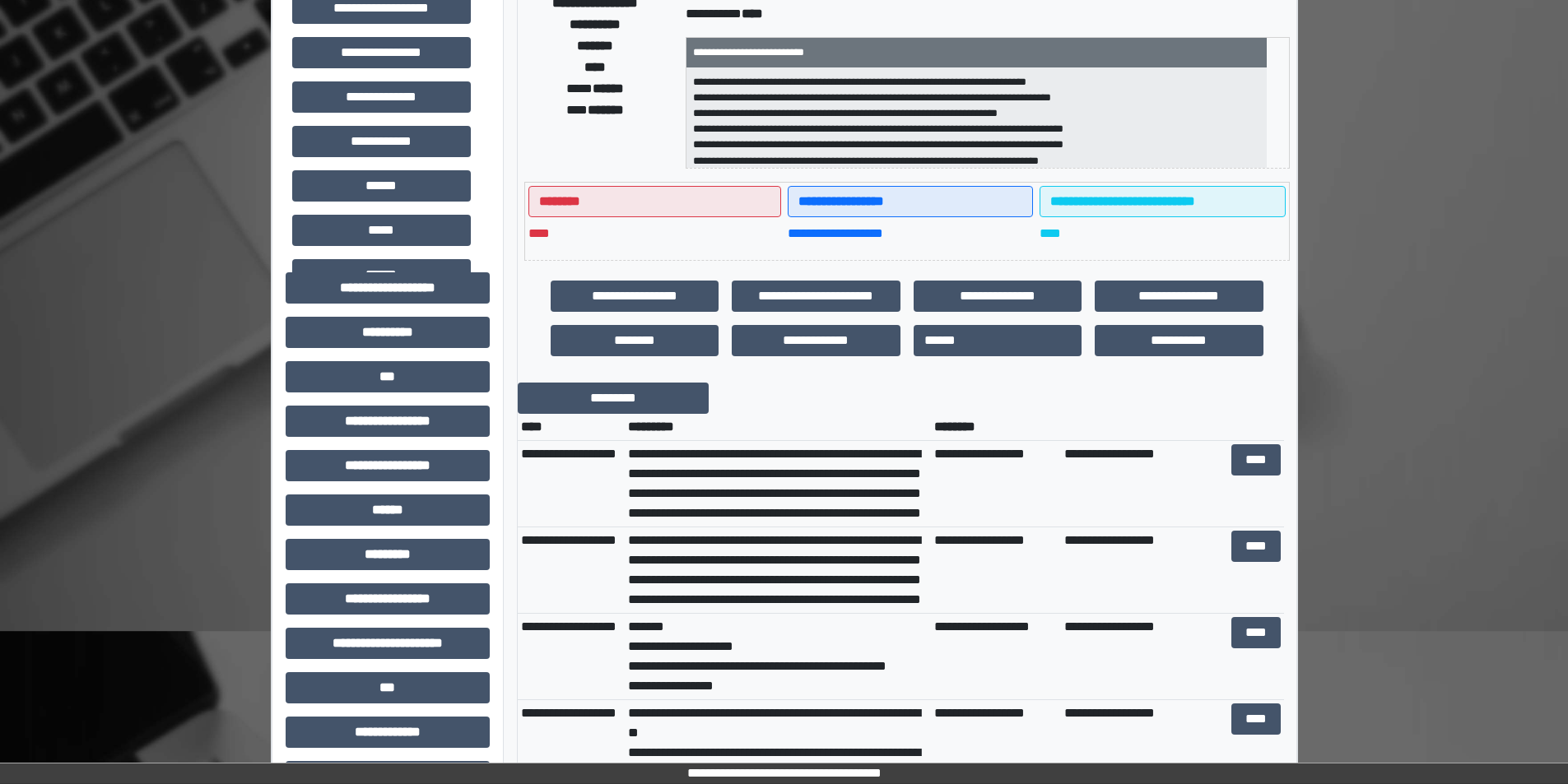 scroll, scrollTop: 259, scrollLeft: 0, axis: vertical 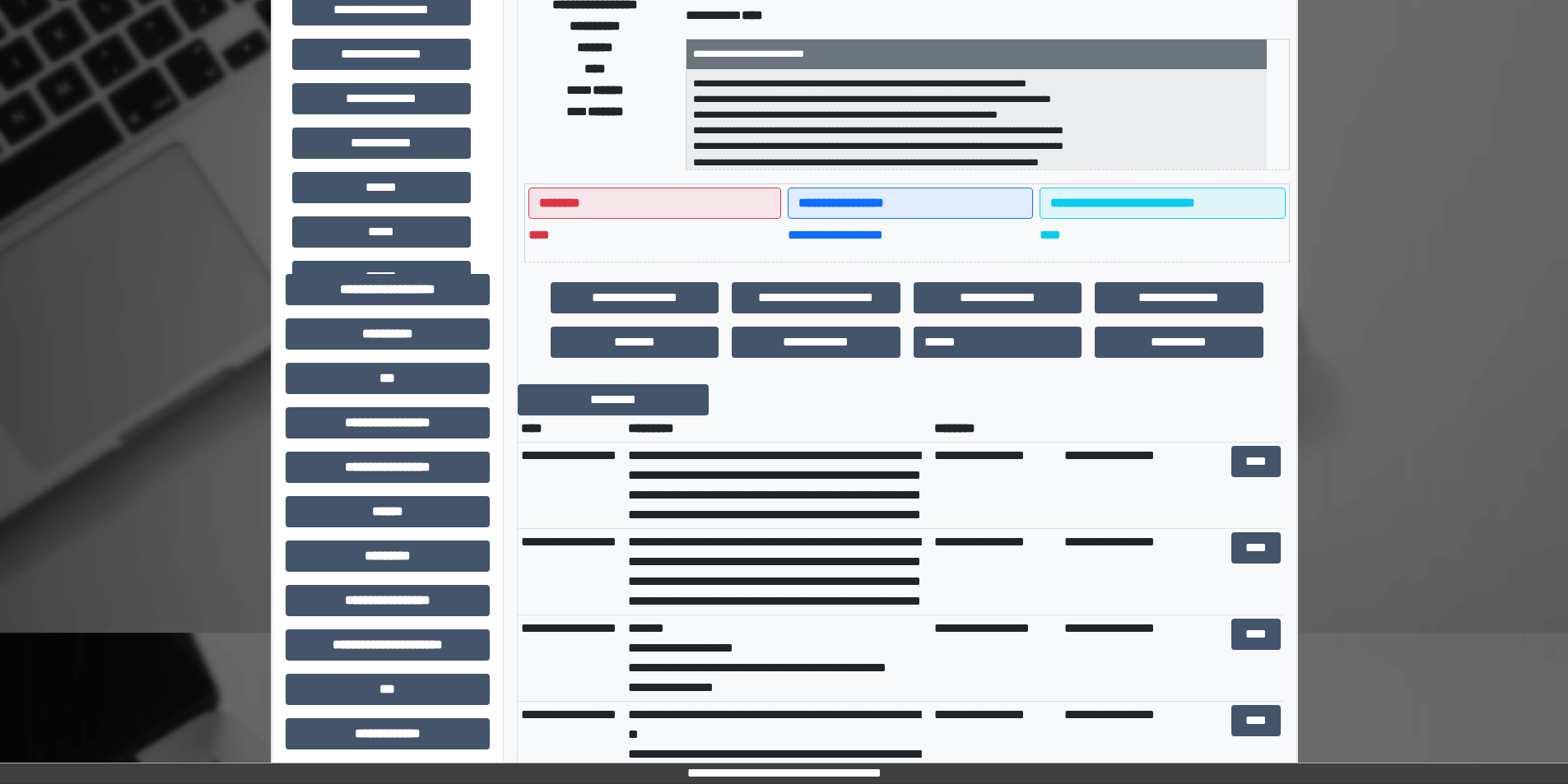 click on "**********" at bounding box center (907, 582) 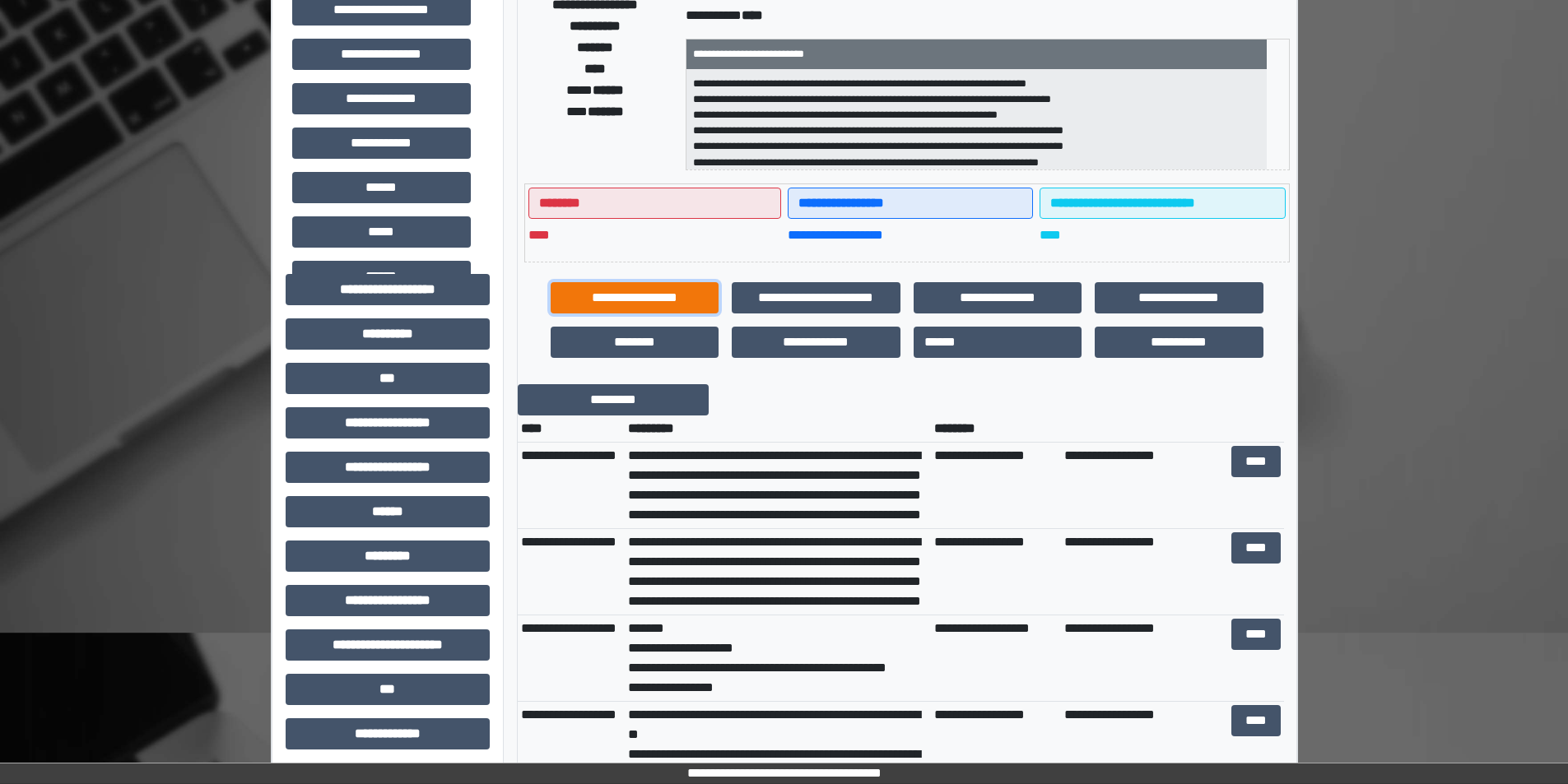 click on "**********" at bounding box center [635, 298] 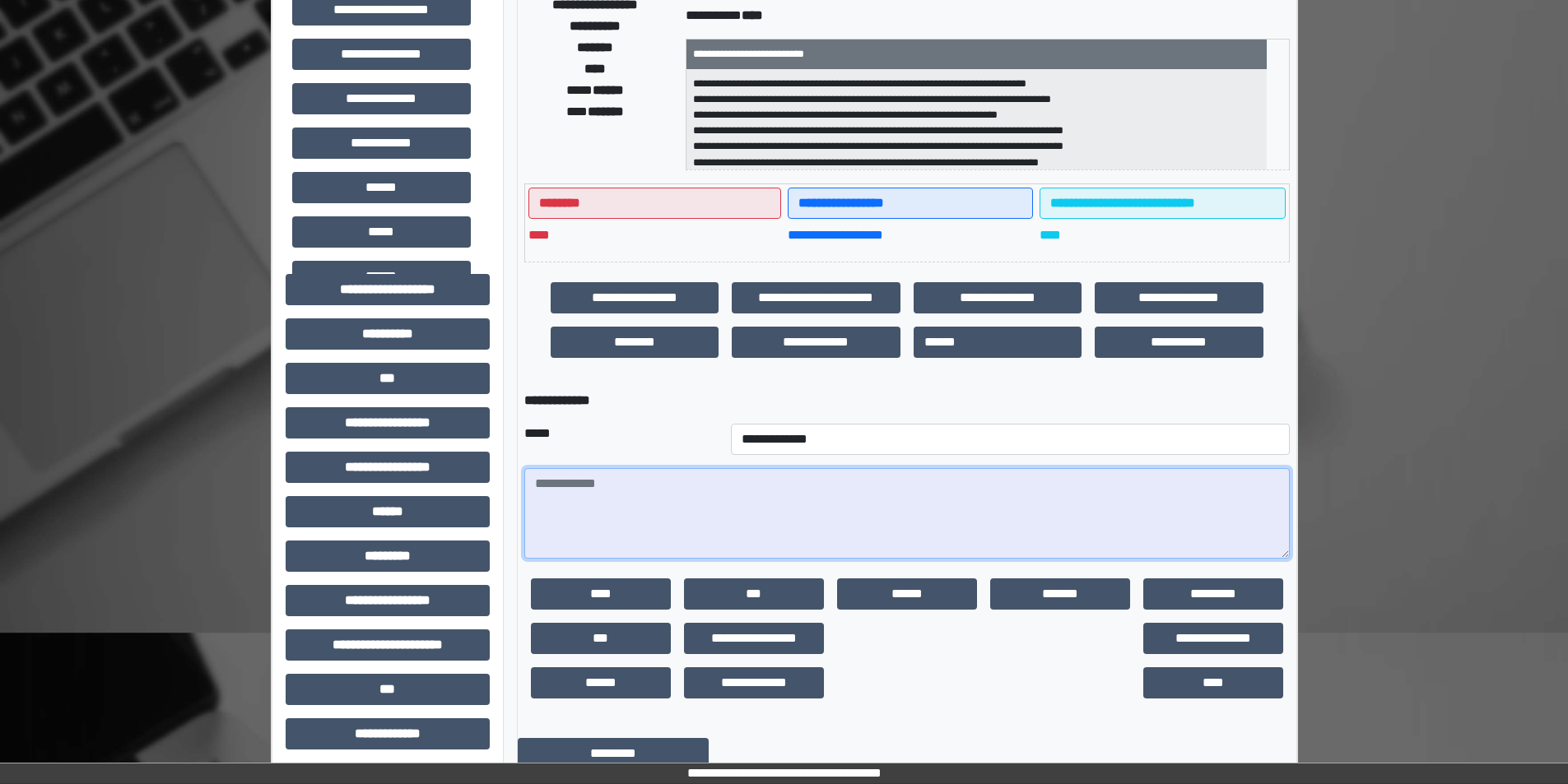 click at bounding box center (907, 513) 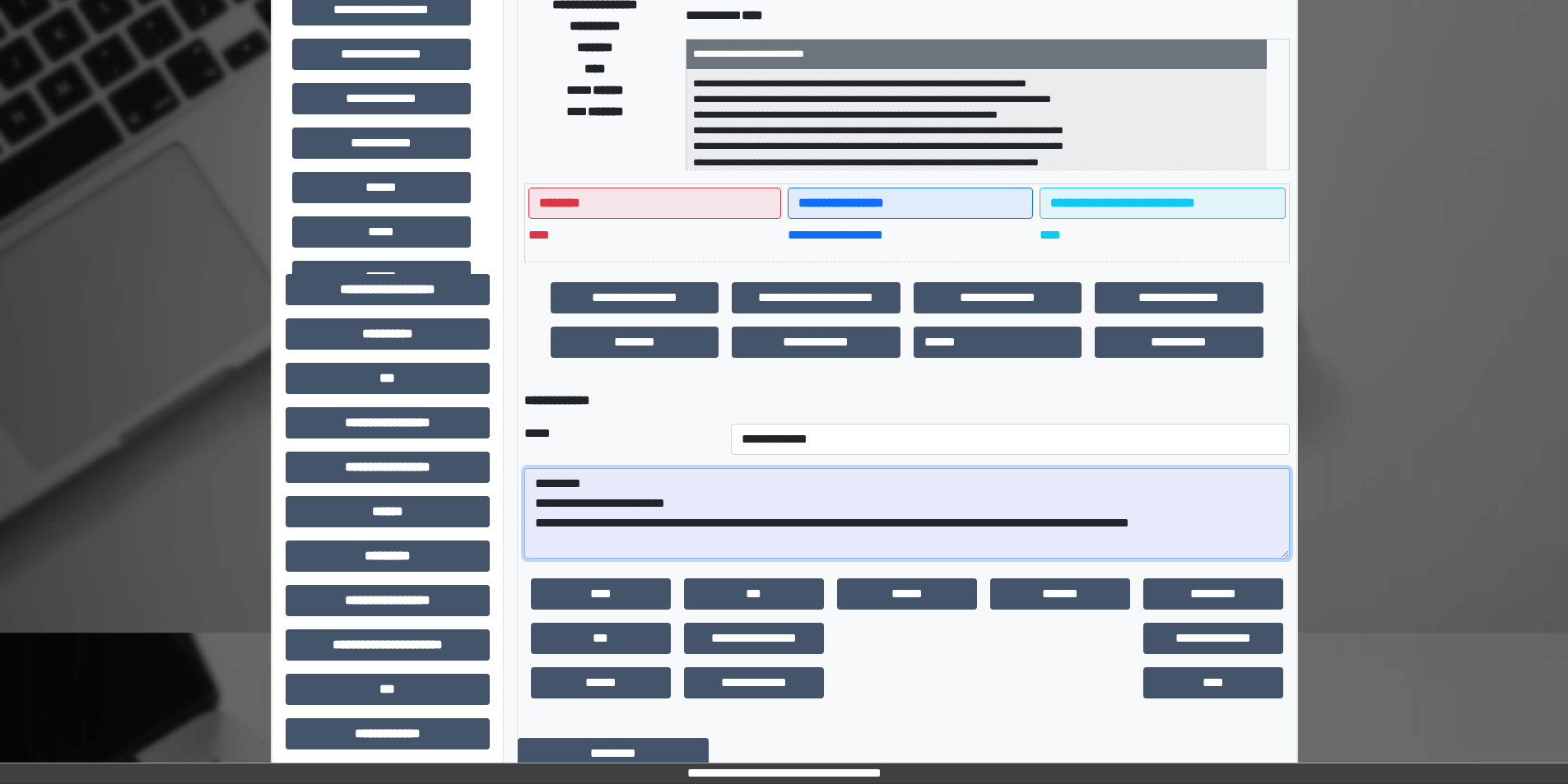 click on "**********" at bounding box center (907, 513) 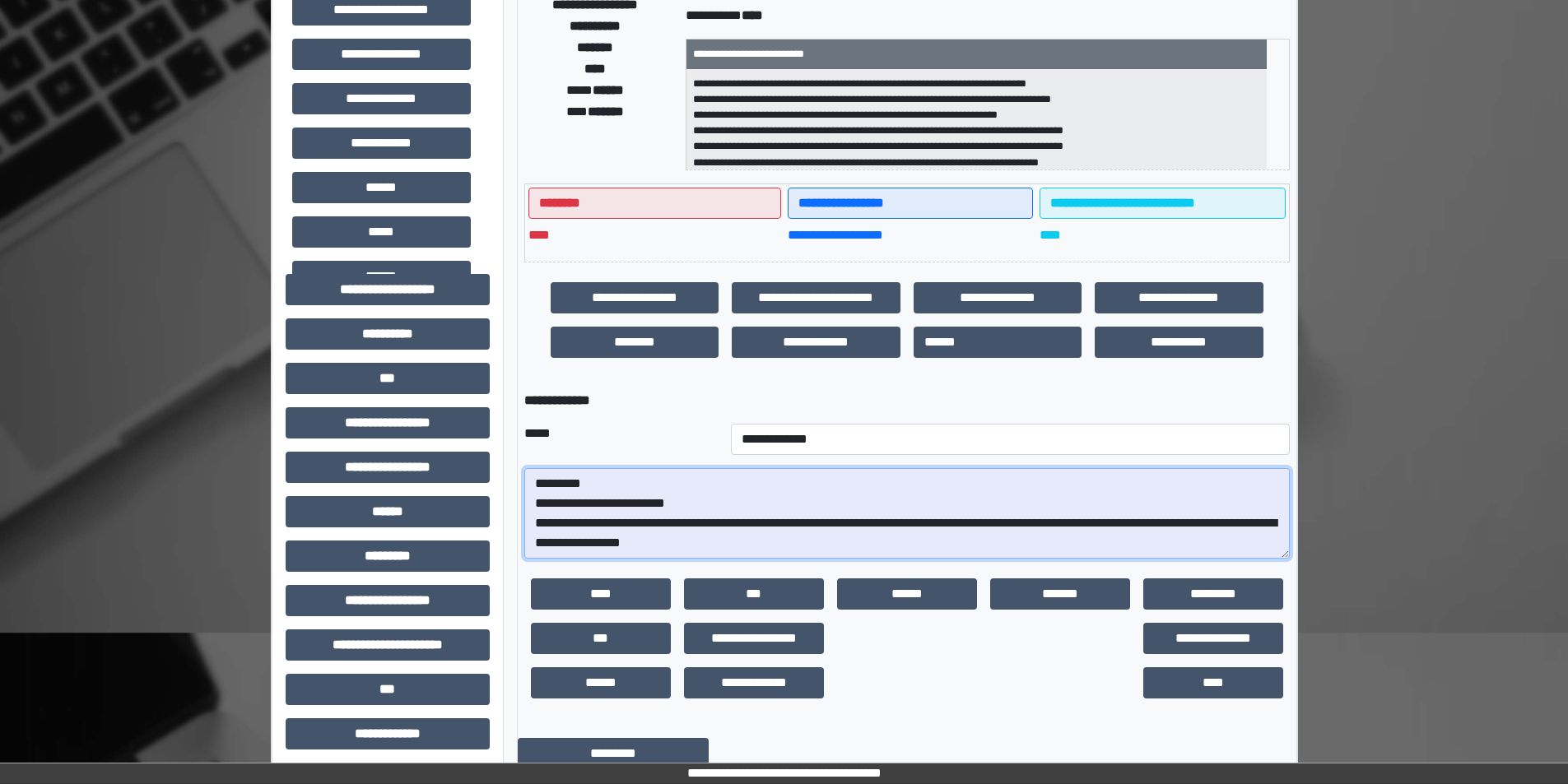 click on "**********" at bounding box center [907, 513] 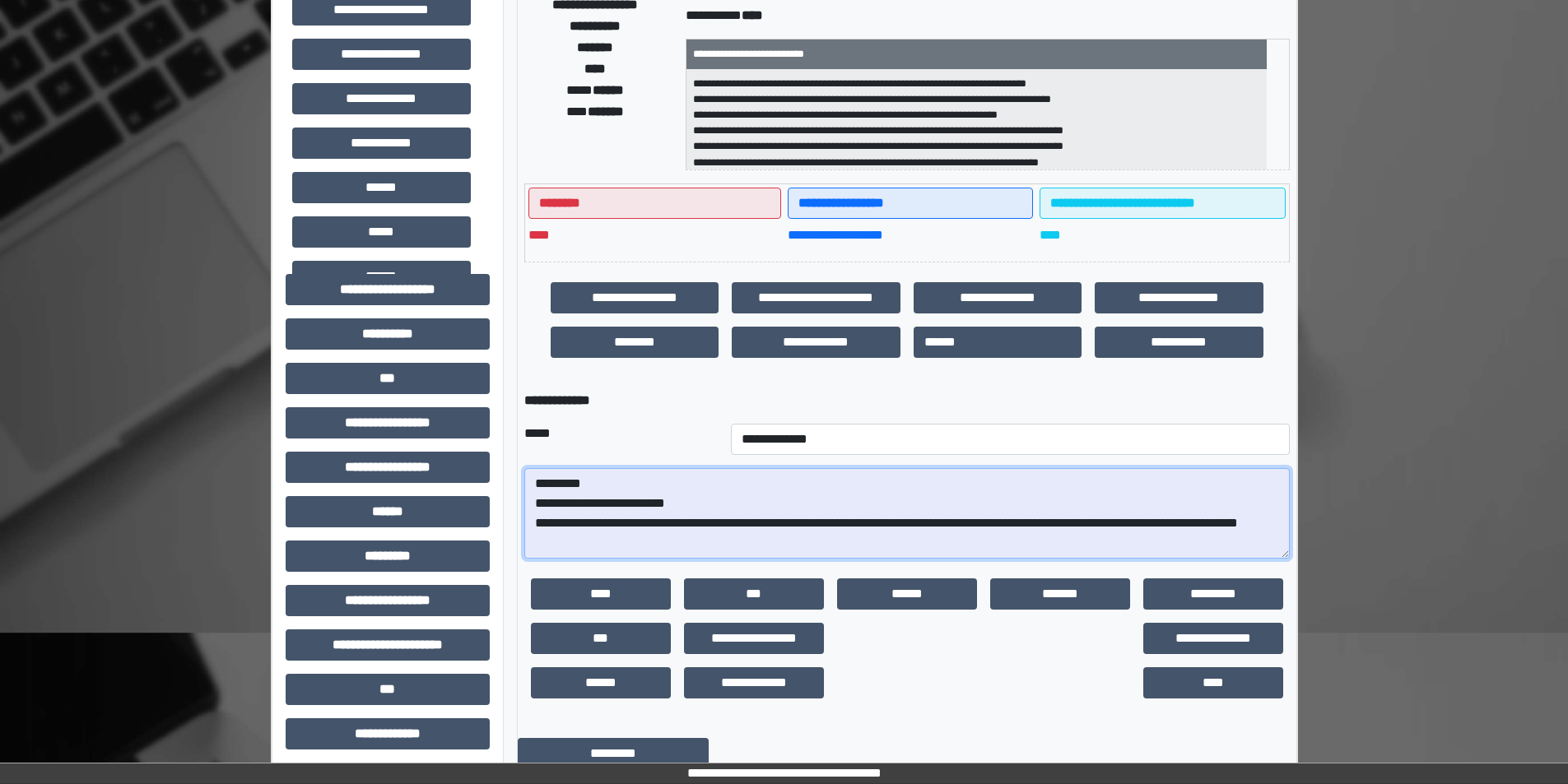 type on "**********" 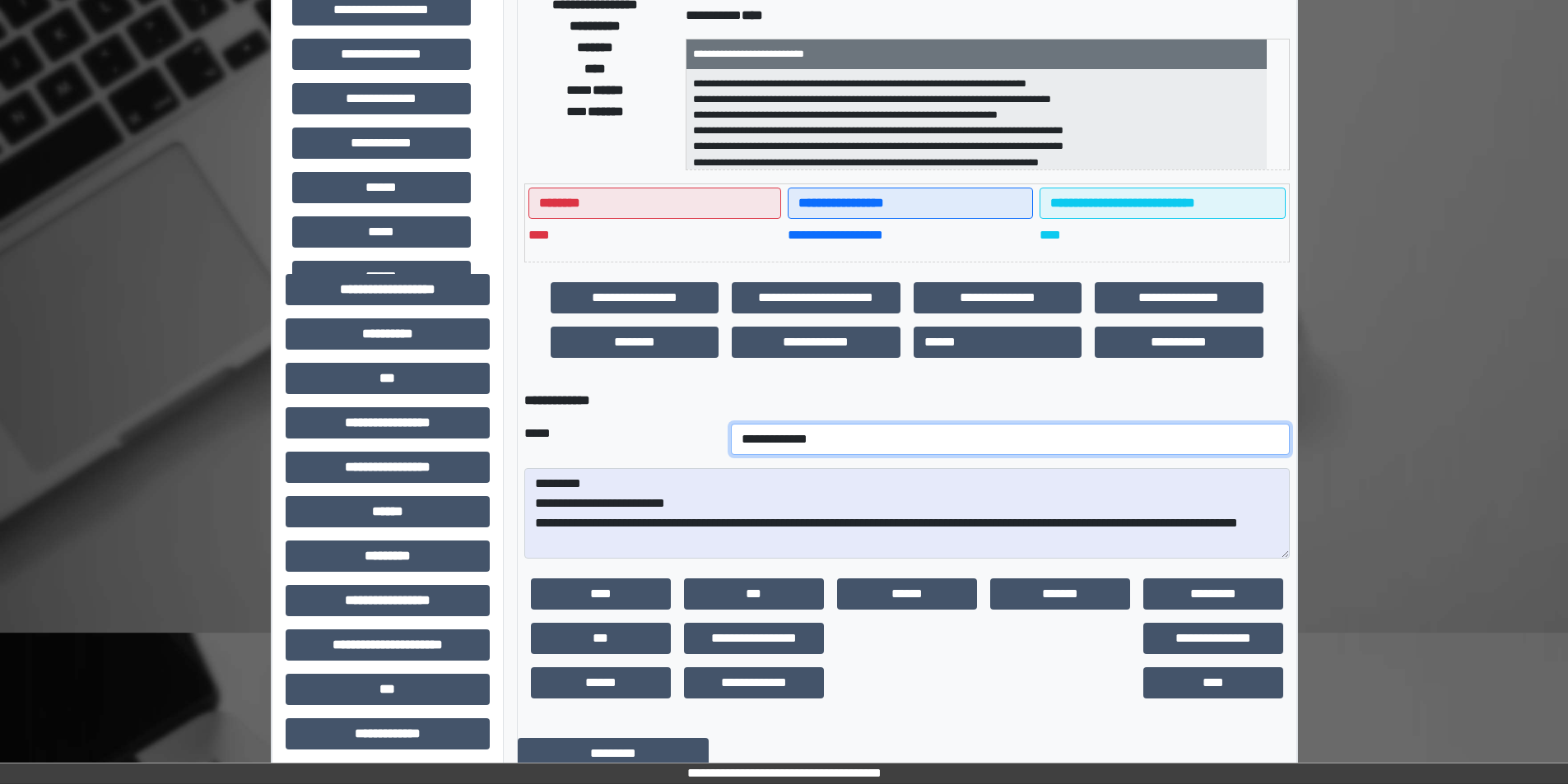 click on "**********" at bounding box center (1010, 439) 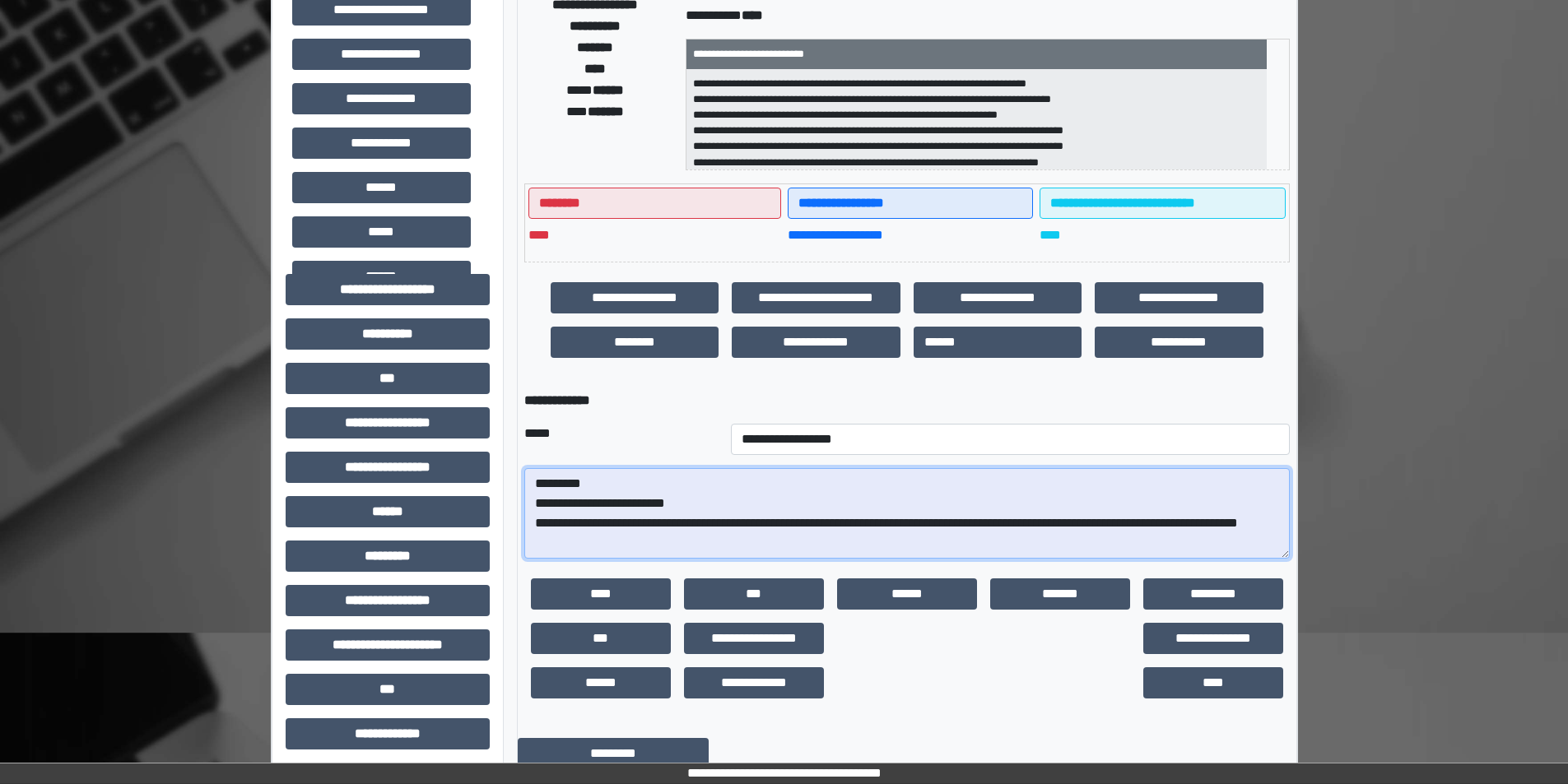 click on "**********" at bounding box center (907, 513) 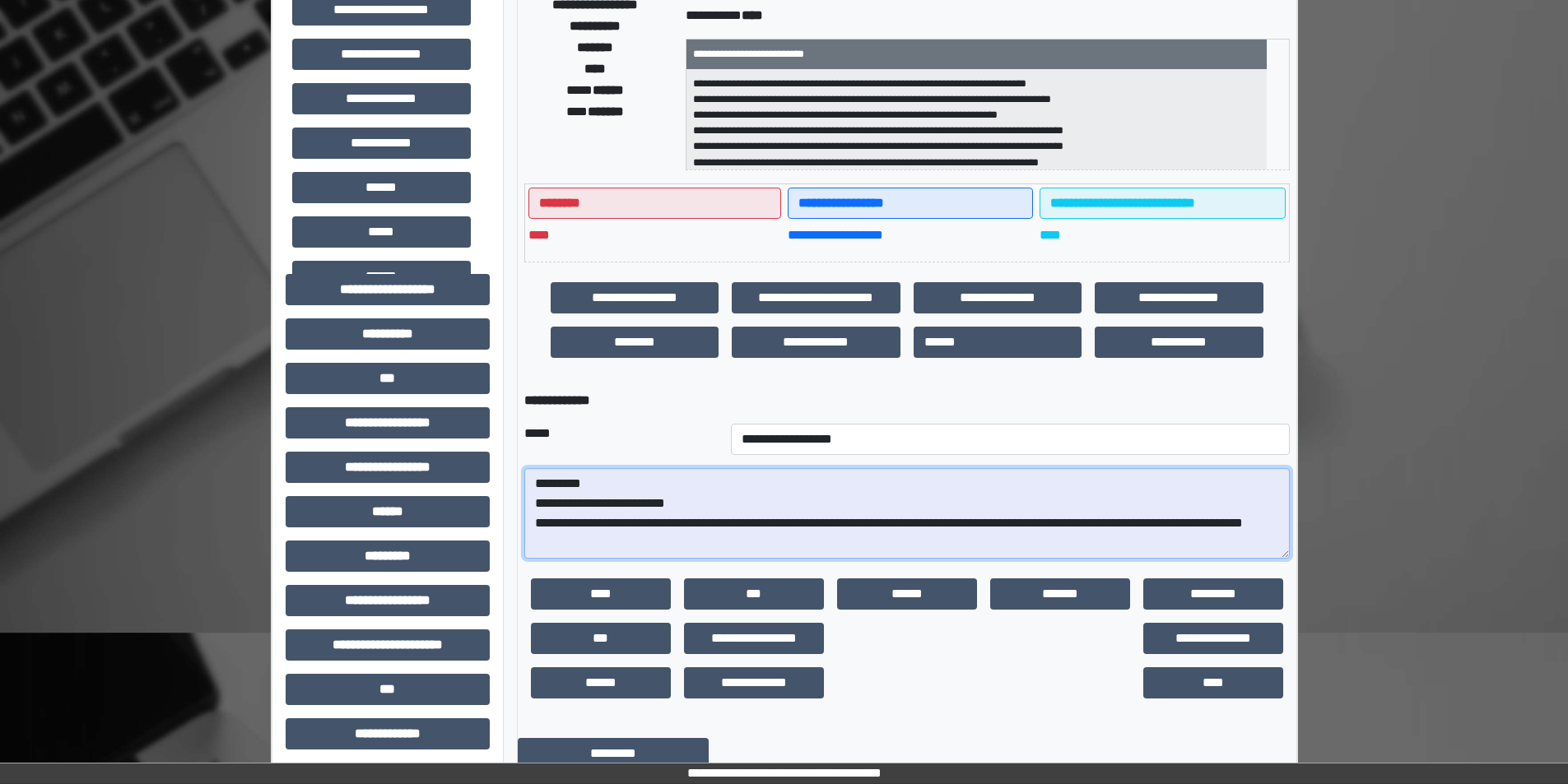 scroll, scrollTop: 34, scrollLeft: 0, axis: vertical 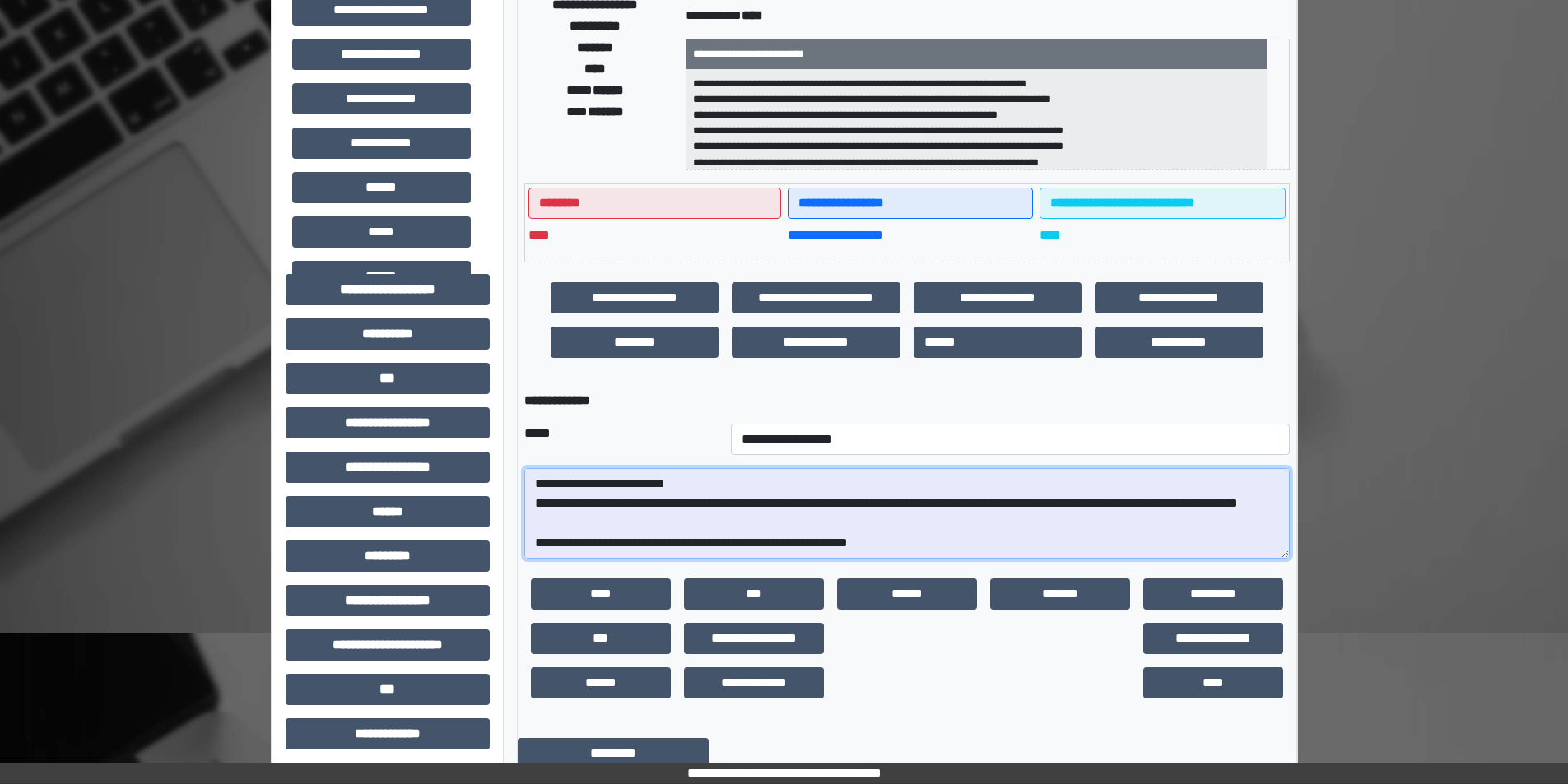 type on "**********" 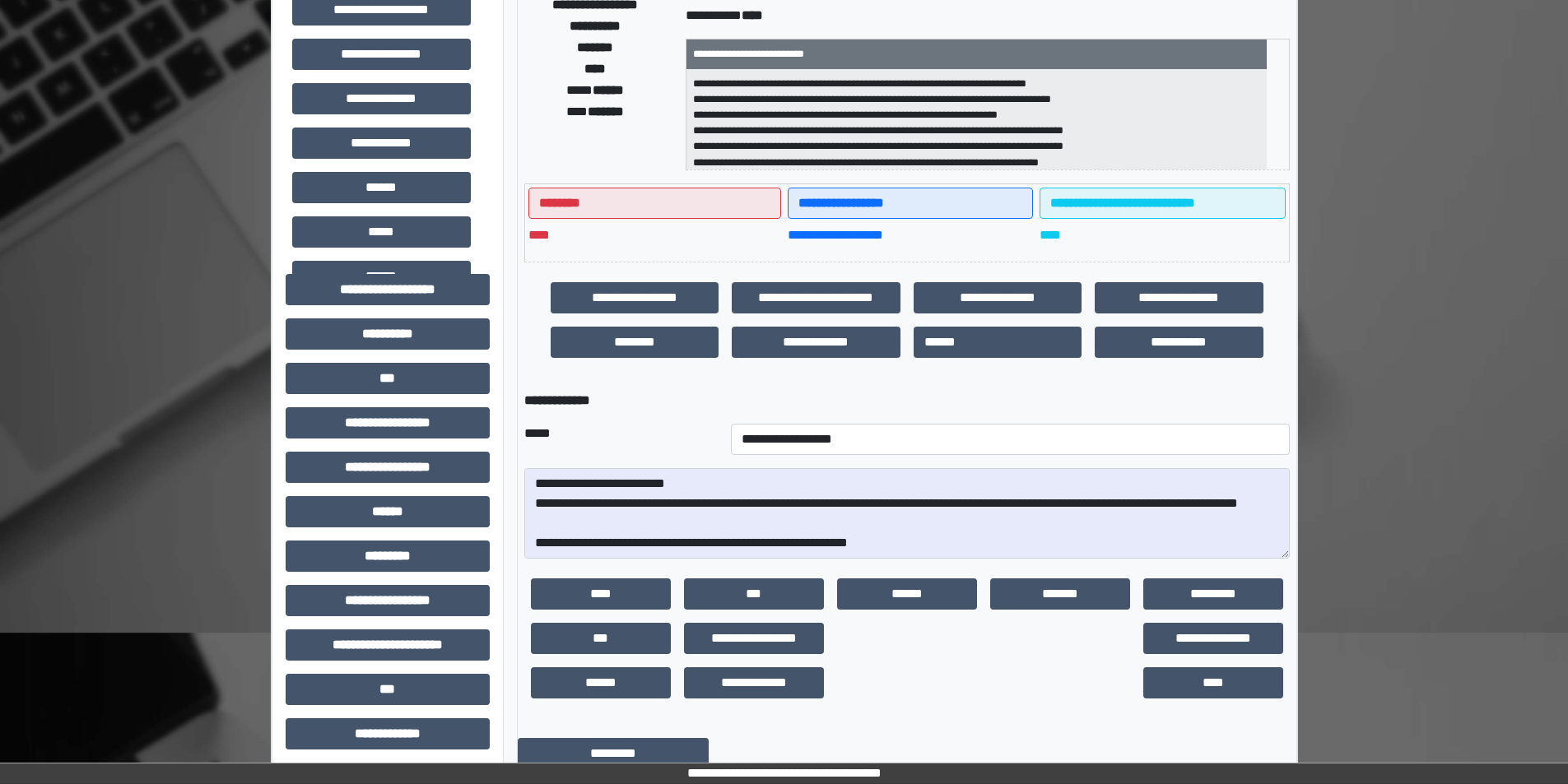 click on "**********" at bounding box center (784, 493) 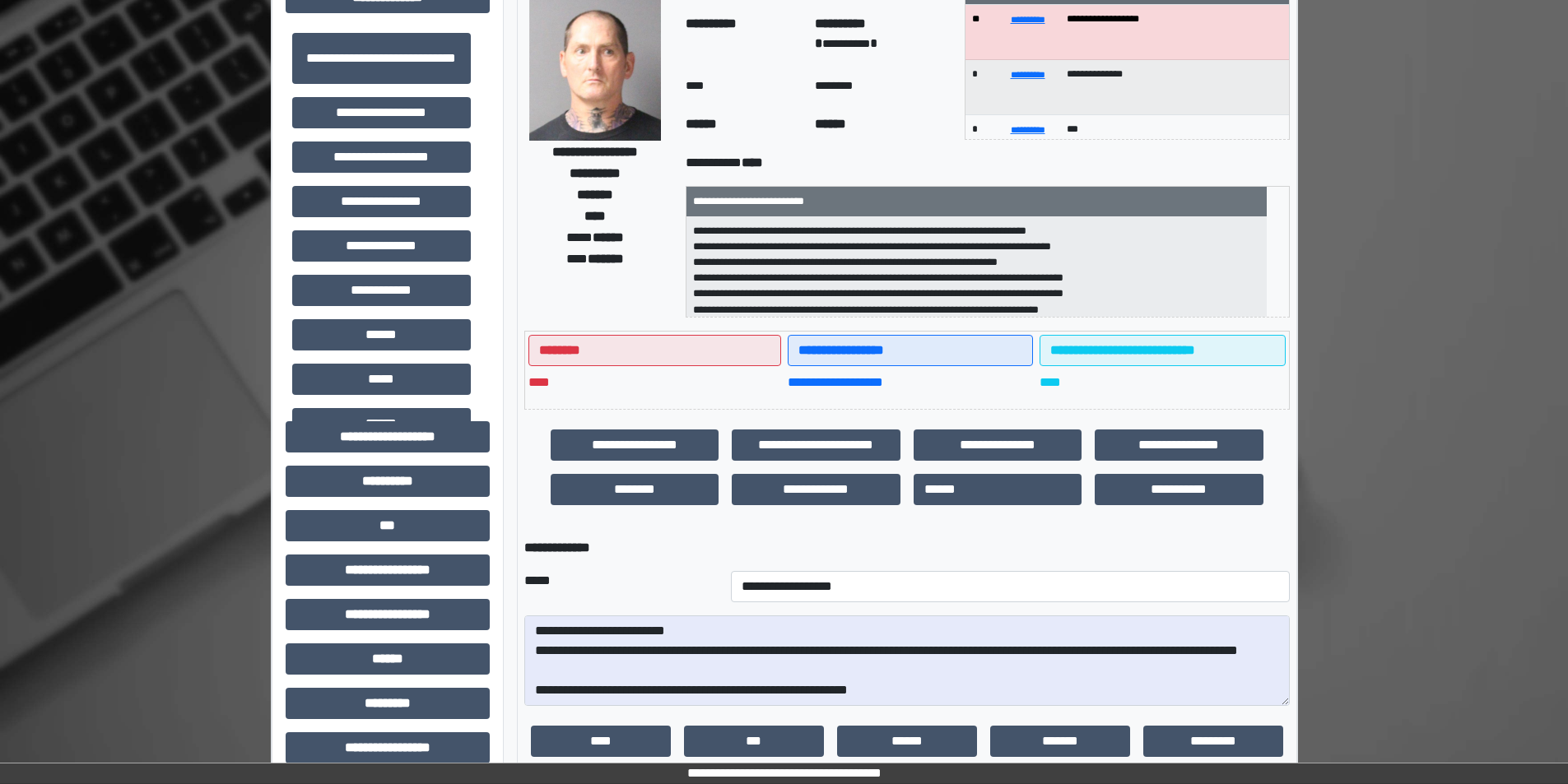 scroll, scrollTop: 494, scrollLeft: 0, axis: vertical 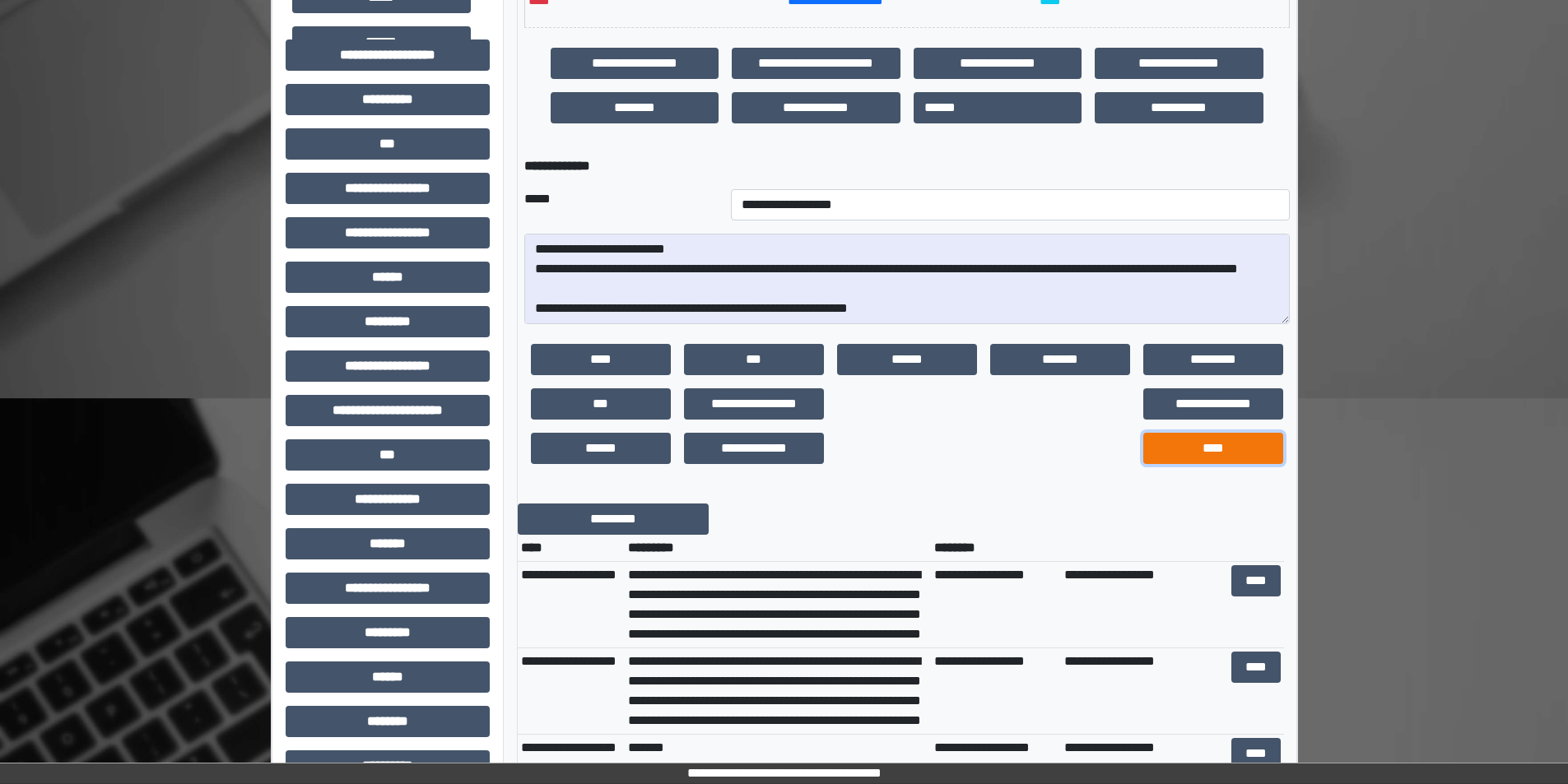 click on "****" at bounding box center [1213, 448] 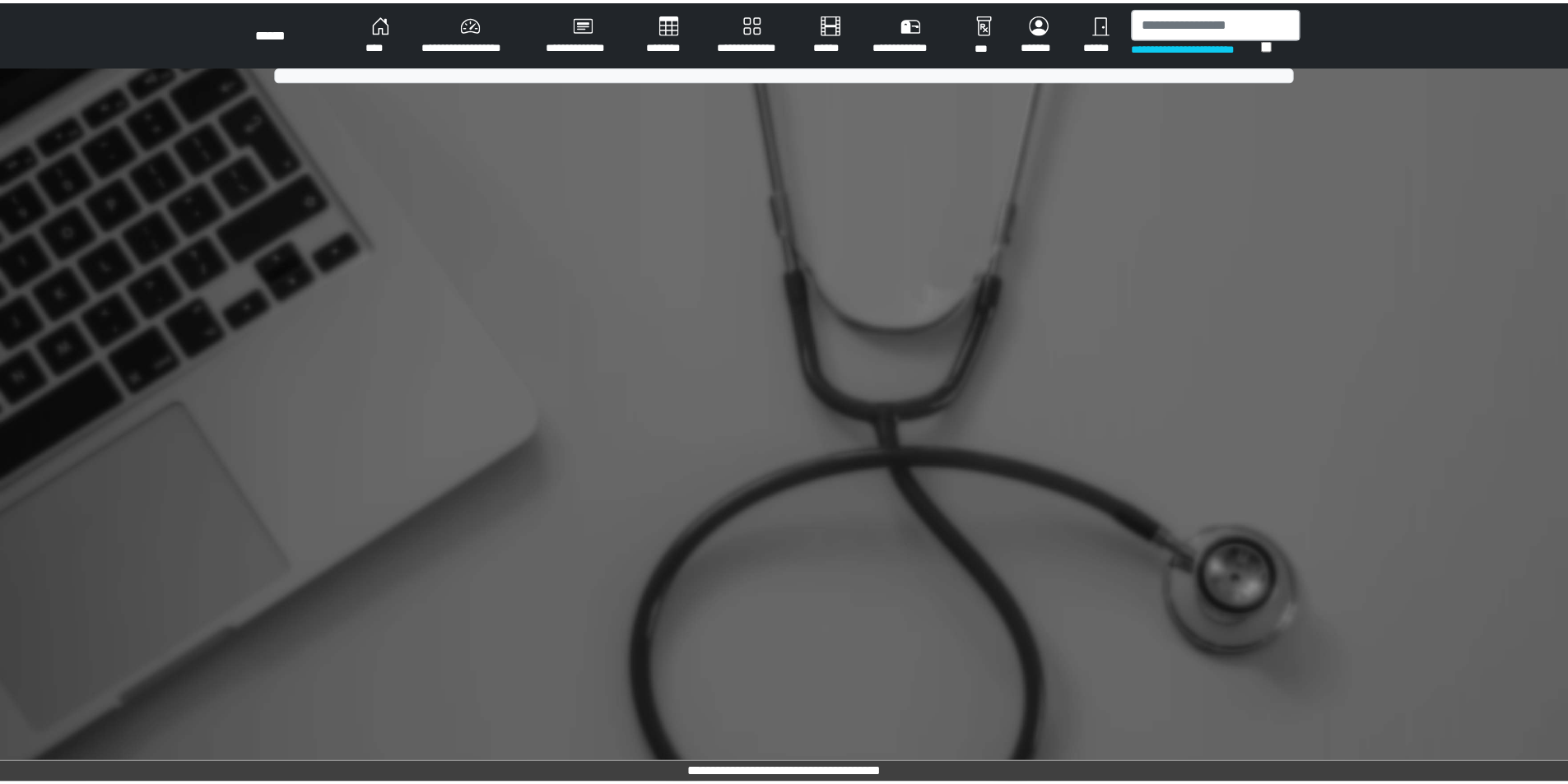 scroll, scrollTop: 0, scrollLeft: 0, axis: both 